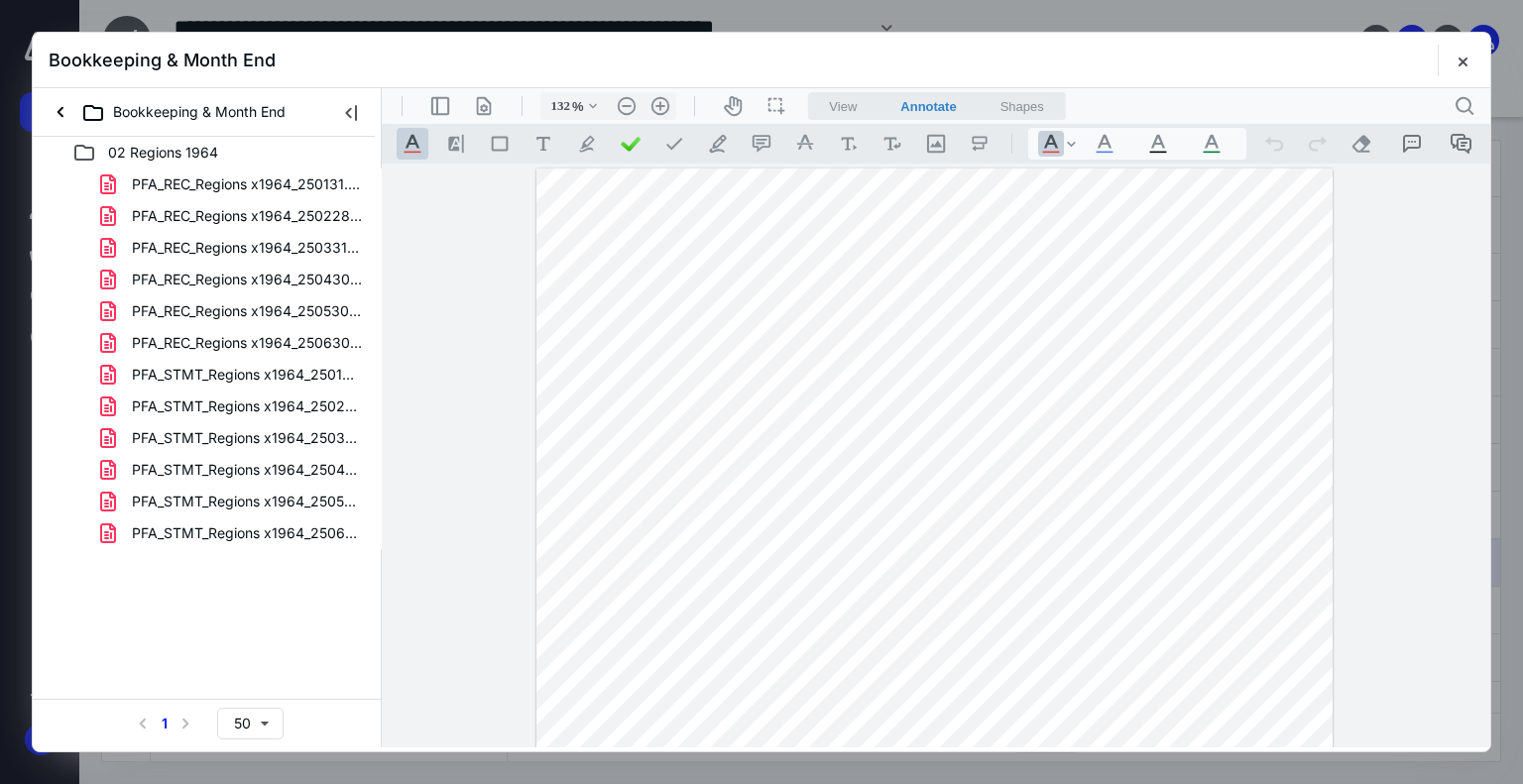 scroll, scrollTop: 0, scrollLeft: 0, axis: both 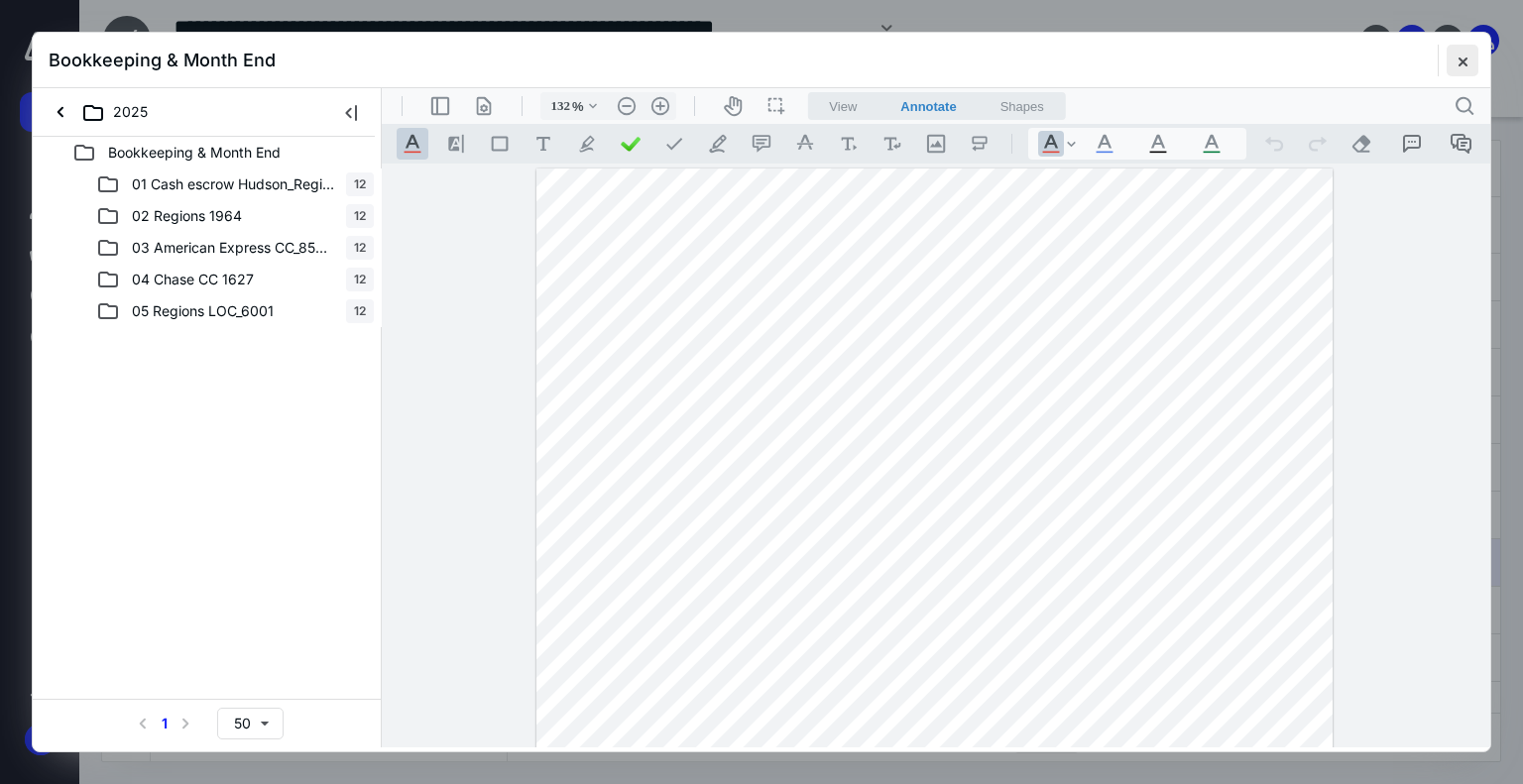 click at bounding box center (1463, 60) 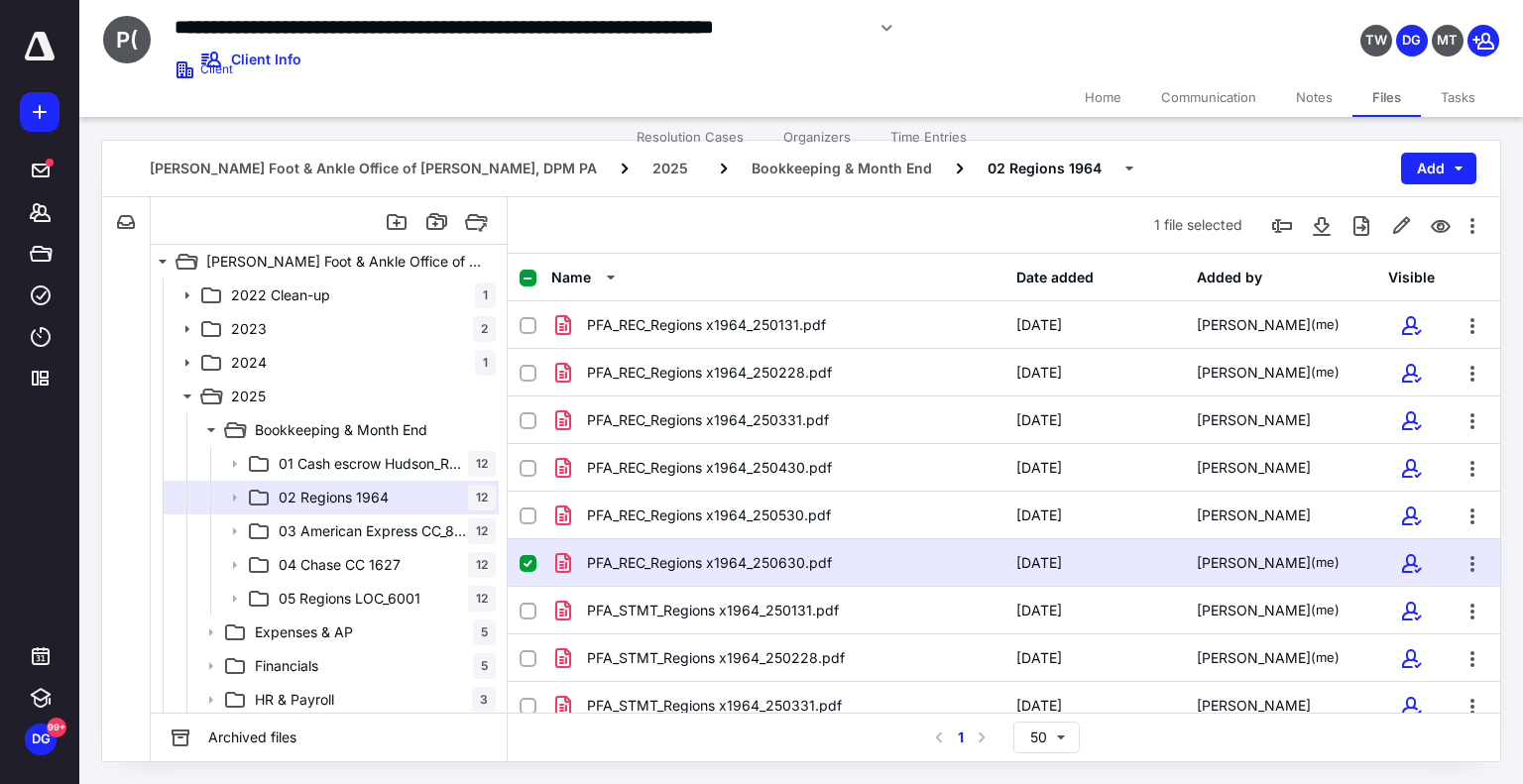 click on "Tasks" at bounding box center (1458, 97) 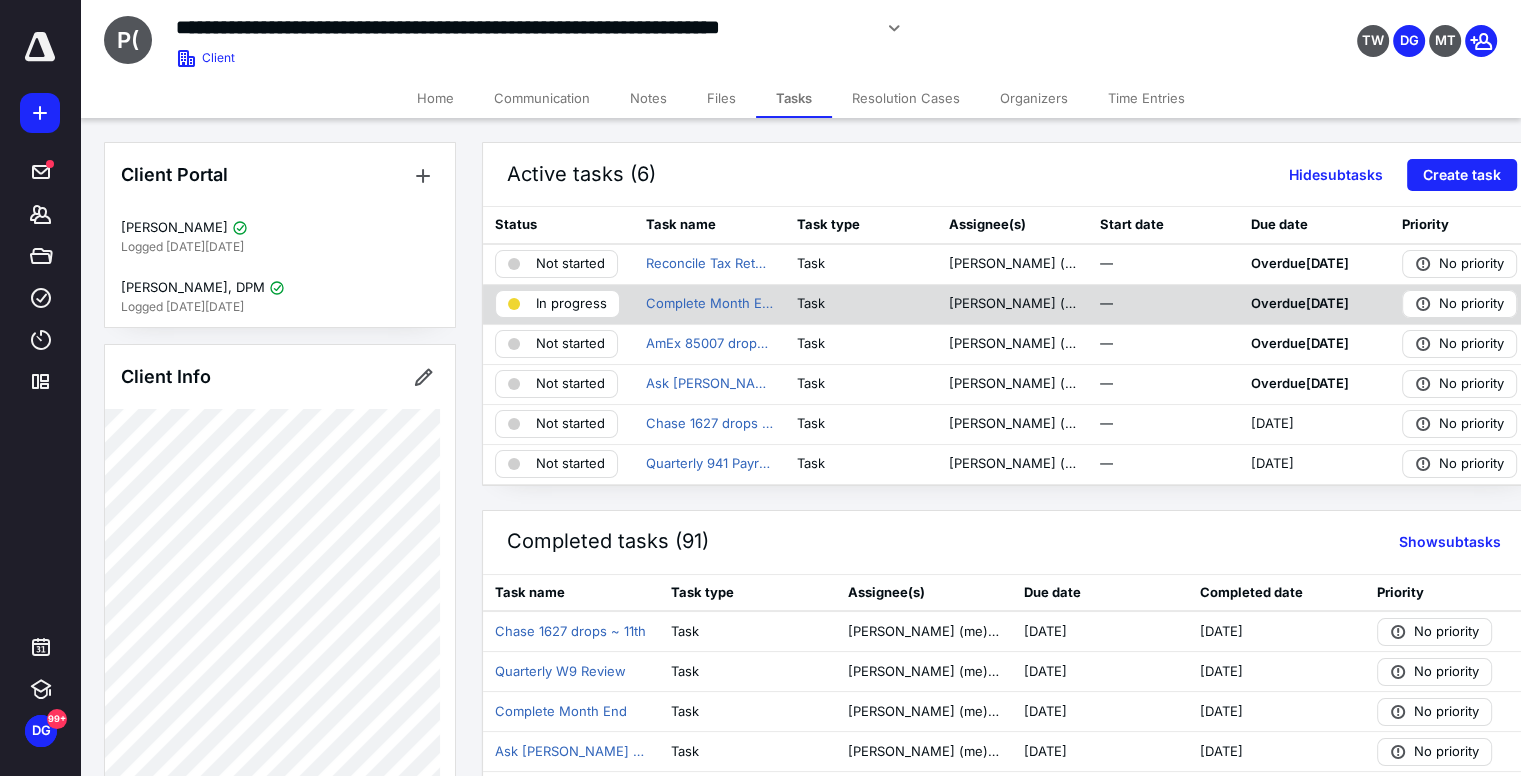 click on "In progress" at bounding box center [571, 304] 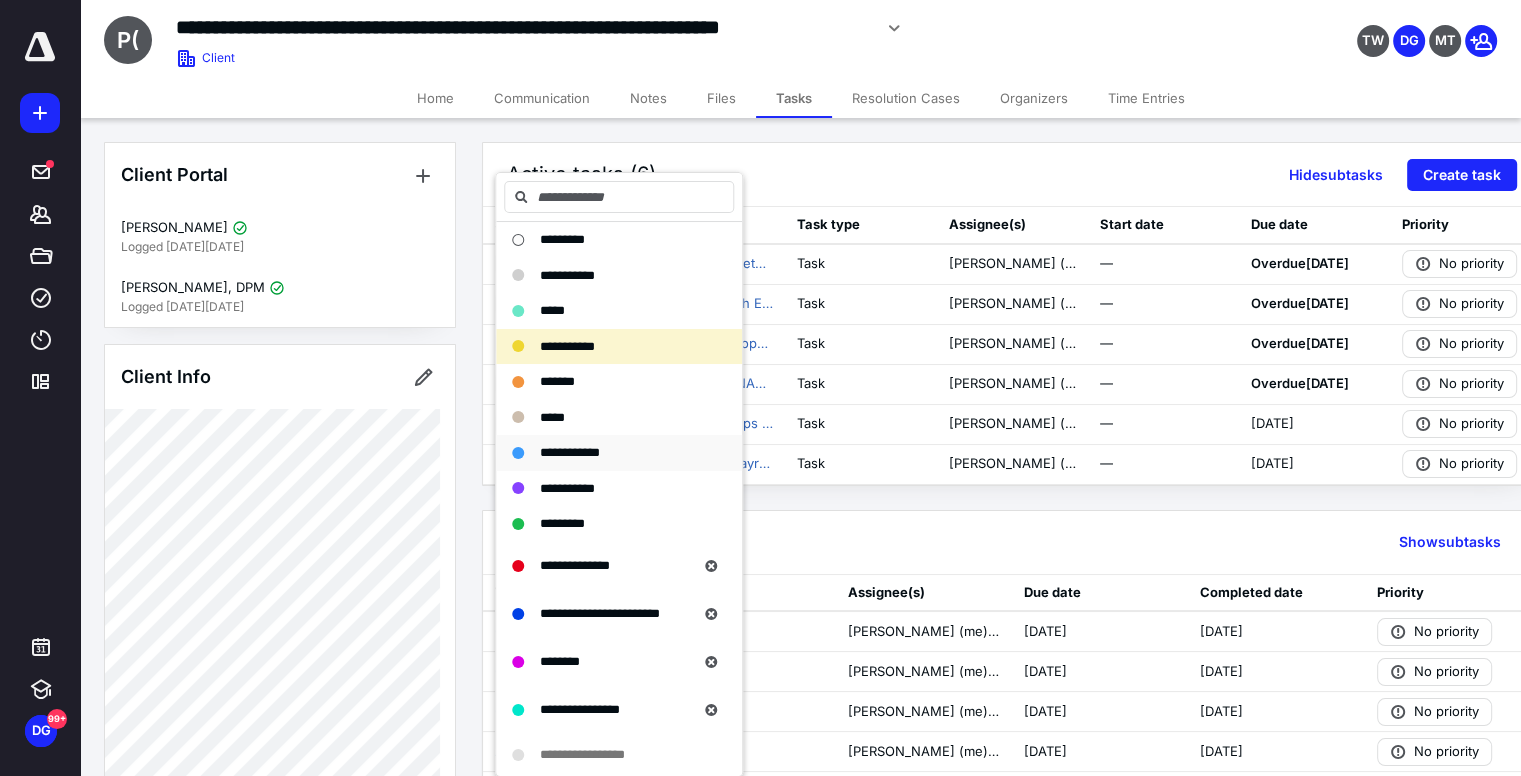 click on "**********" at bounding box center [570, 452] 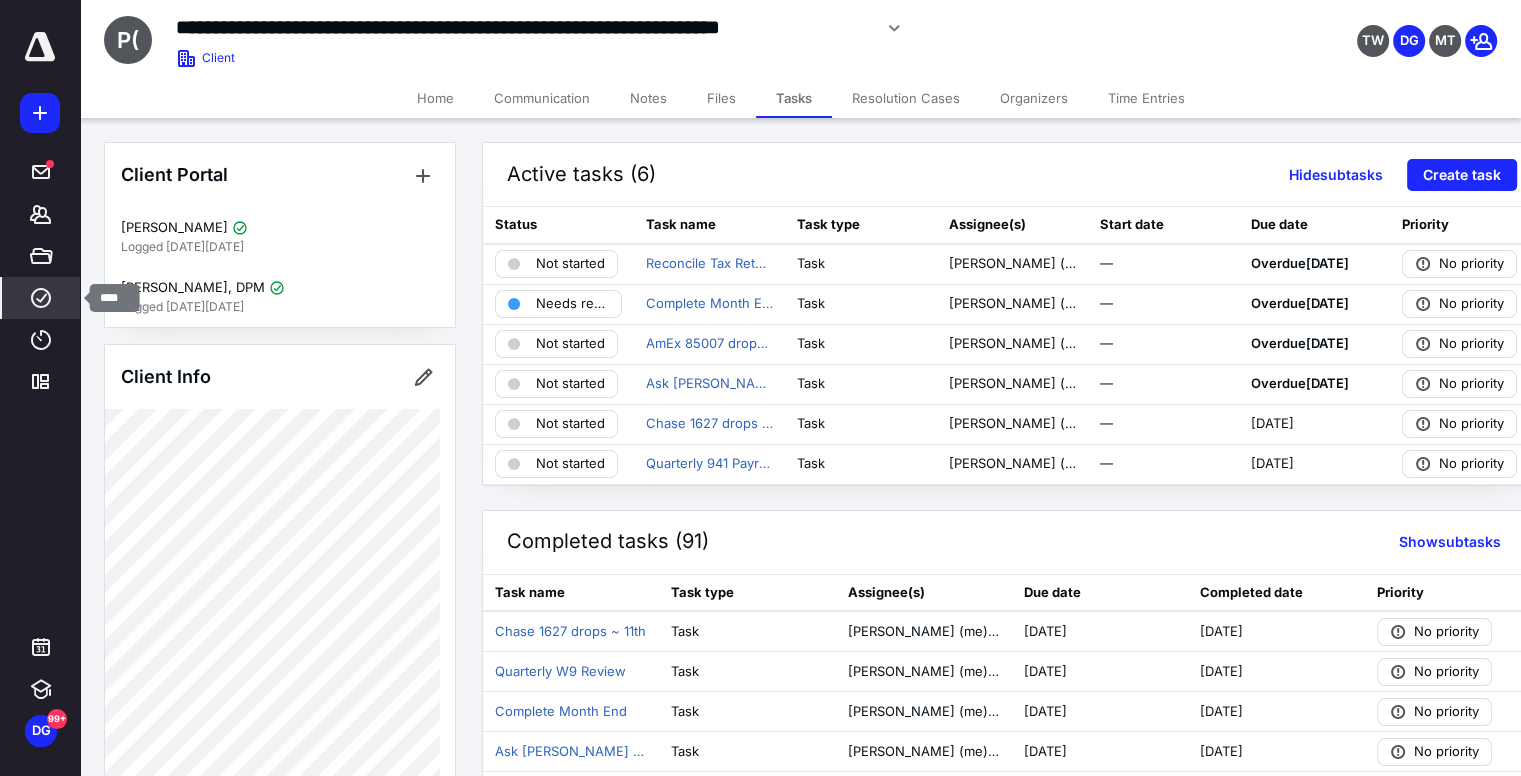 click 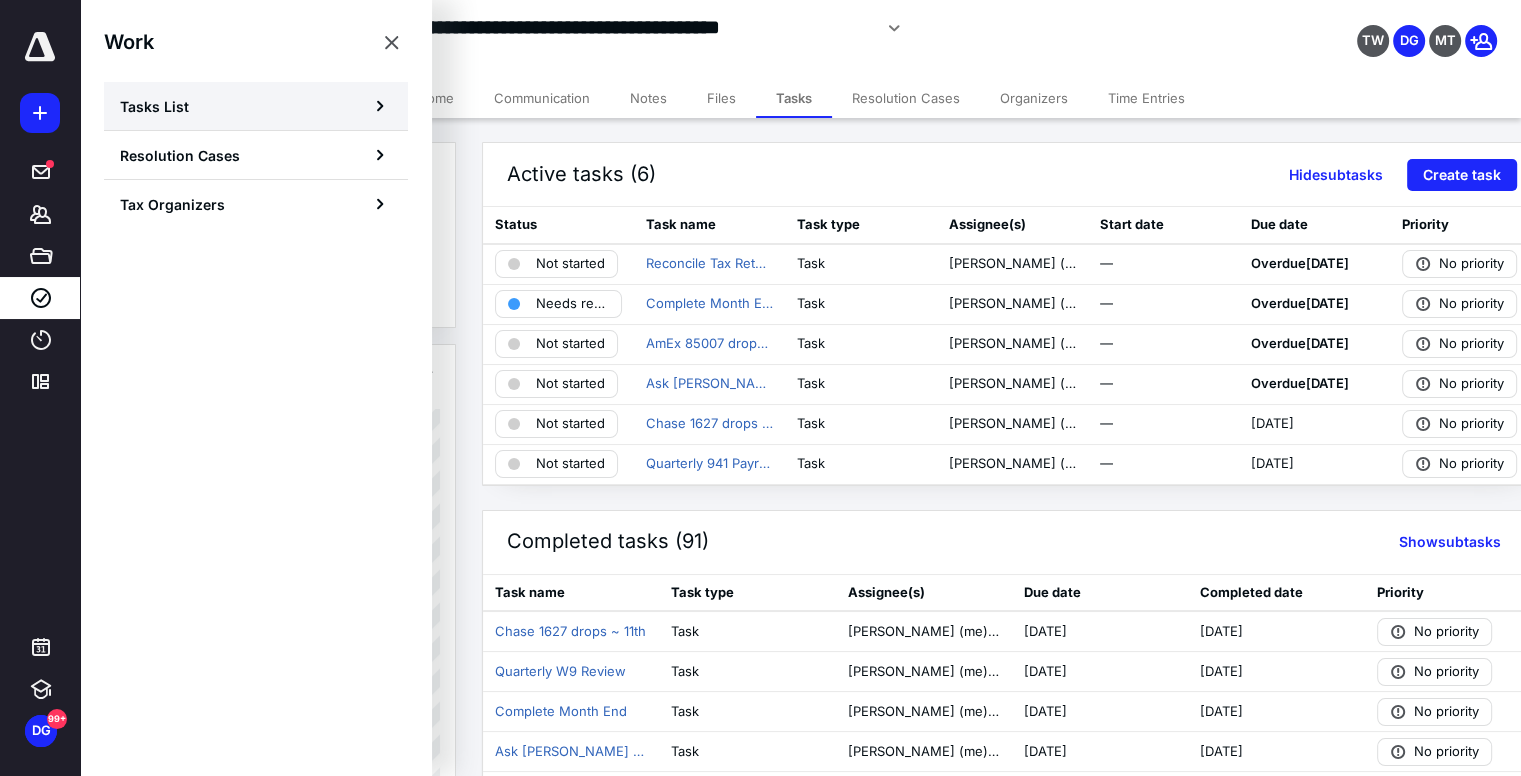 click on "Tasks List" at bounding box center [256, 106] 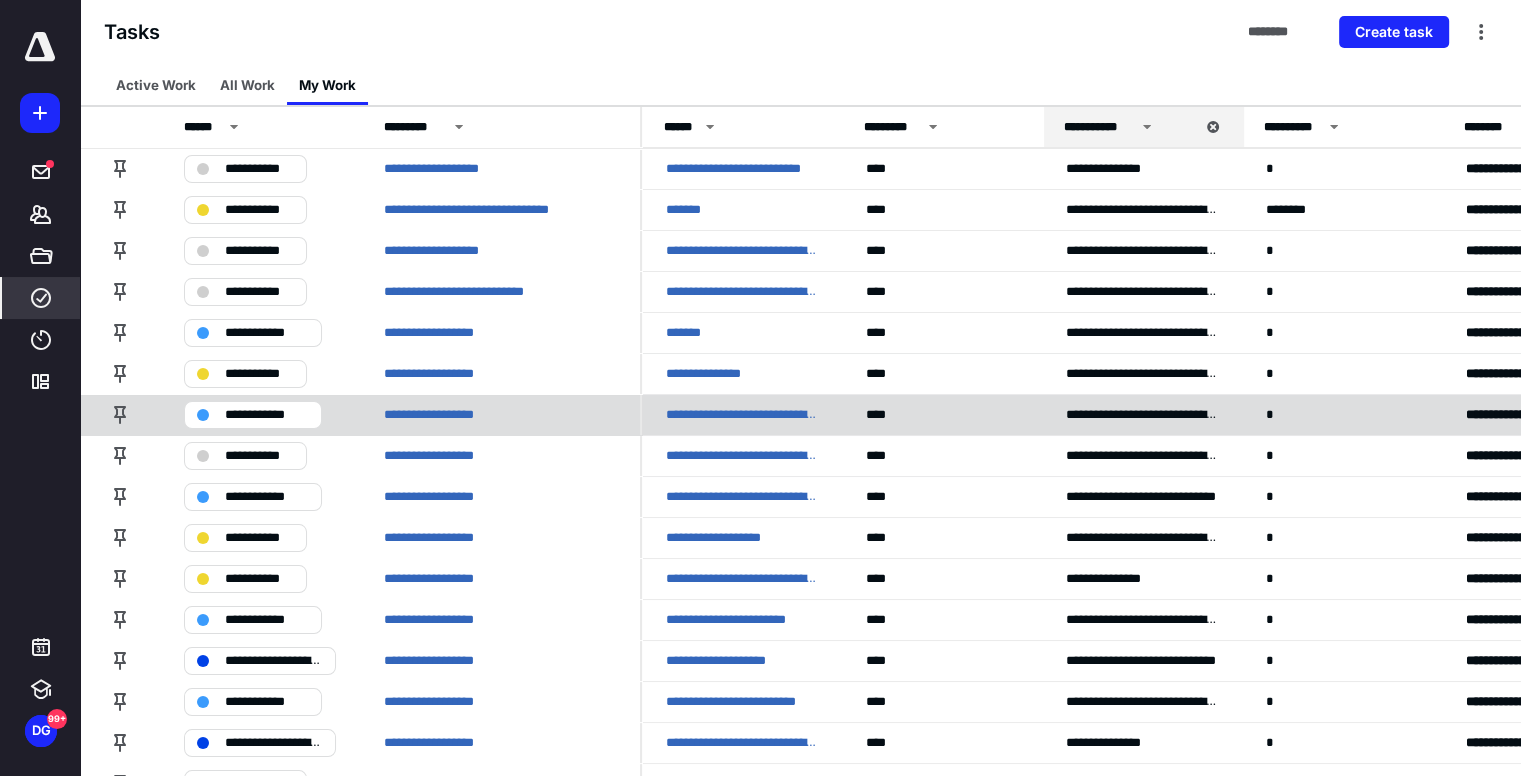 click on "**********" at bounding box center [742, 415] 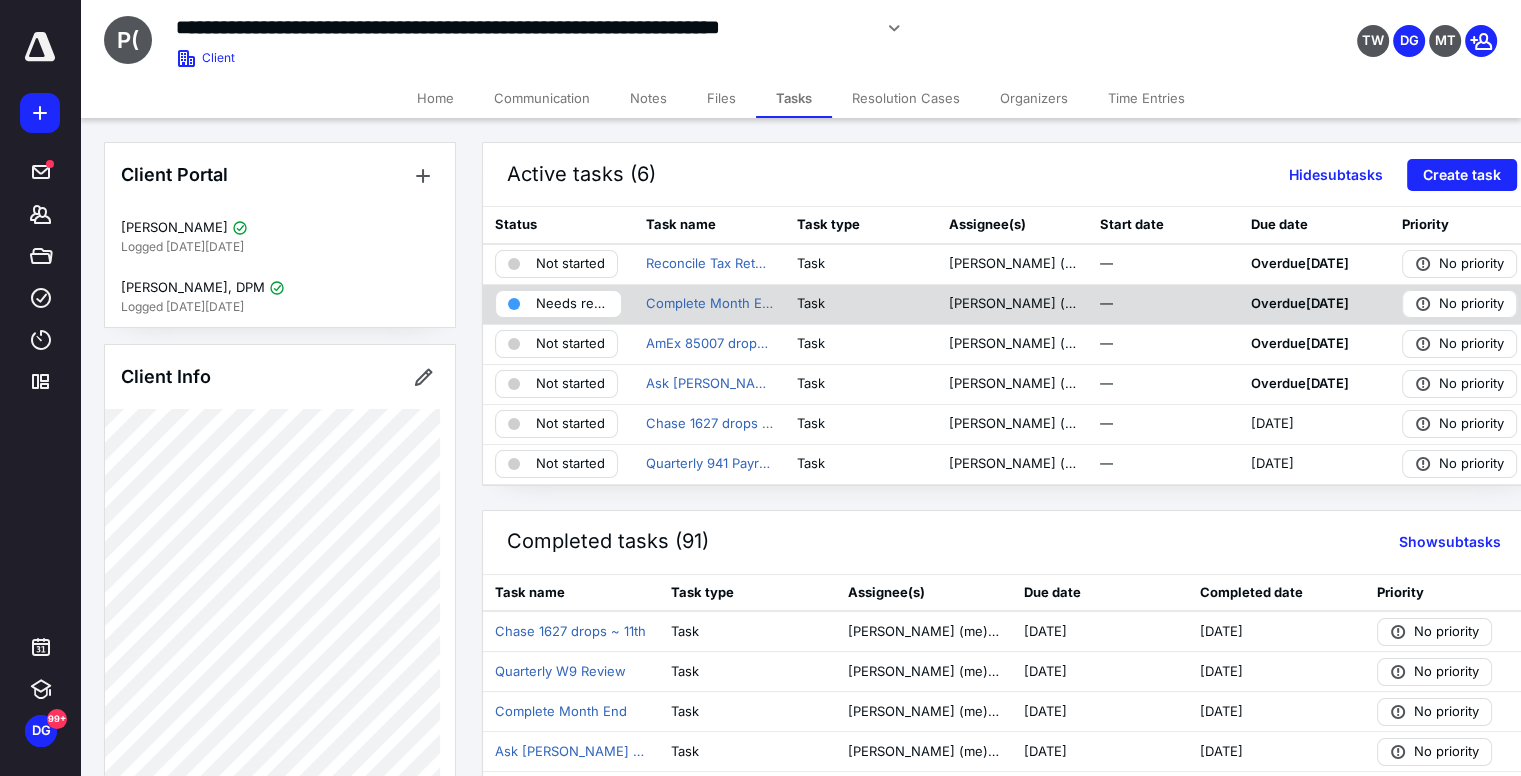 click on "Needs review" at bounding box center [572, 304] 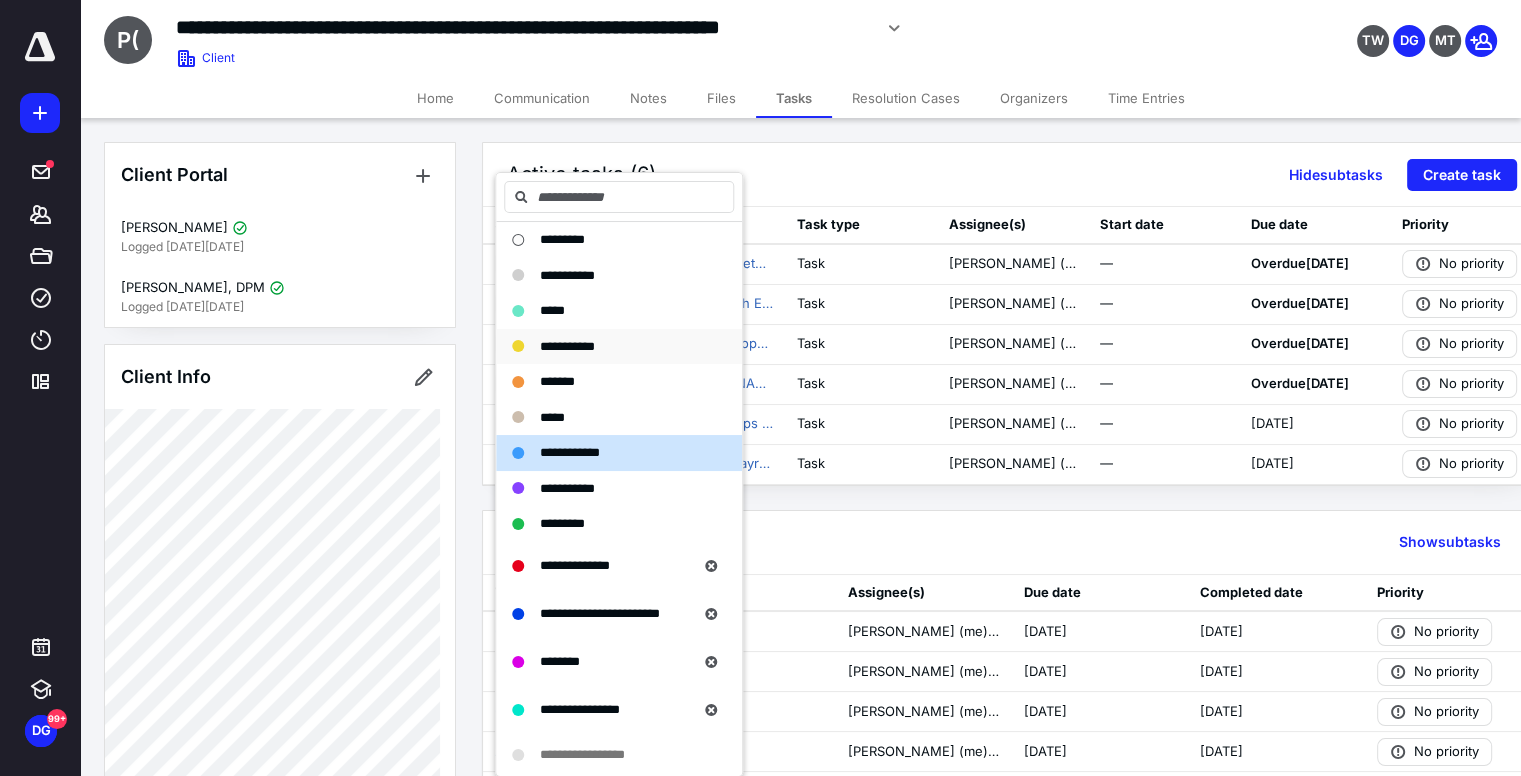 click on "**********" at bounding box center (567, 346) 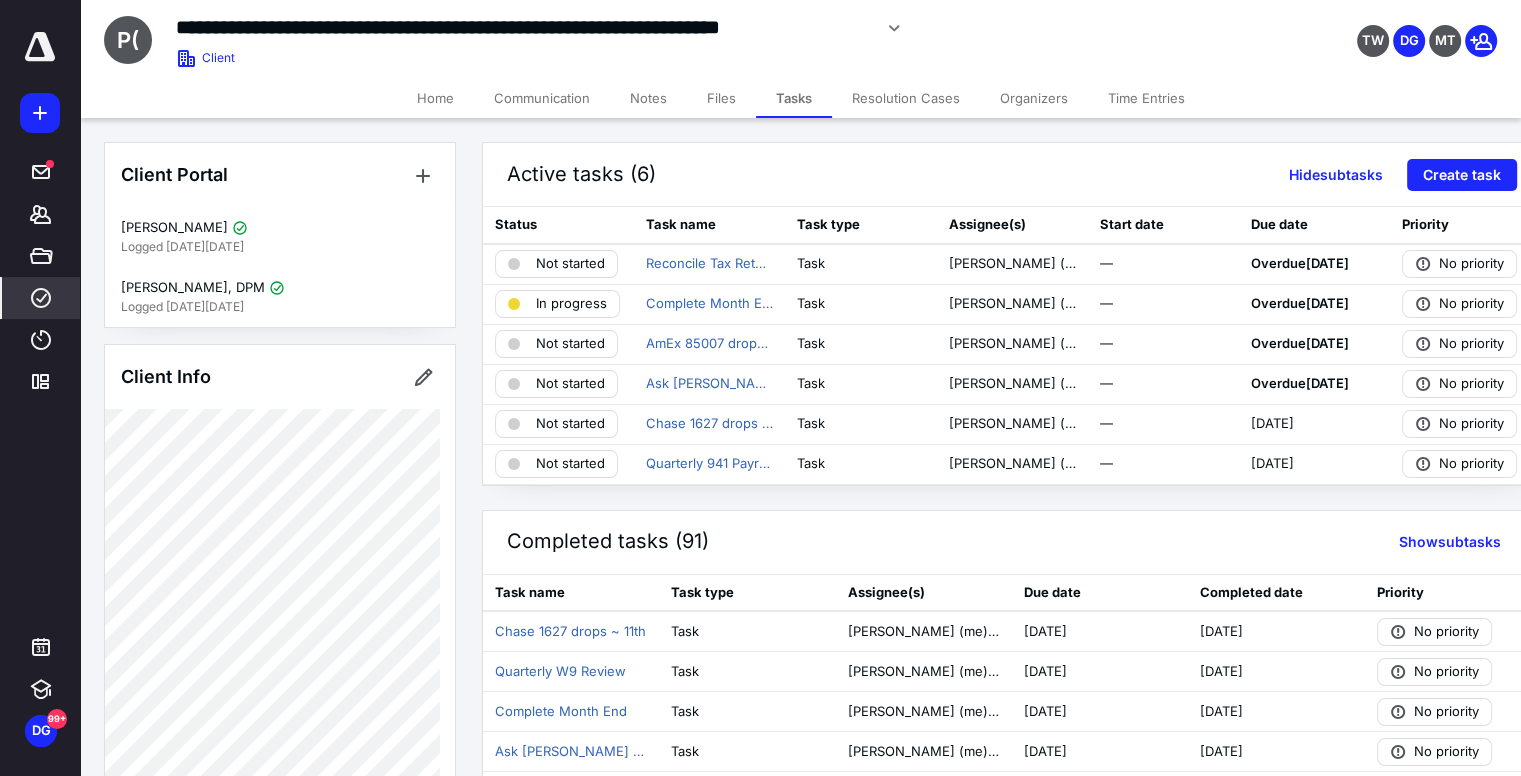 click 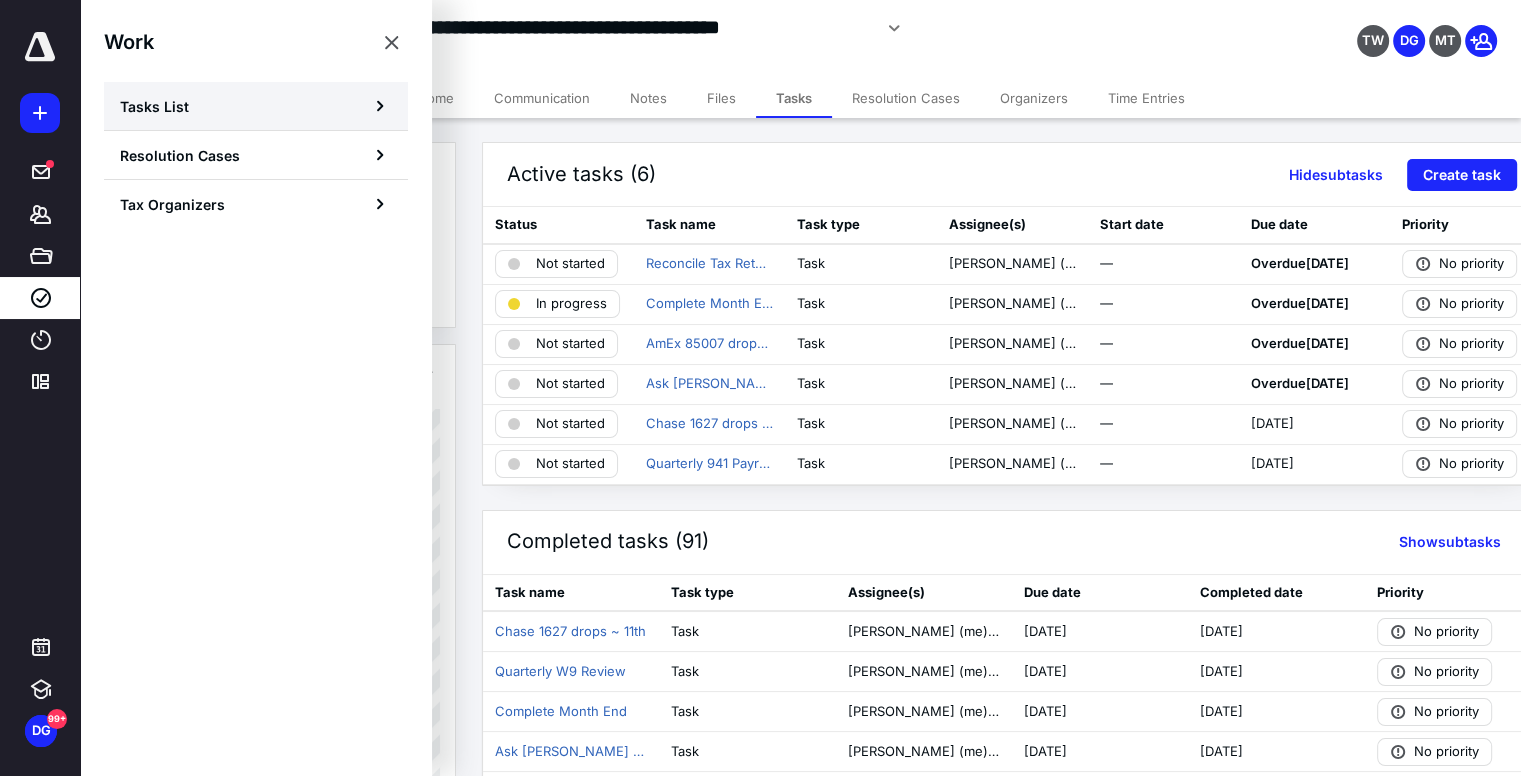 click on "Tasks List" at bounding box center (256, 106) 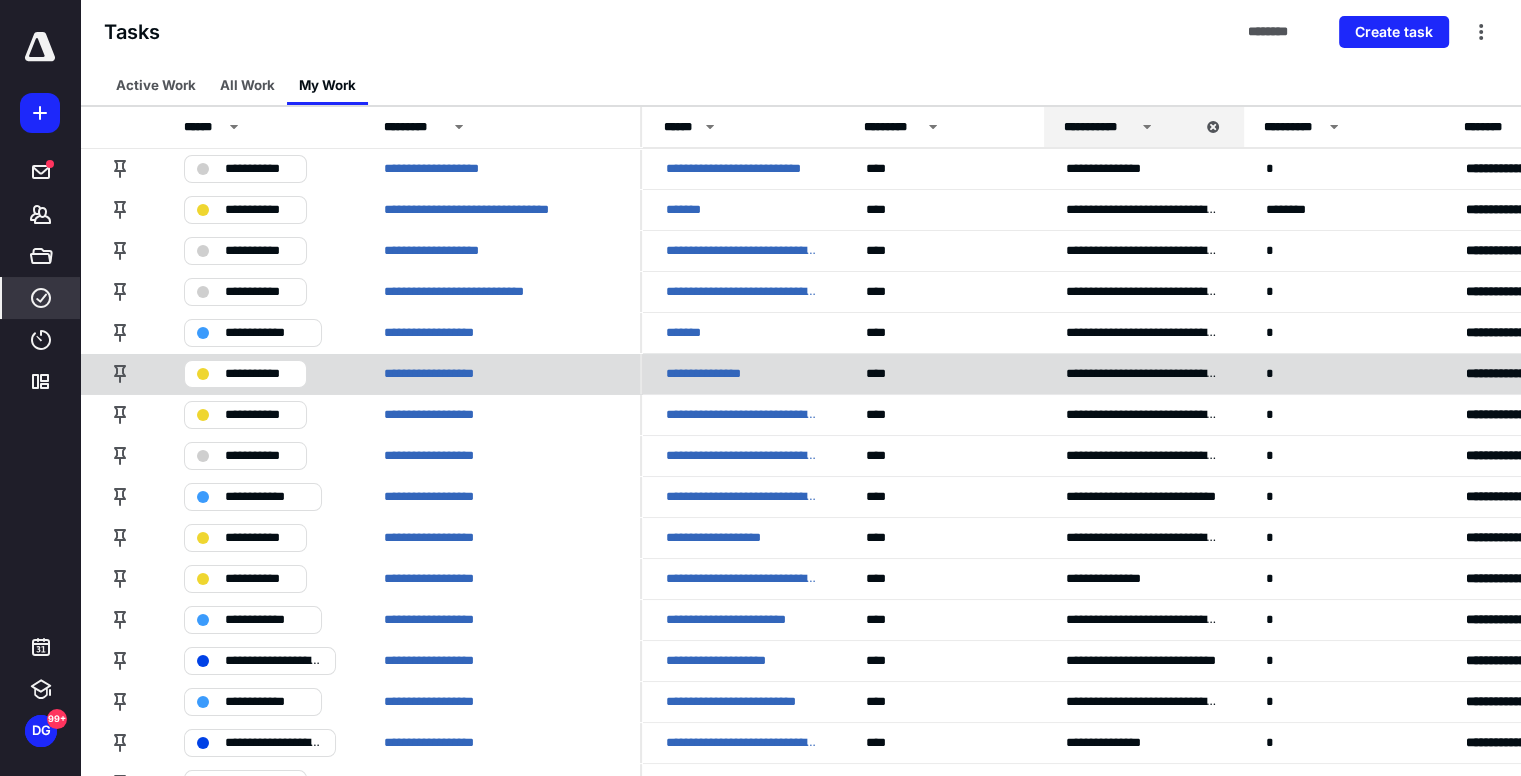 click on "**********" at bounding box center [259, 374] 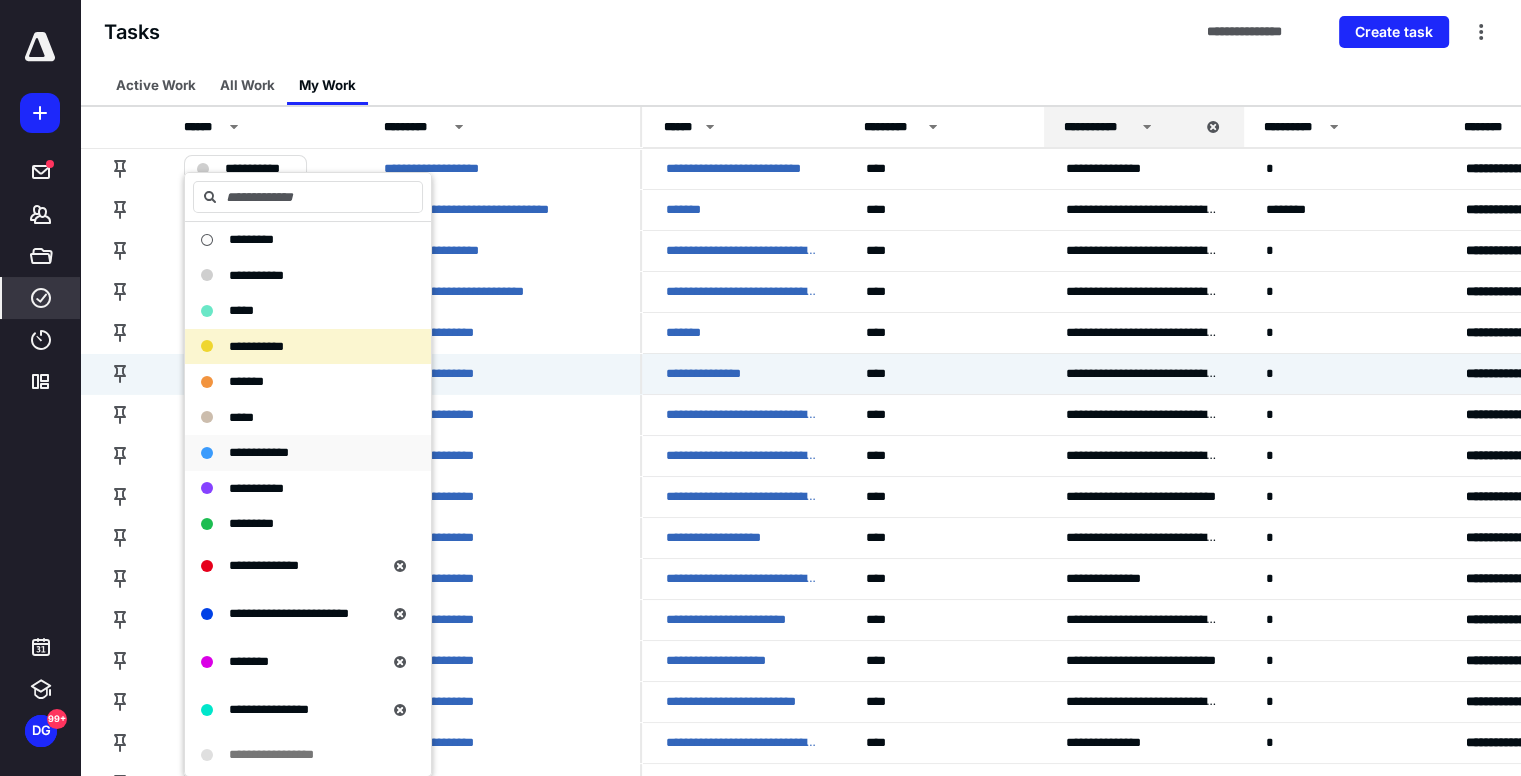 click on "**********" at bounding box center (259, 452) 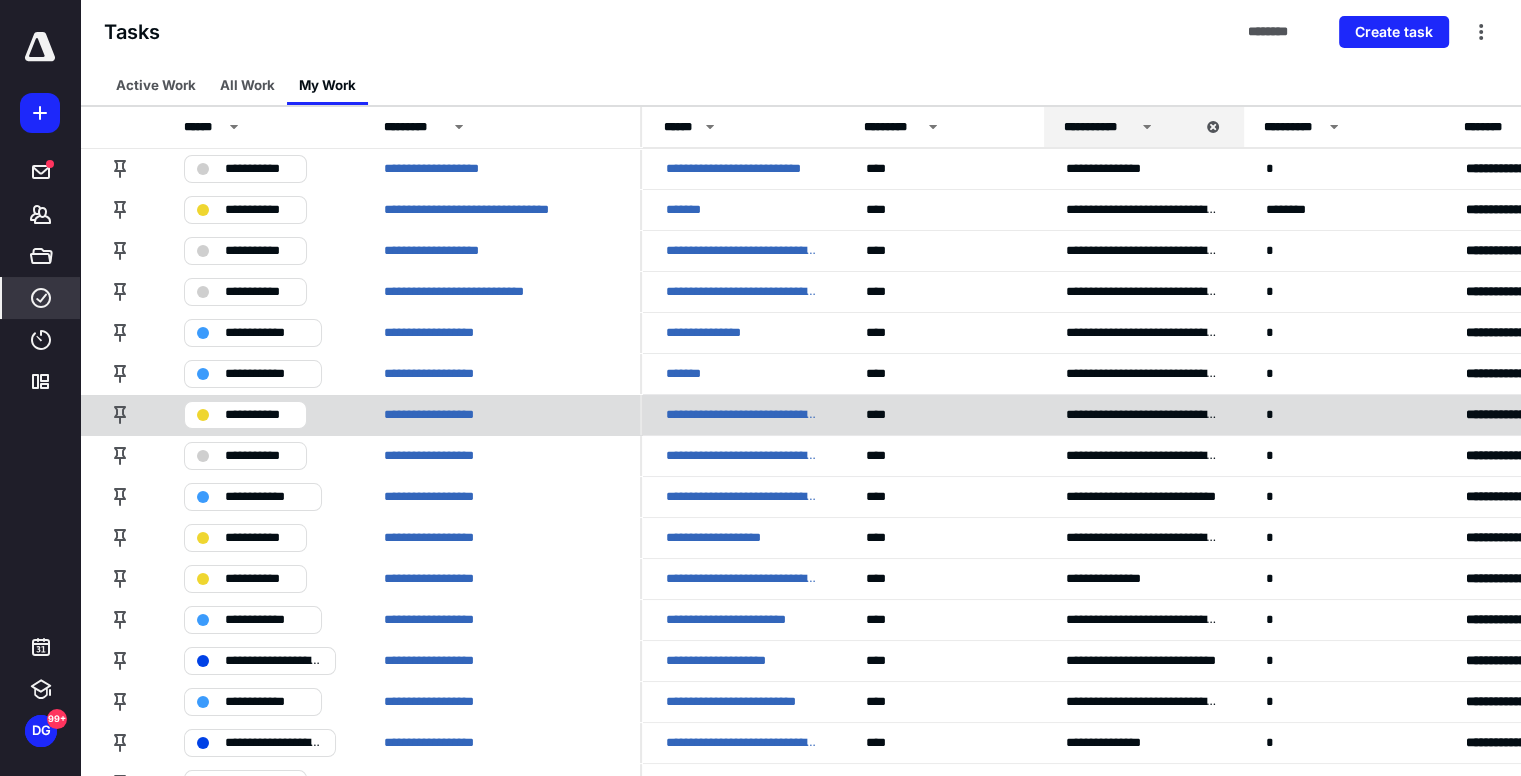 click on "**********" at bounding box center (742, 415) 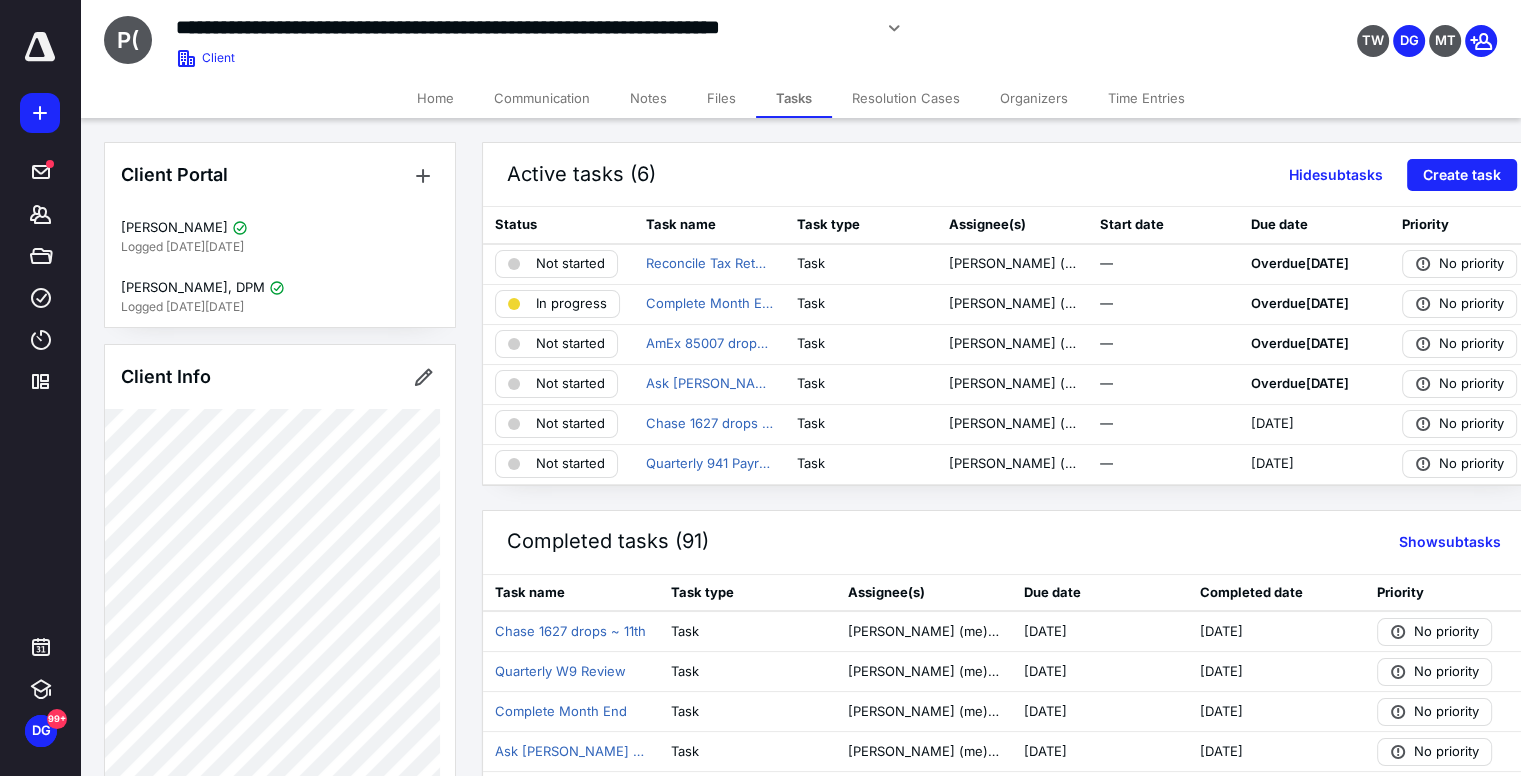click on "Files" at bounding box center [721, 98] 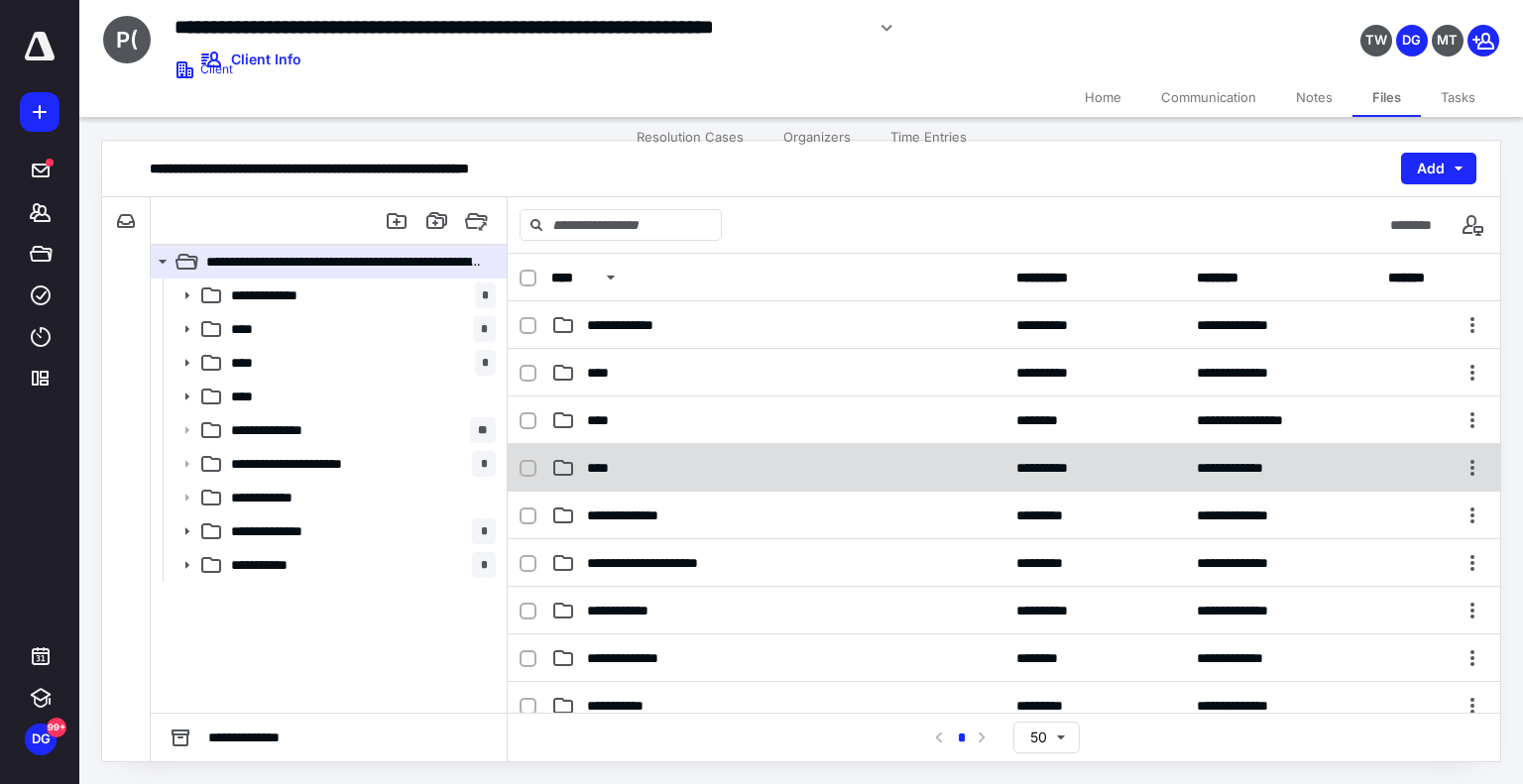 click on "****" at bounding box center [604, 468] 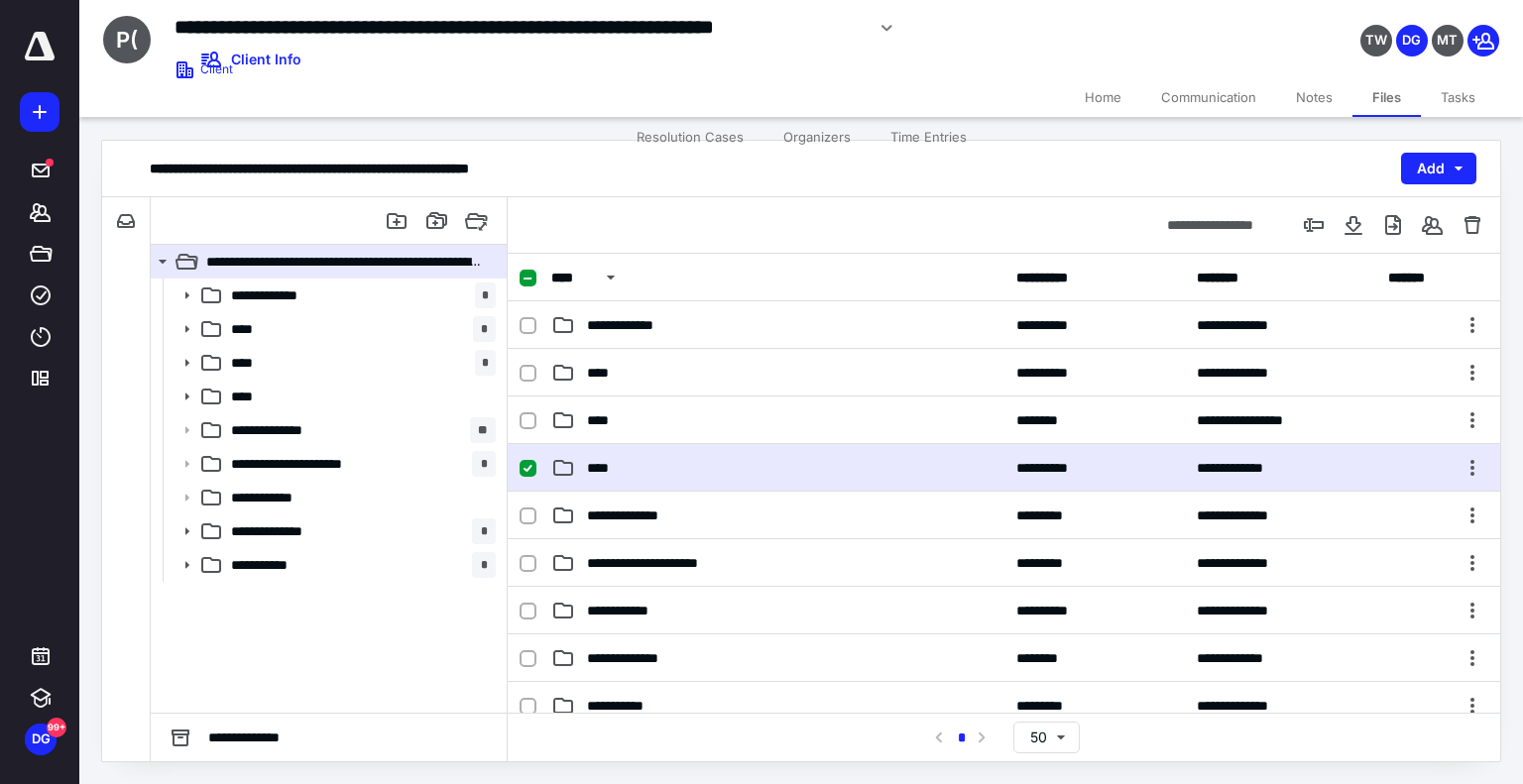 click on "****" at bounding box center [604, 468] 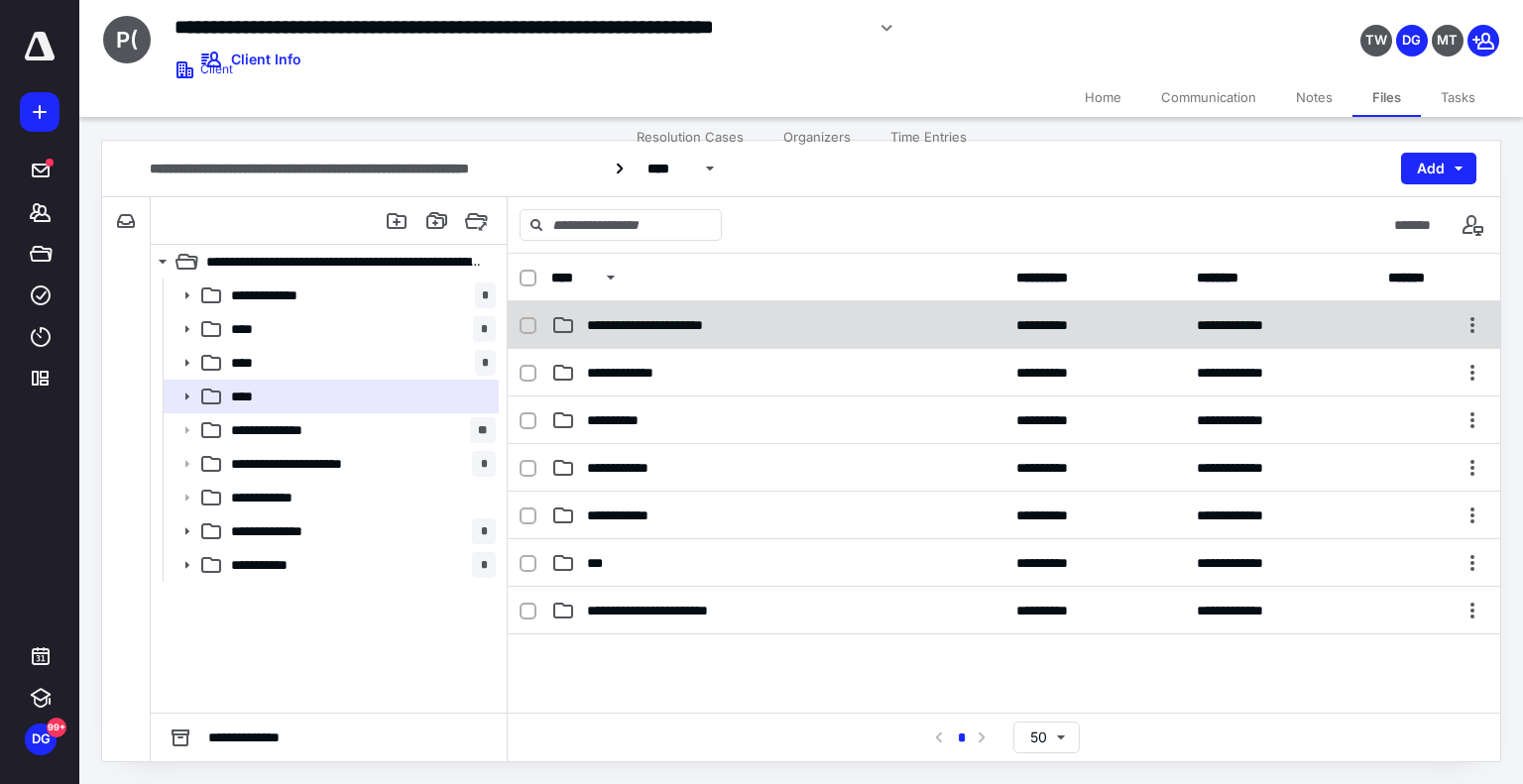 click on "**********" at bounding box center (673, 325) 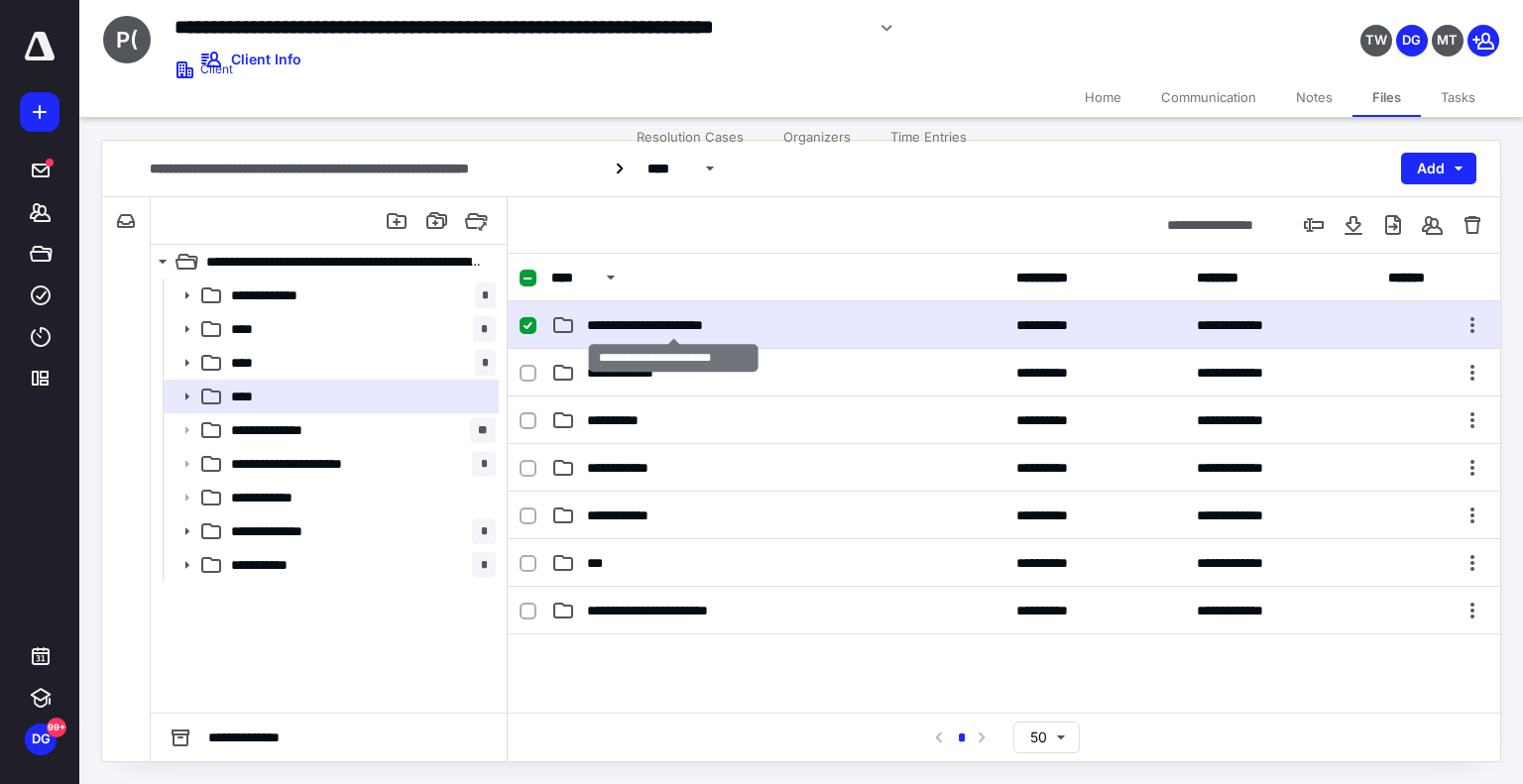 click on "**********" at bounding box center [673, 325] 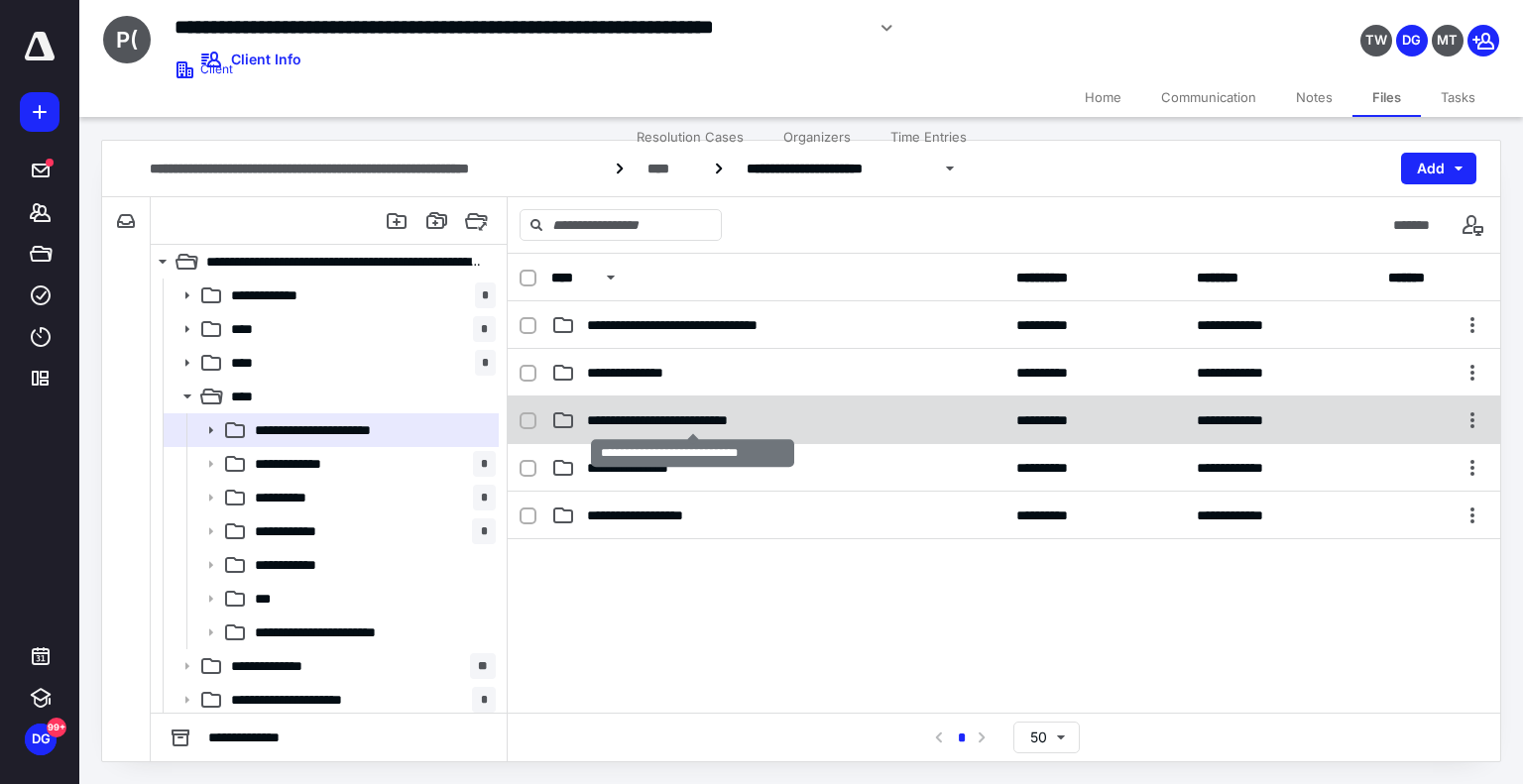 click on "**********" at bounding box center (692, 420) 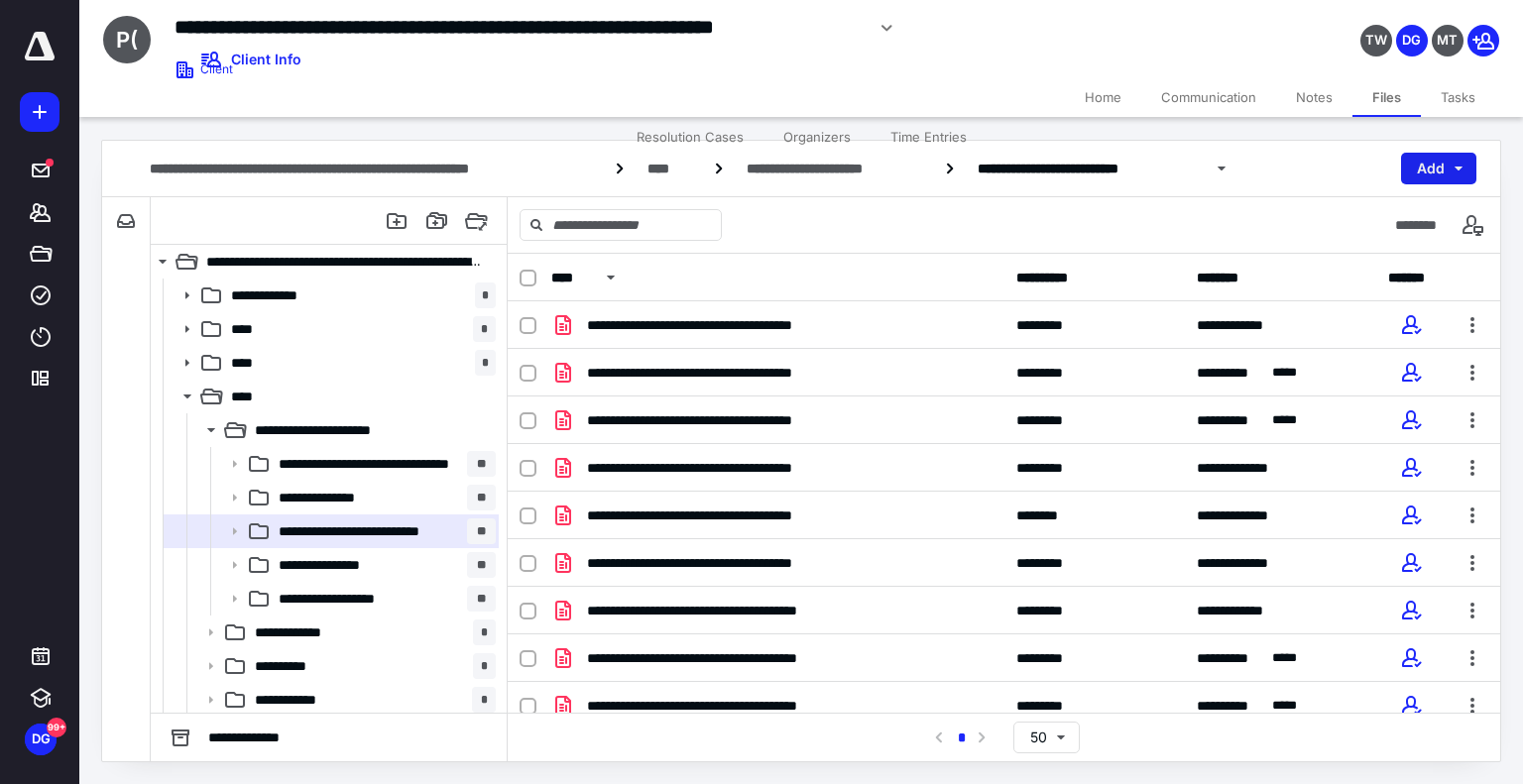 click on "Add" at bounding box center (1439, 168) 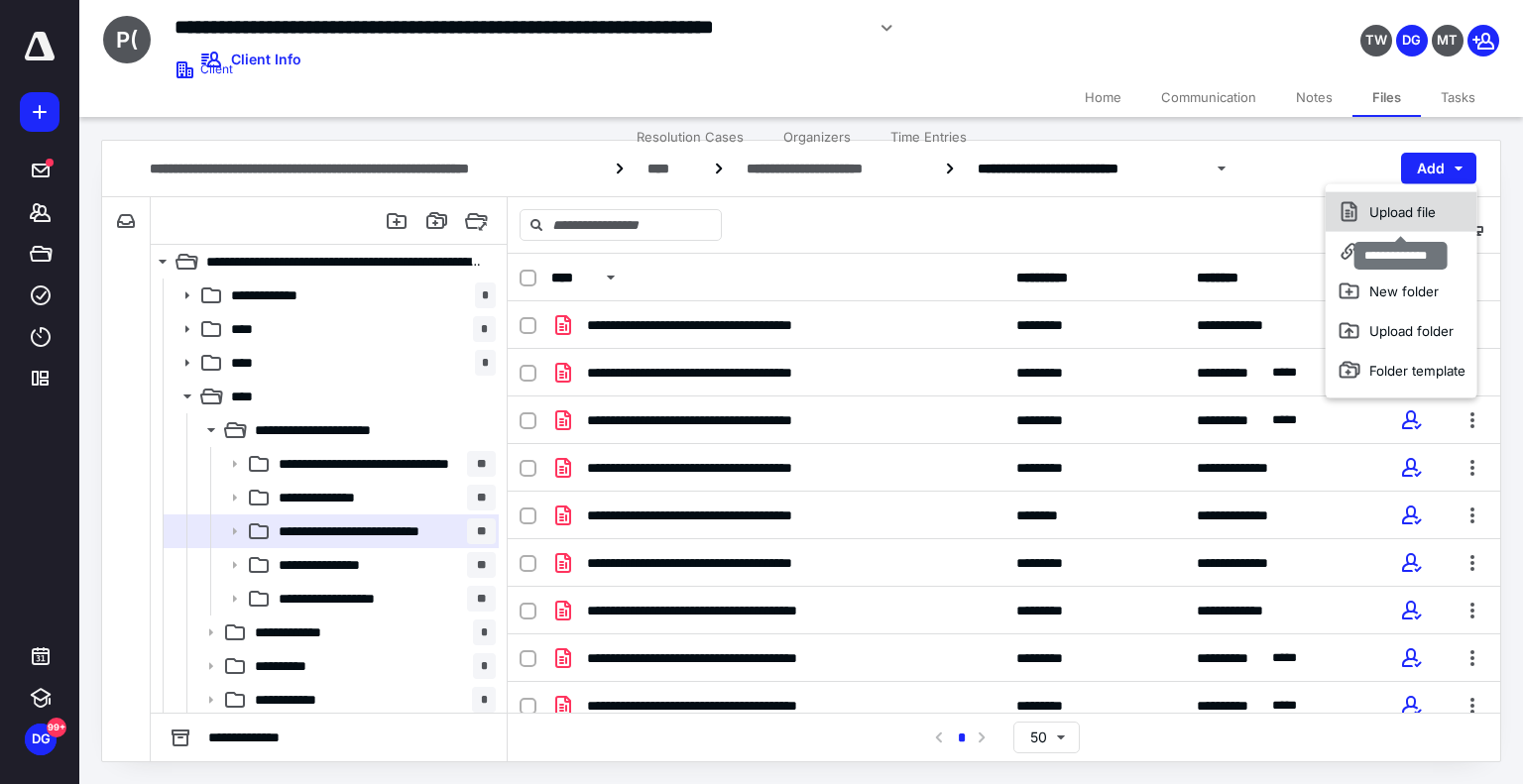 click on "Upload file" at bounding box center [1401, 212] 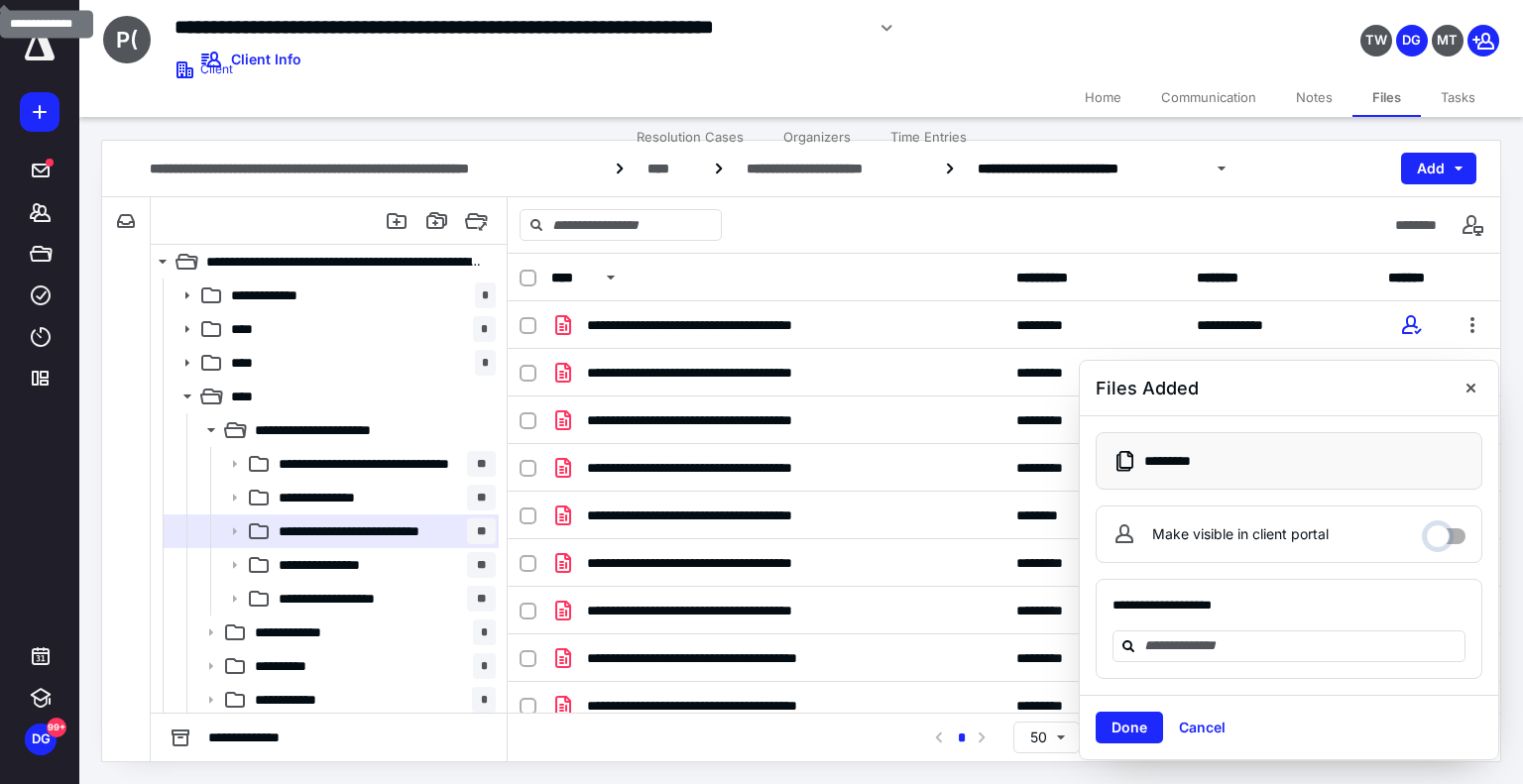 drag, startPoint x: 1463, startPoint y: 537, endPoint x: 1444, endPoint y: 544, distance: 20.248457 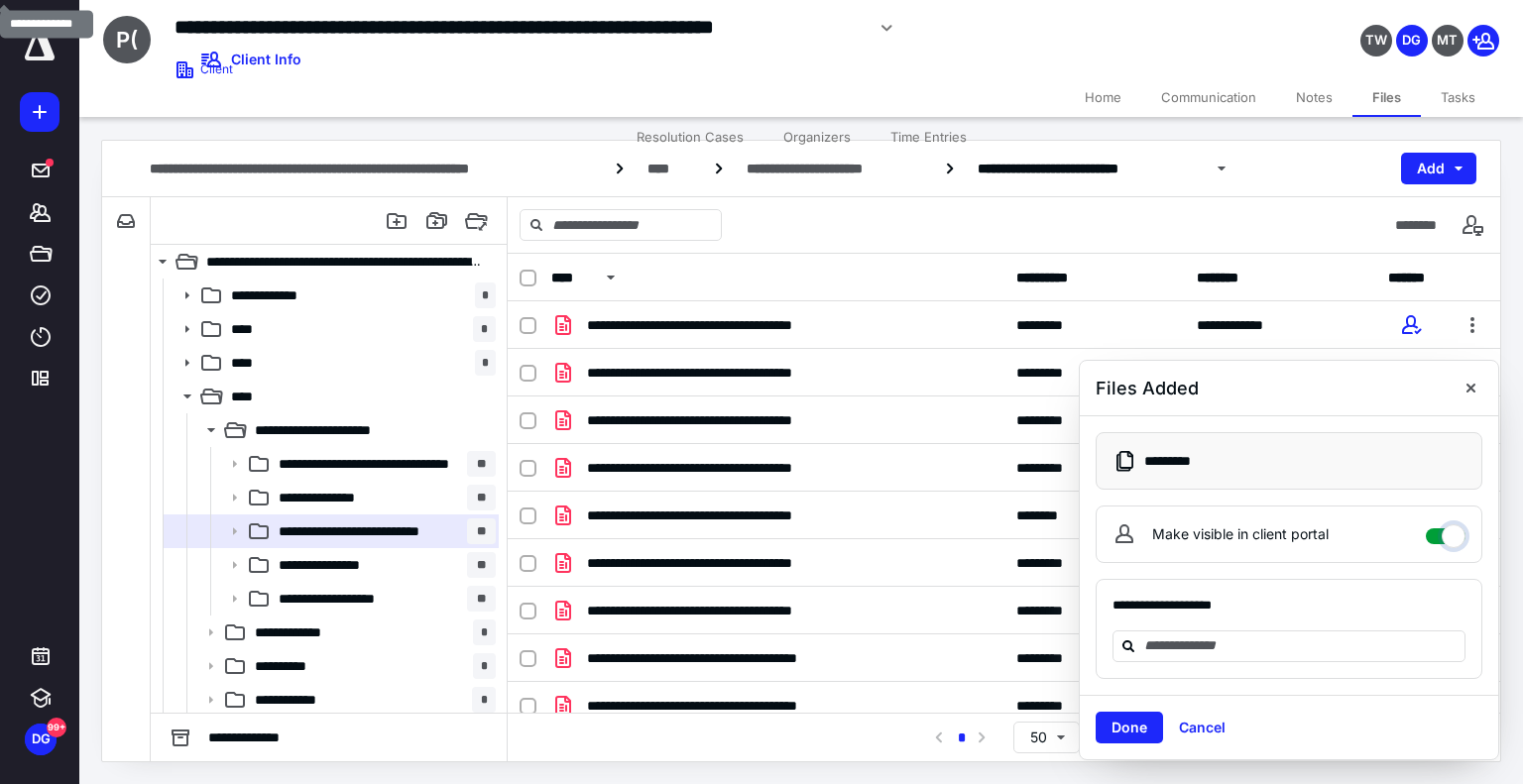checkbox on "****" 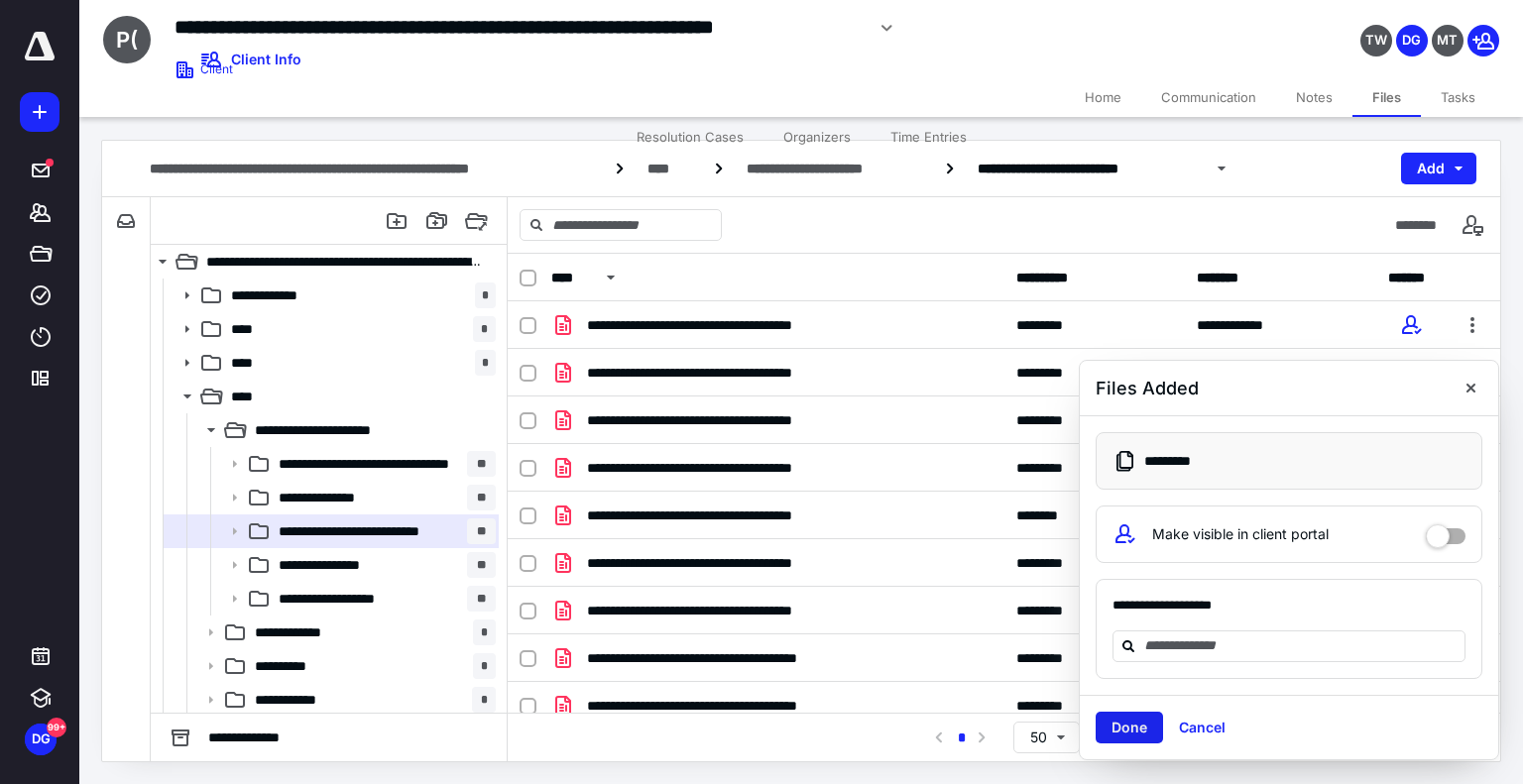 click on "Done" at bounding box center [1129, 728] 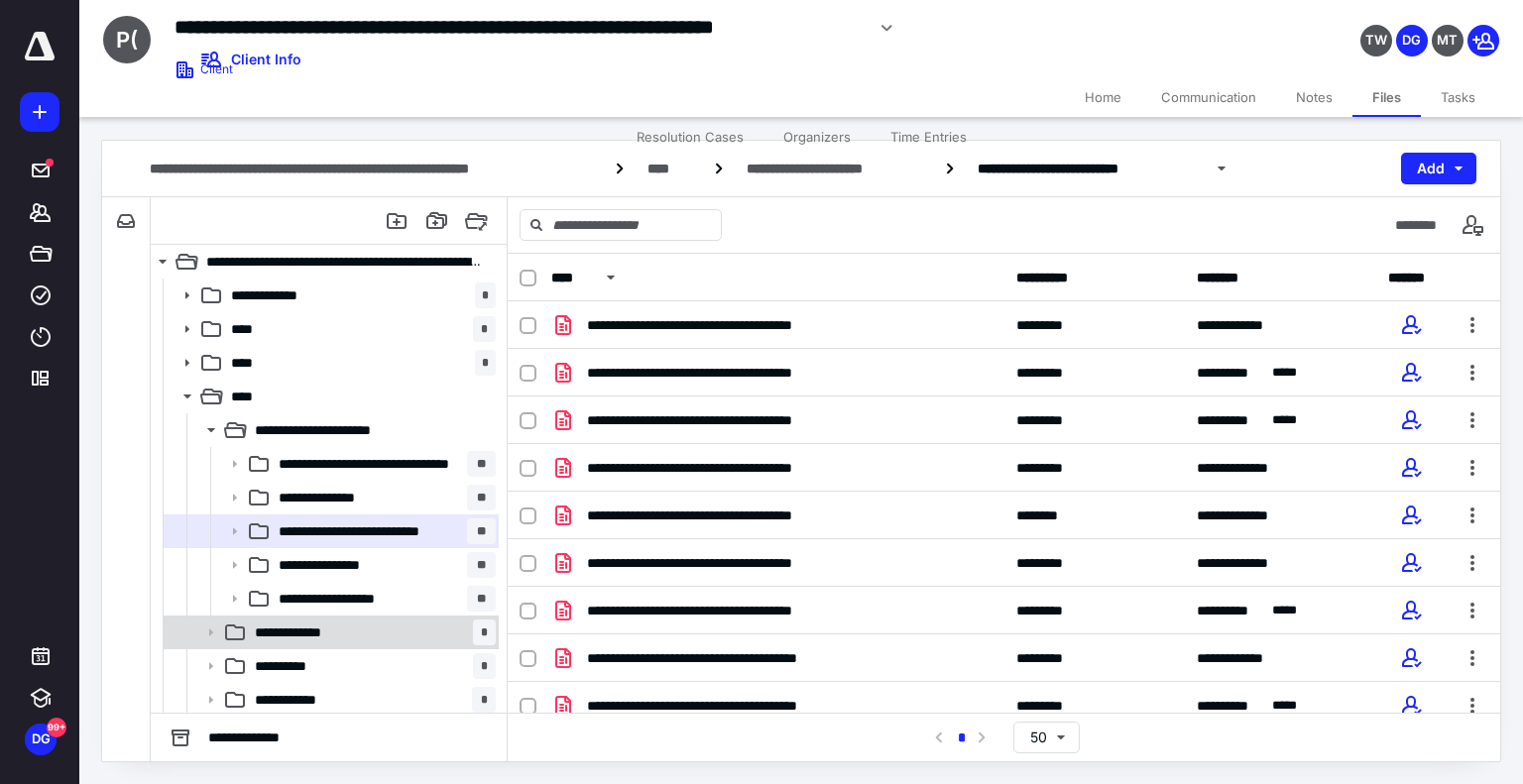 drag, startPoint x: 297, startPoint y: 629, endPoint x: 333, endPoint y: 616, distance: 38.275318 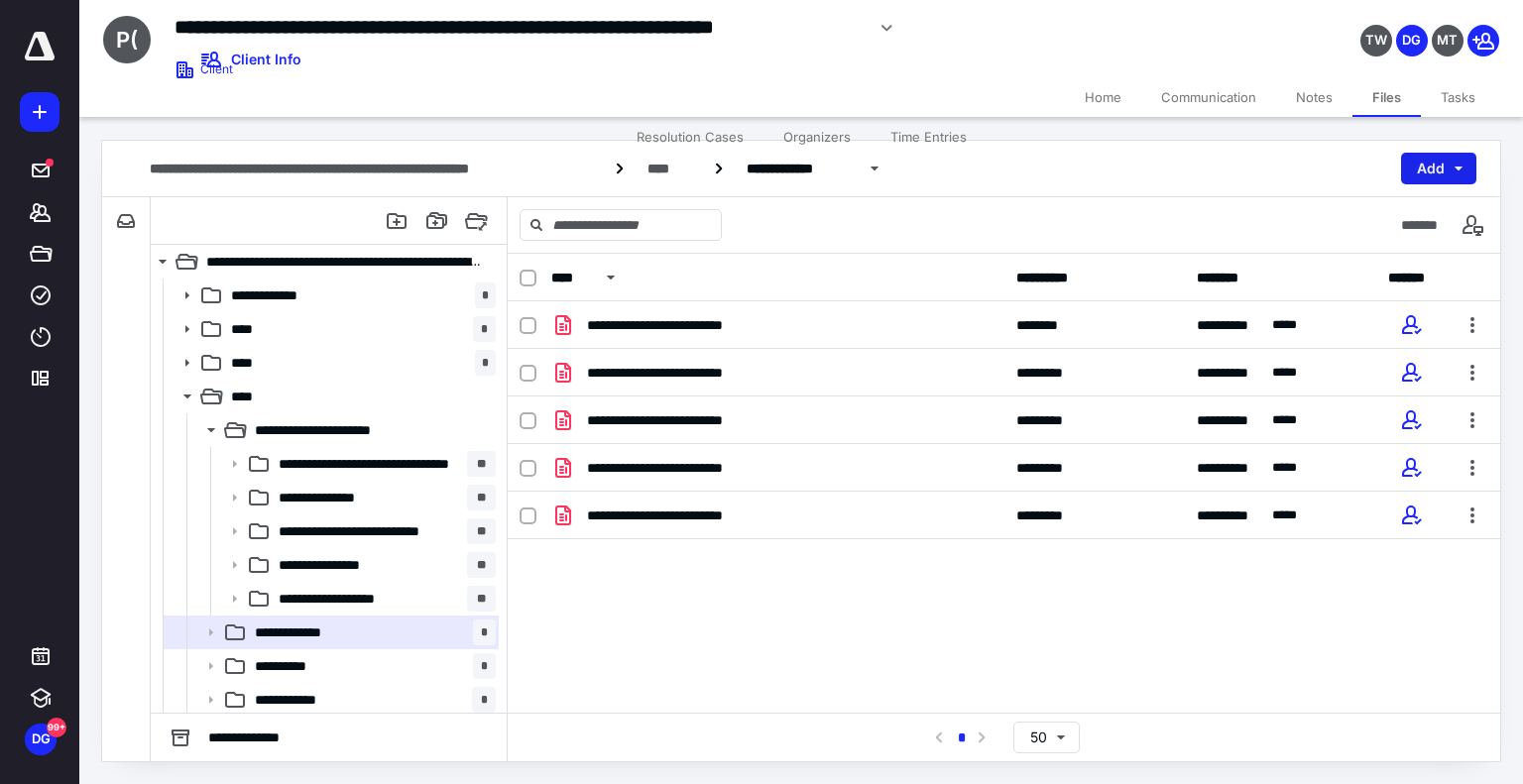 drag, startPoint x: 1434, startPoint y: 169, endPoint x: 1403, endPoint y: 174, distance: 31.400637 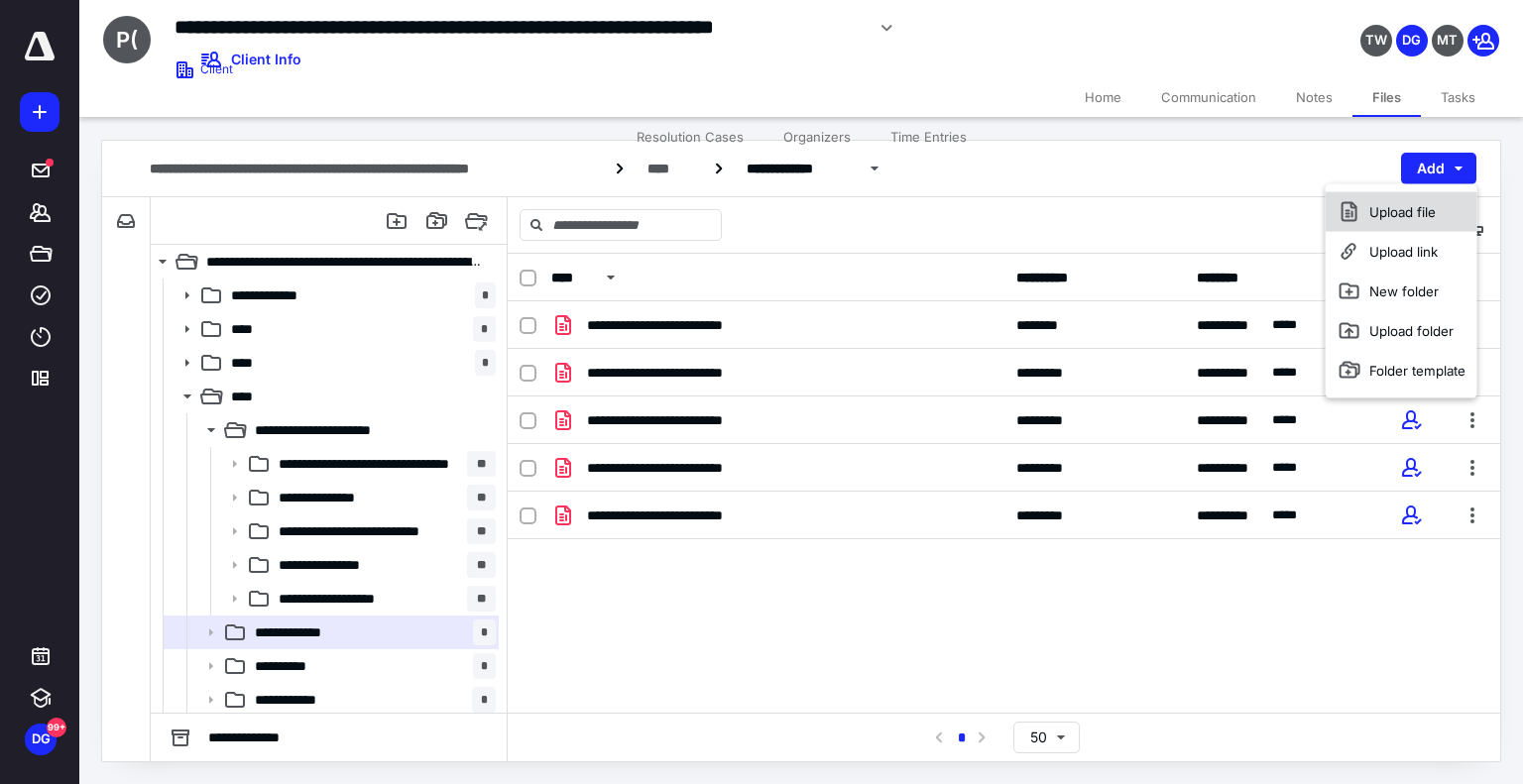 click 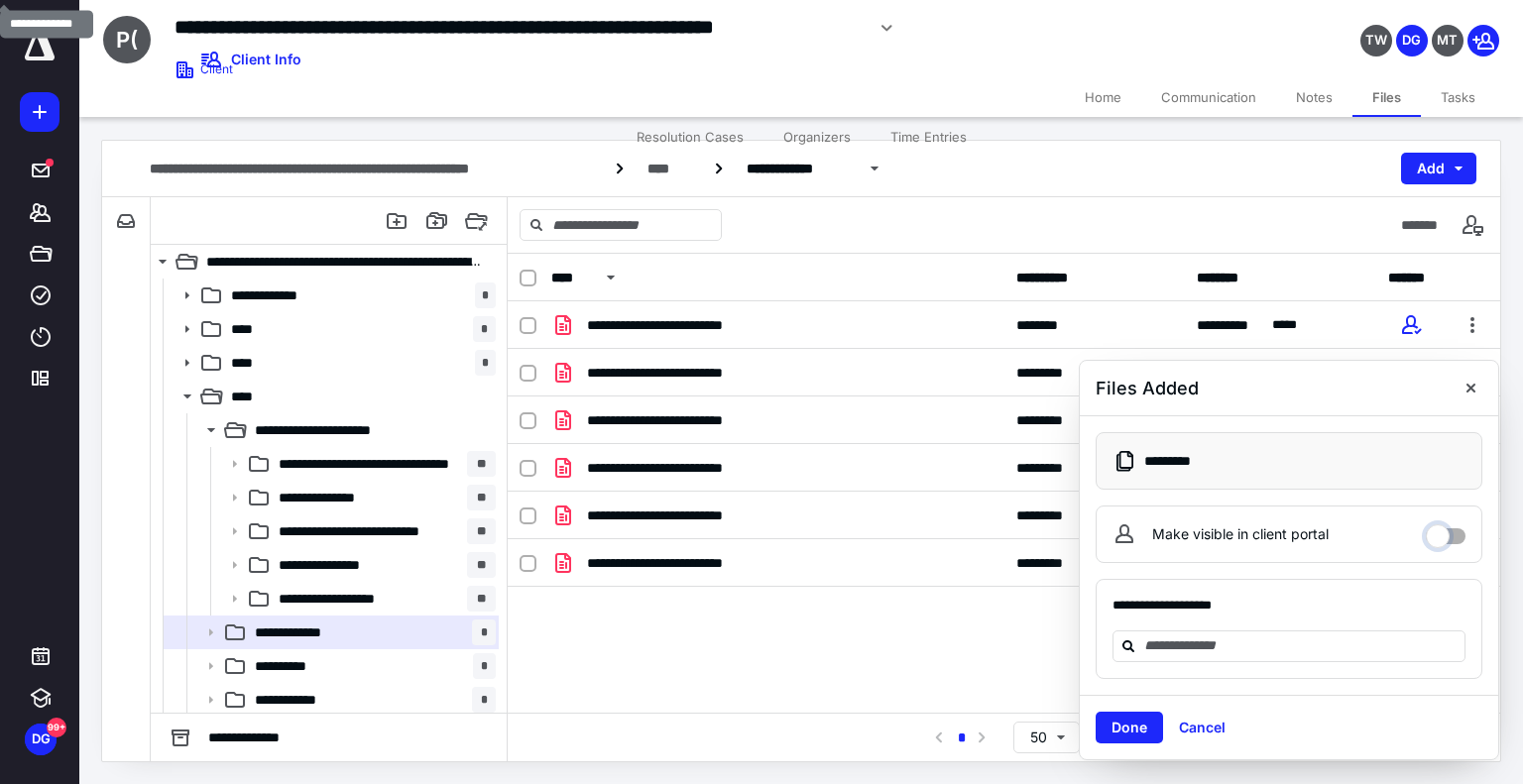 drag, startPoint x: 1461, startPoint y: 534, endPoint x: 1445, endPoint y: 550, distance: 22.627417 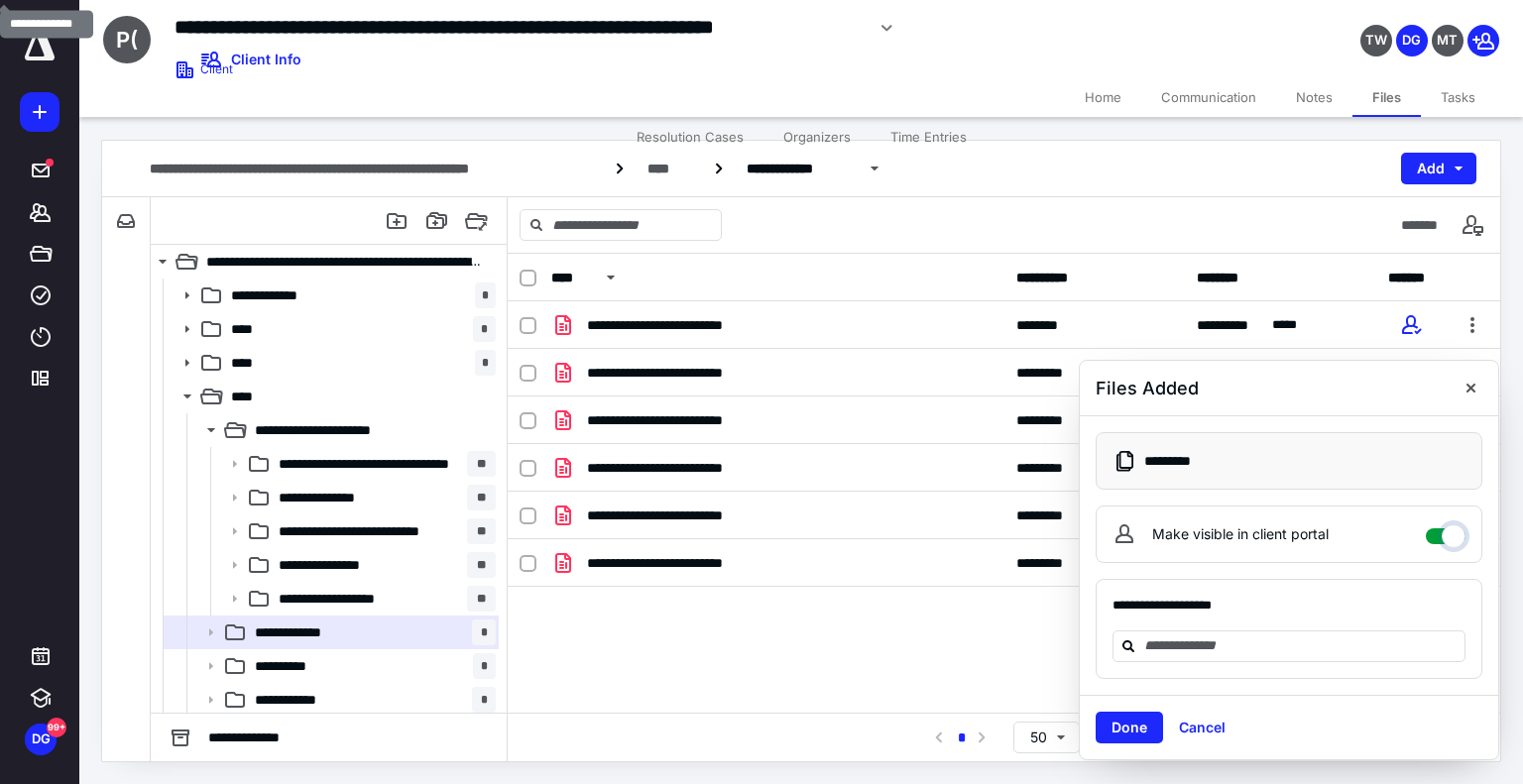 checkbox on "****" 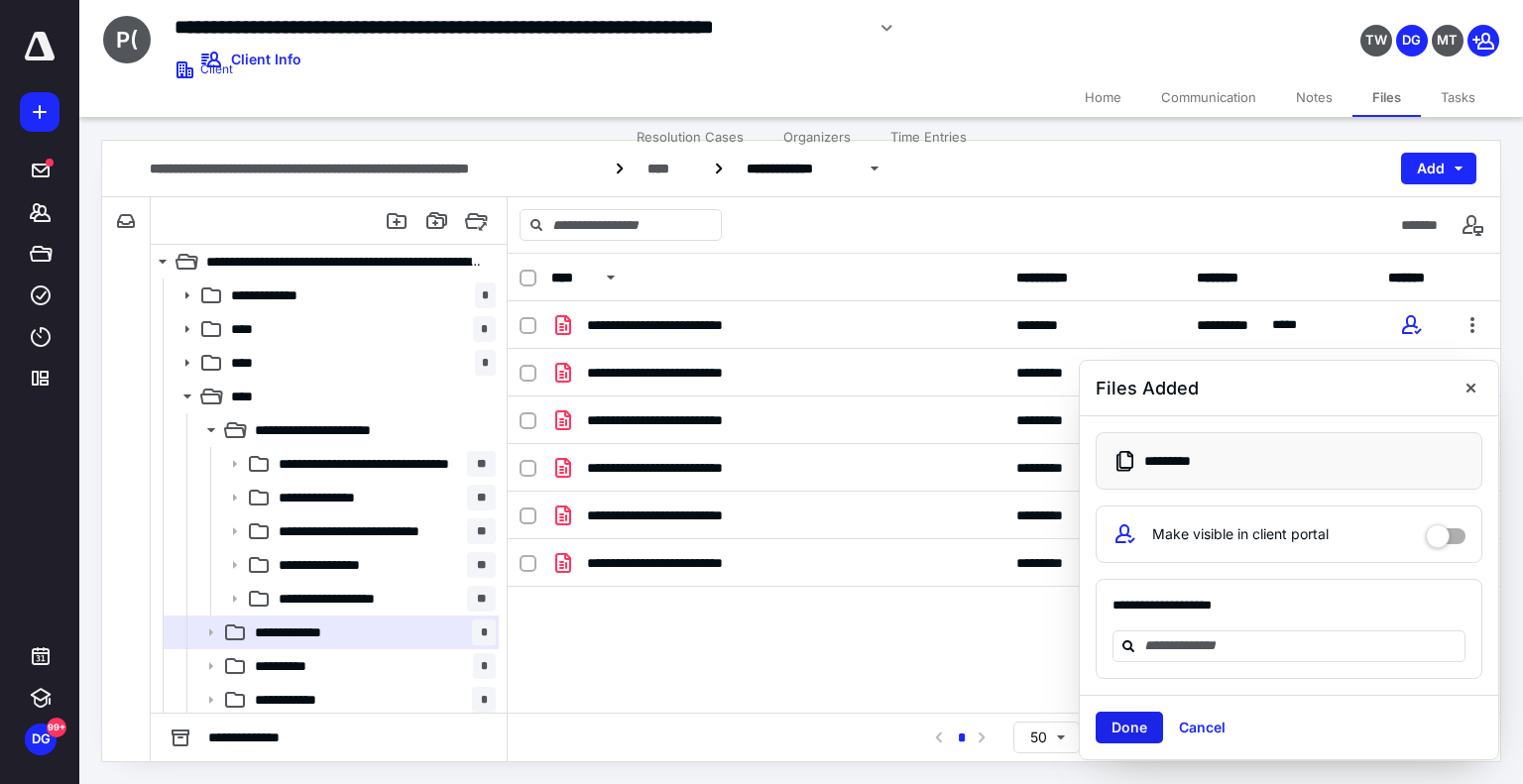 click on "Done" at bounding box center (1129, 728) 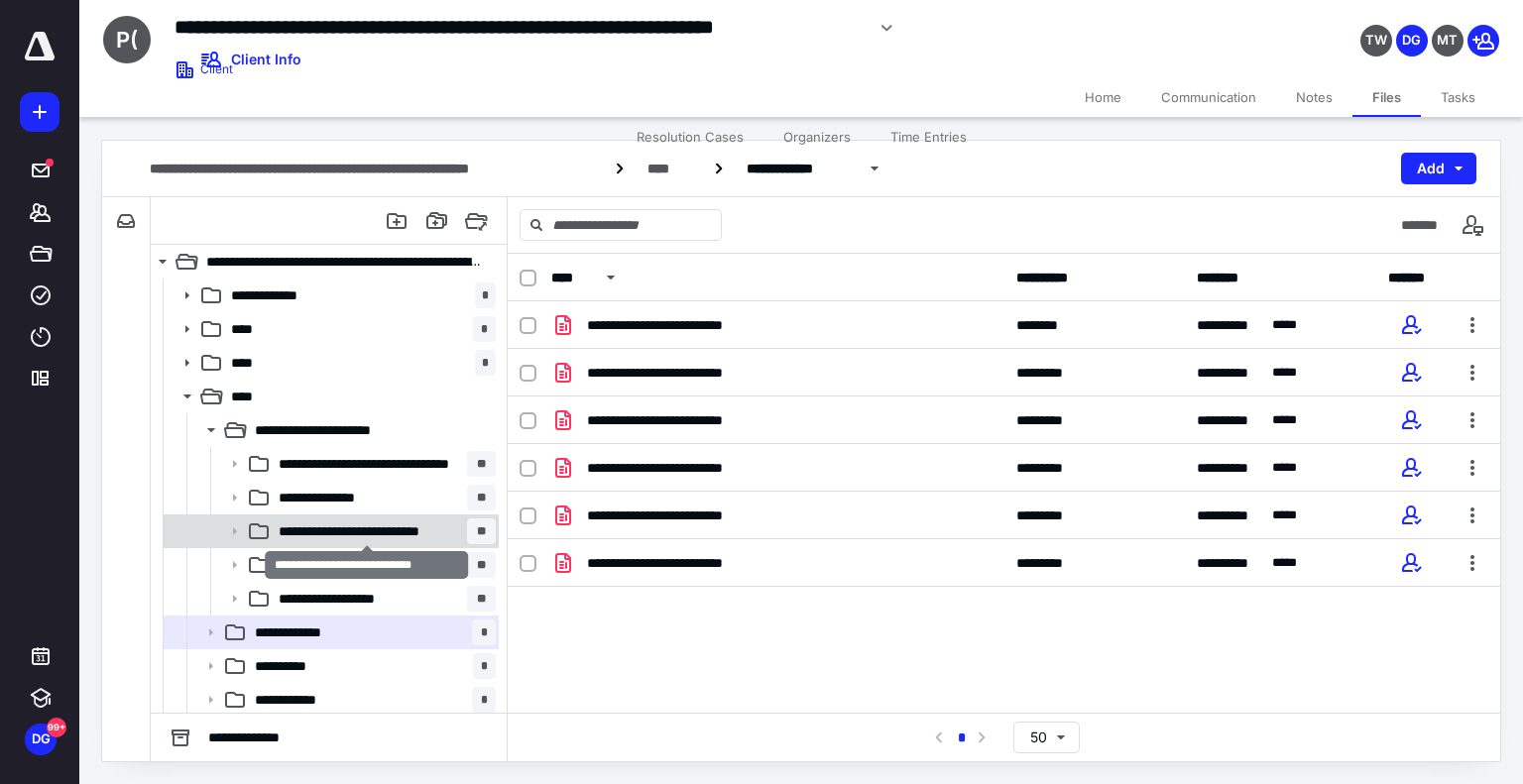 click on "**********" at bounding box center [367, 531] 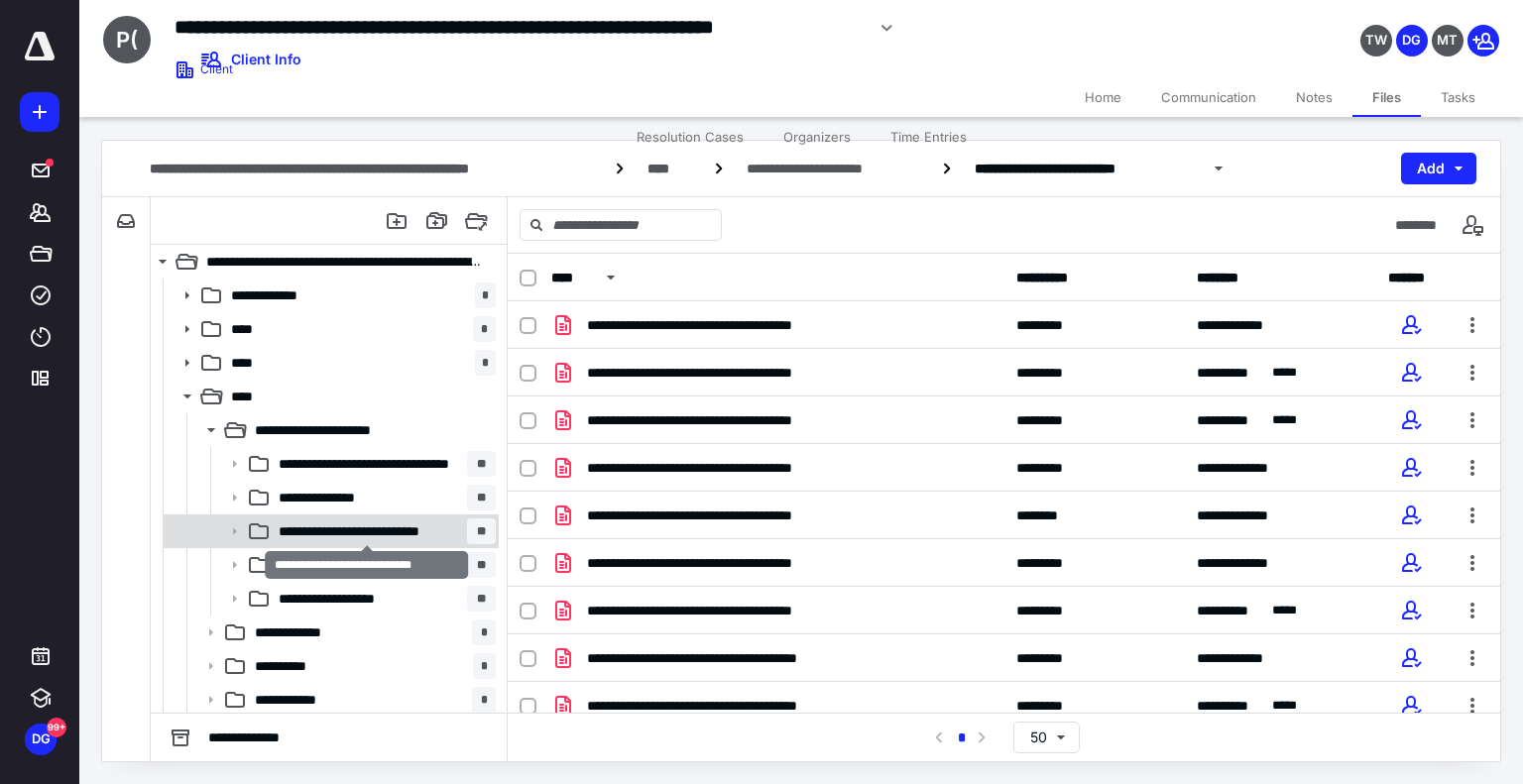 click on "**********" at bounding box center (367, 531) 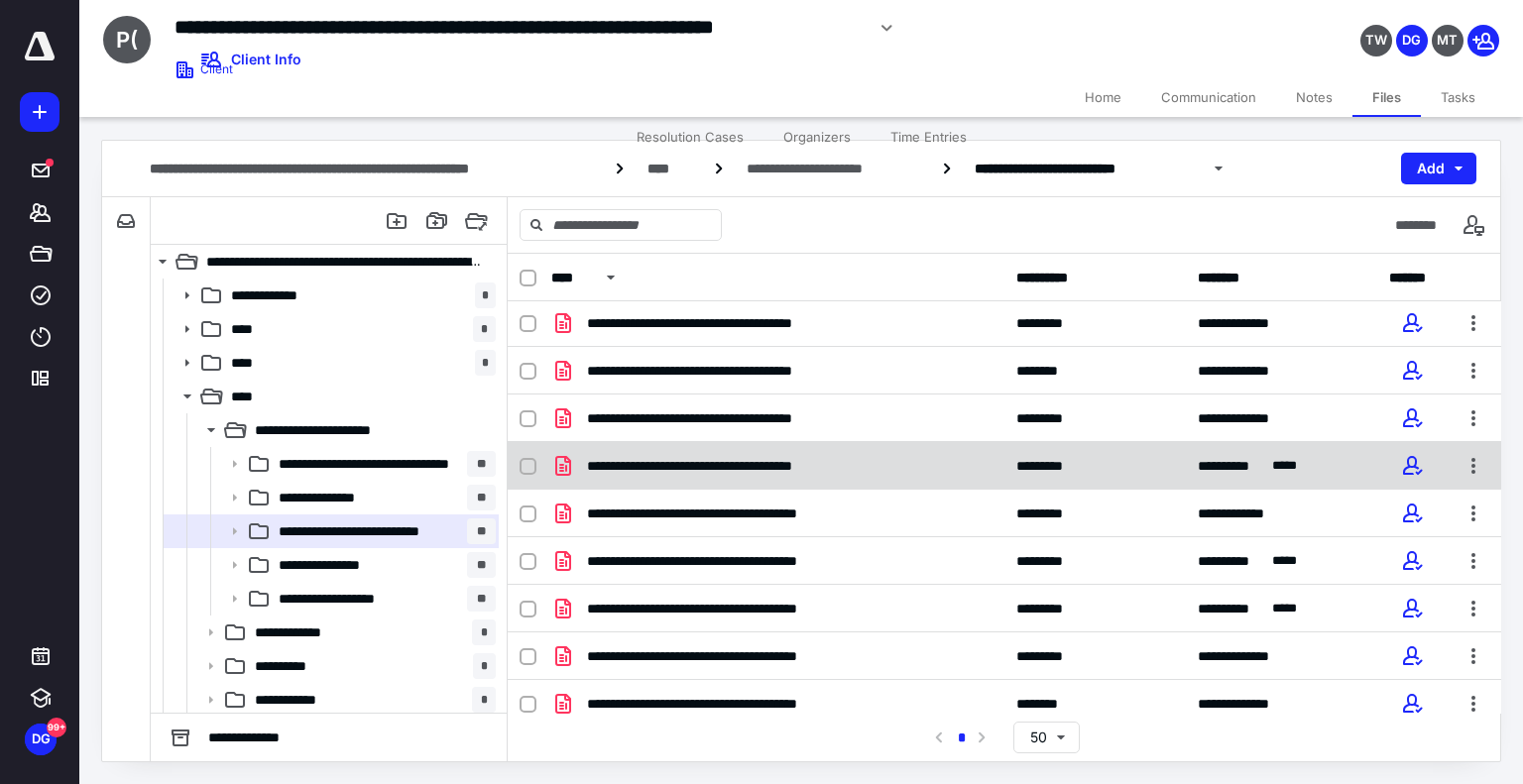 scroll, scrollTop: 251, scrollLeft: 0, axis: vertical 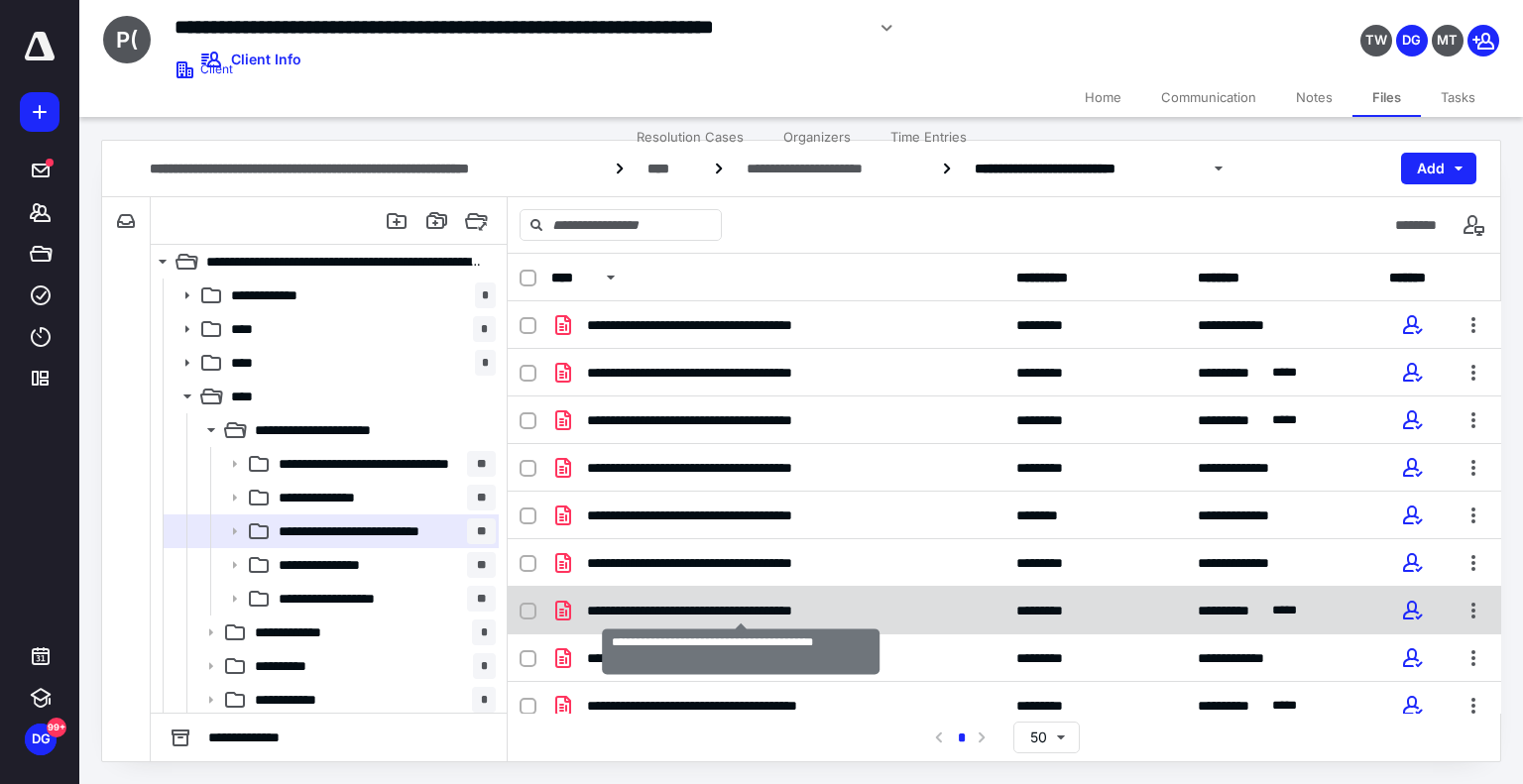 click on "**********" at bounding box center (741, 611) 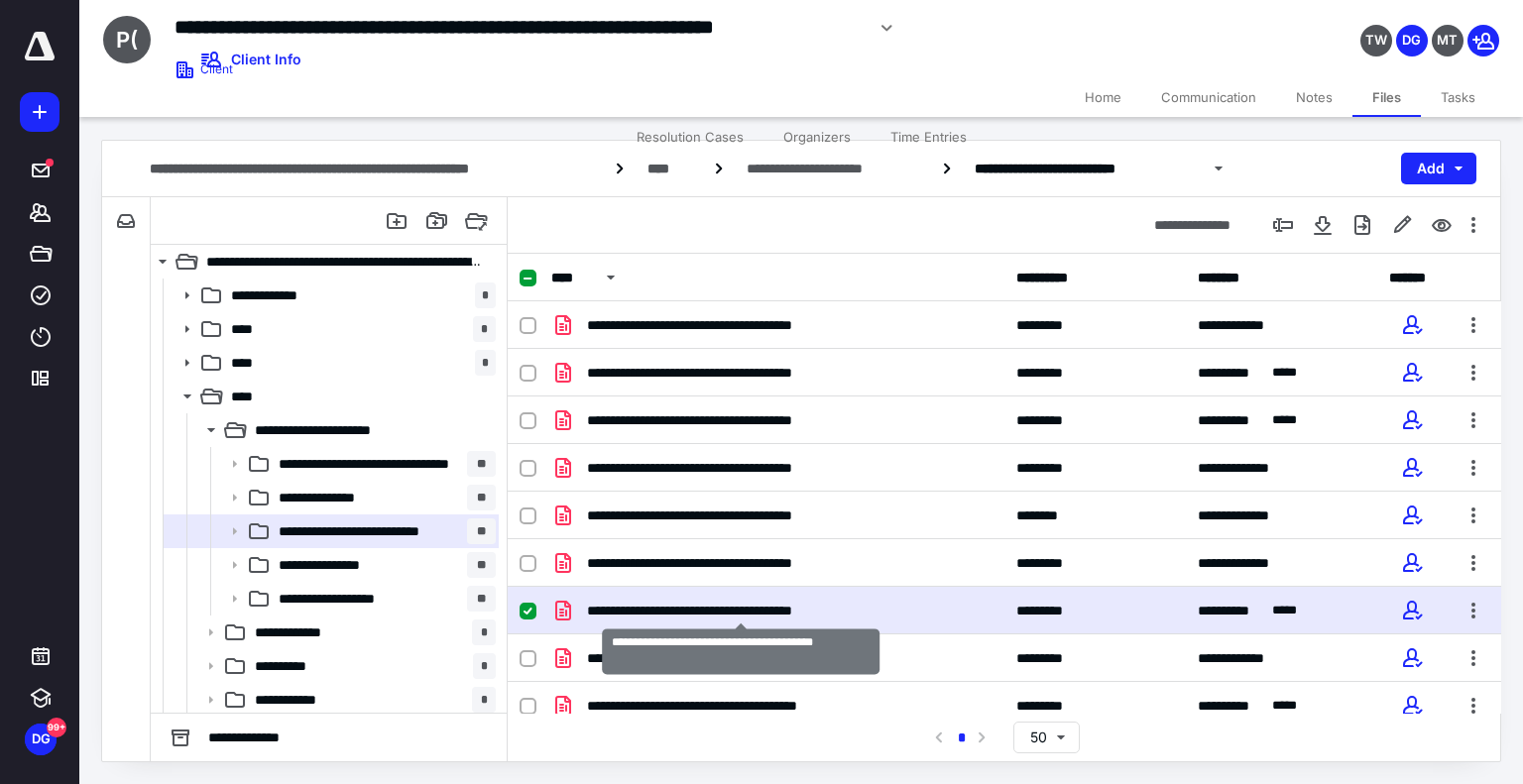 click on "**********" at bounding box center [741, 611] 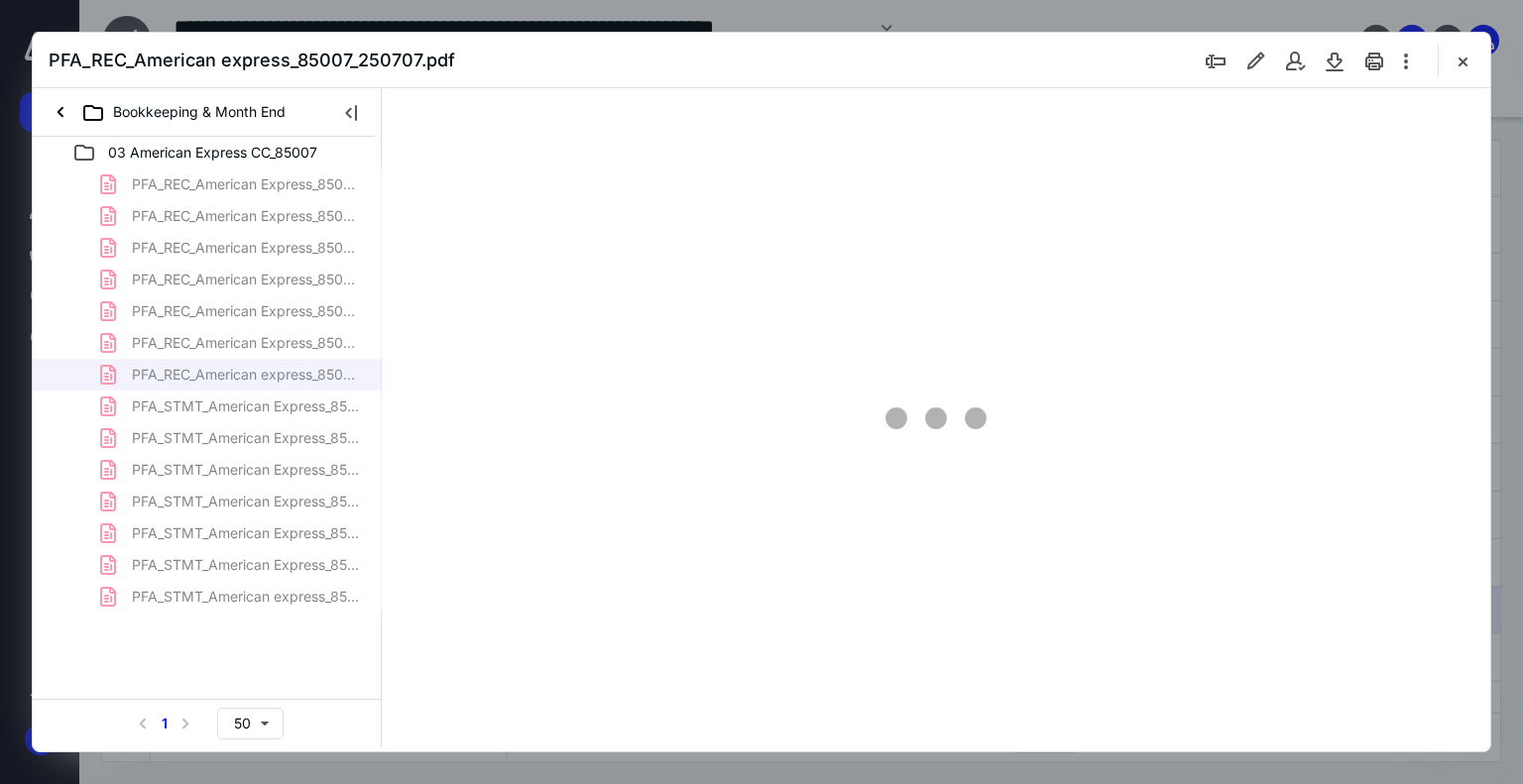 scroll, scrollTop: 0, scrollLeft: 0, axis: both 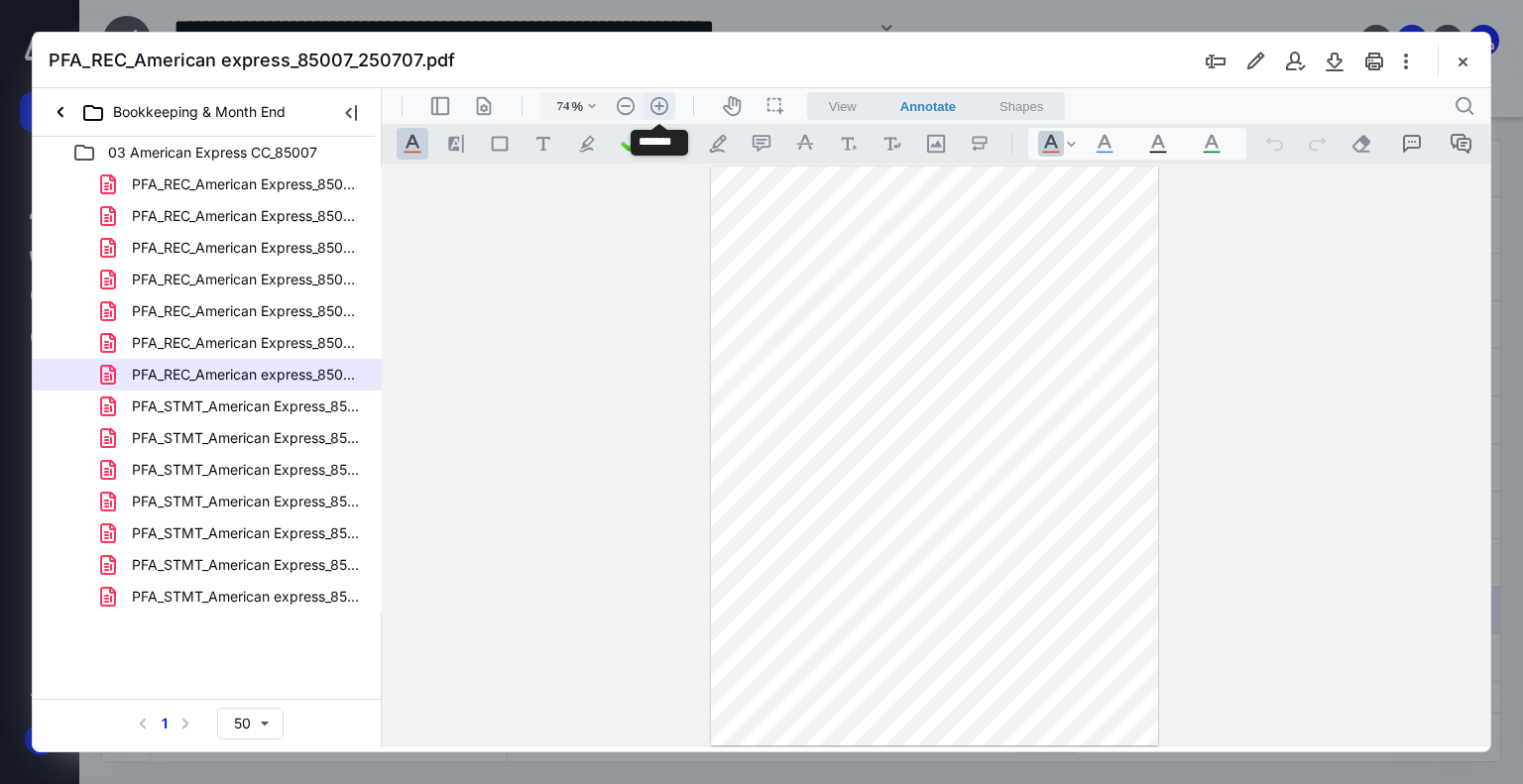click on ".cls-1{fill:#abb0c4;} icon - header - zoom - in - line" at bounding box center [659, 106] 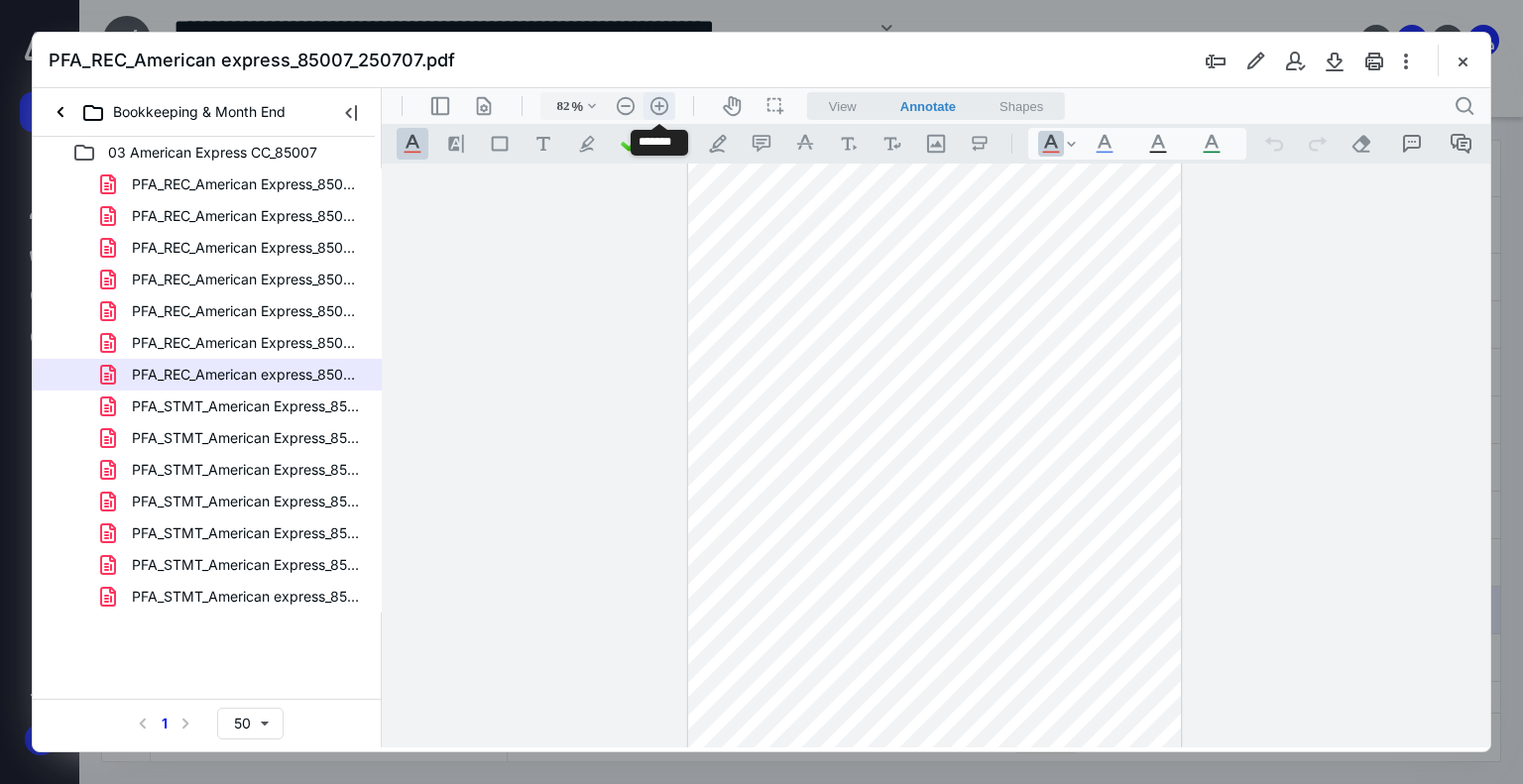 click on ".cls-1{fill:#abb0c4;} icon - header - zoom - in - line" at bounding box center (659, 106) 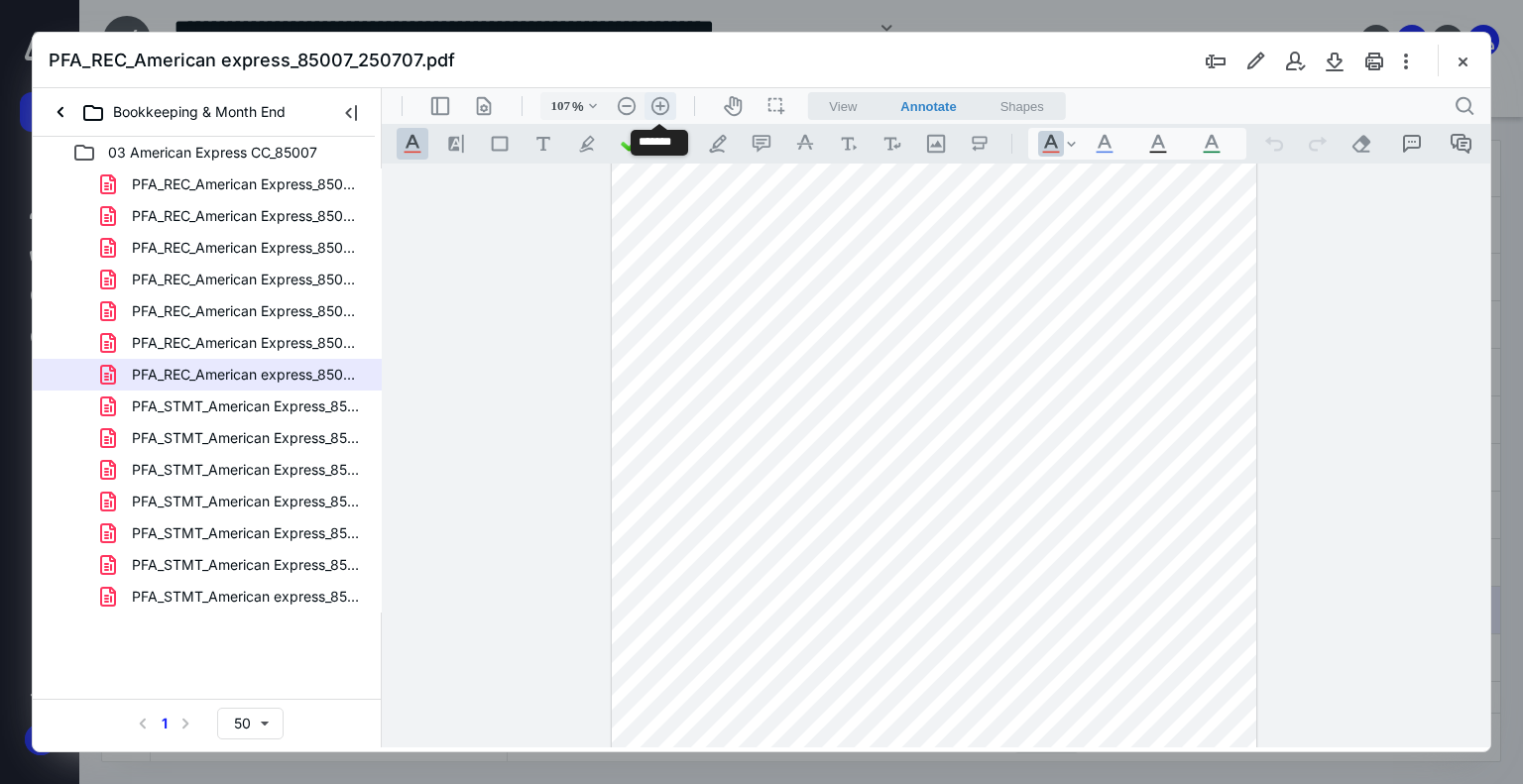click on ".cls-1{fill:#abb0c4;} icon - header - zoom - in - line" at bounding box center [660, 106] 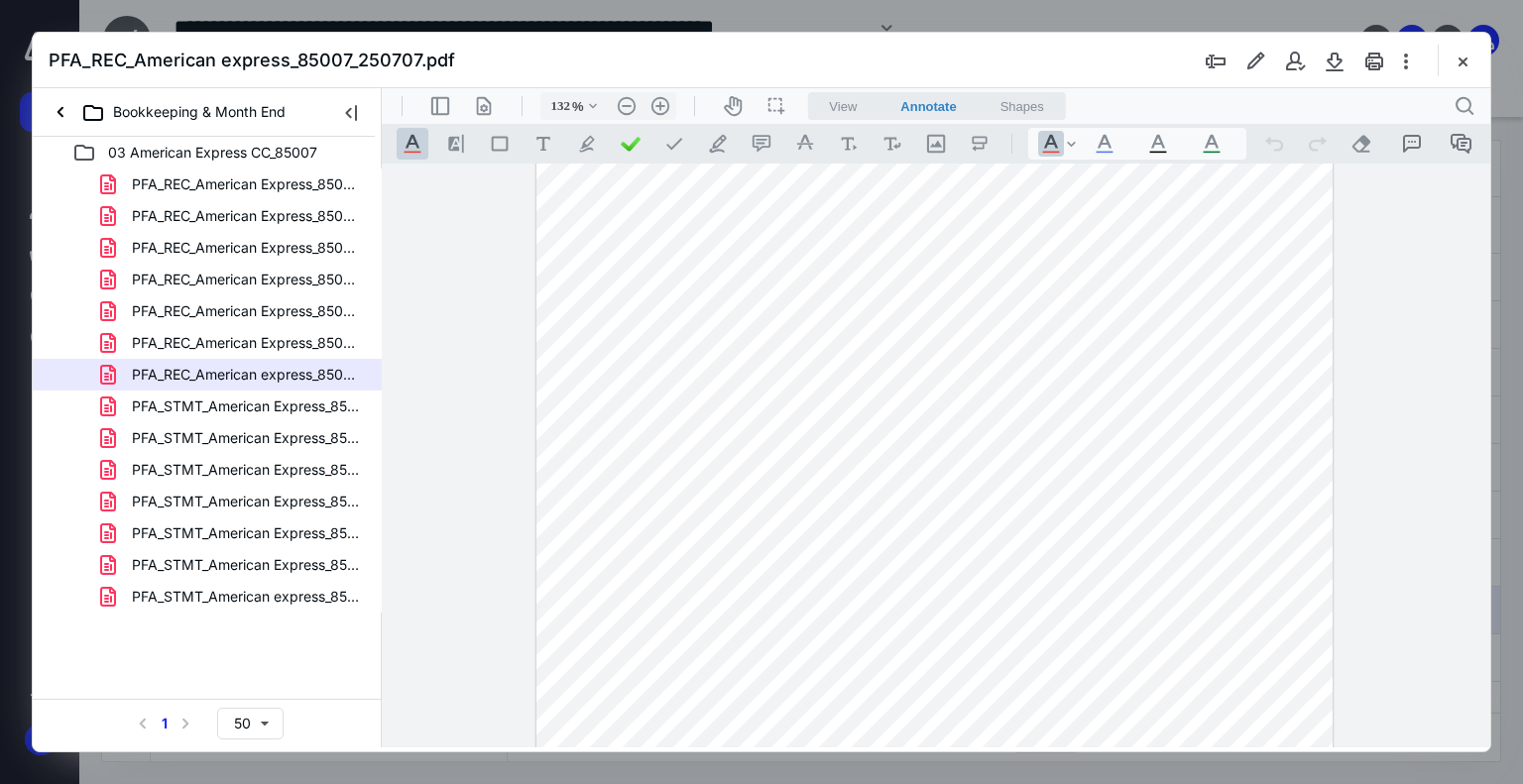 scroll, scrollTop: 0, scrollLeft: 0, axis: both 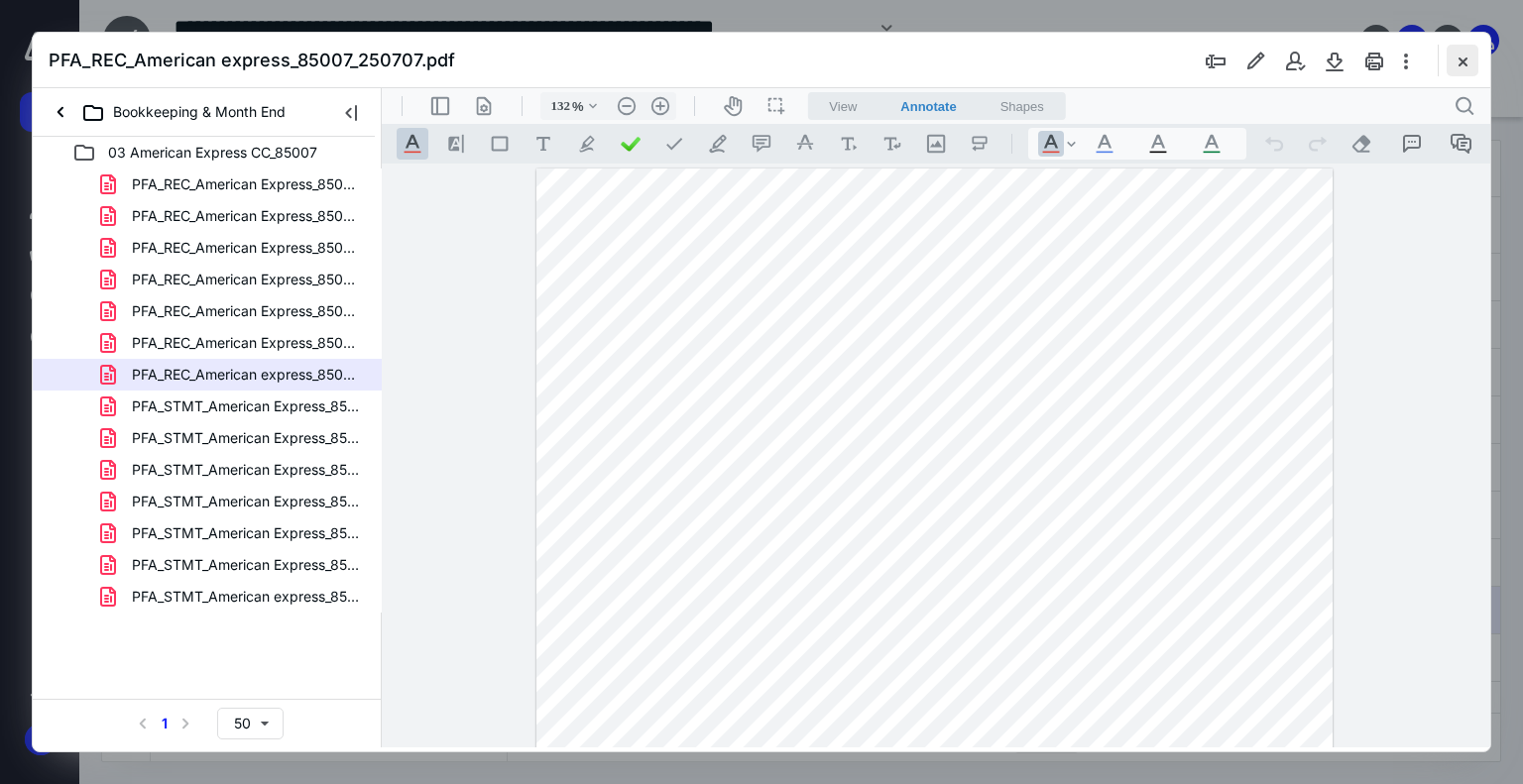 click at bounding box center (1463, 60) 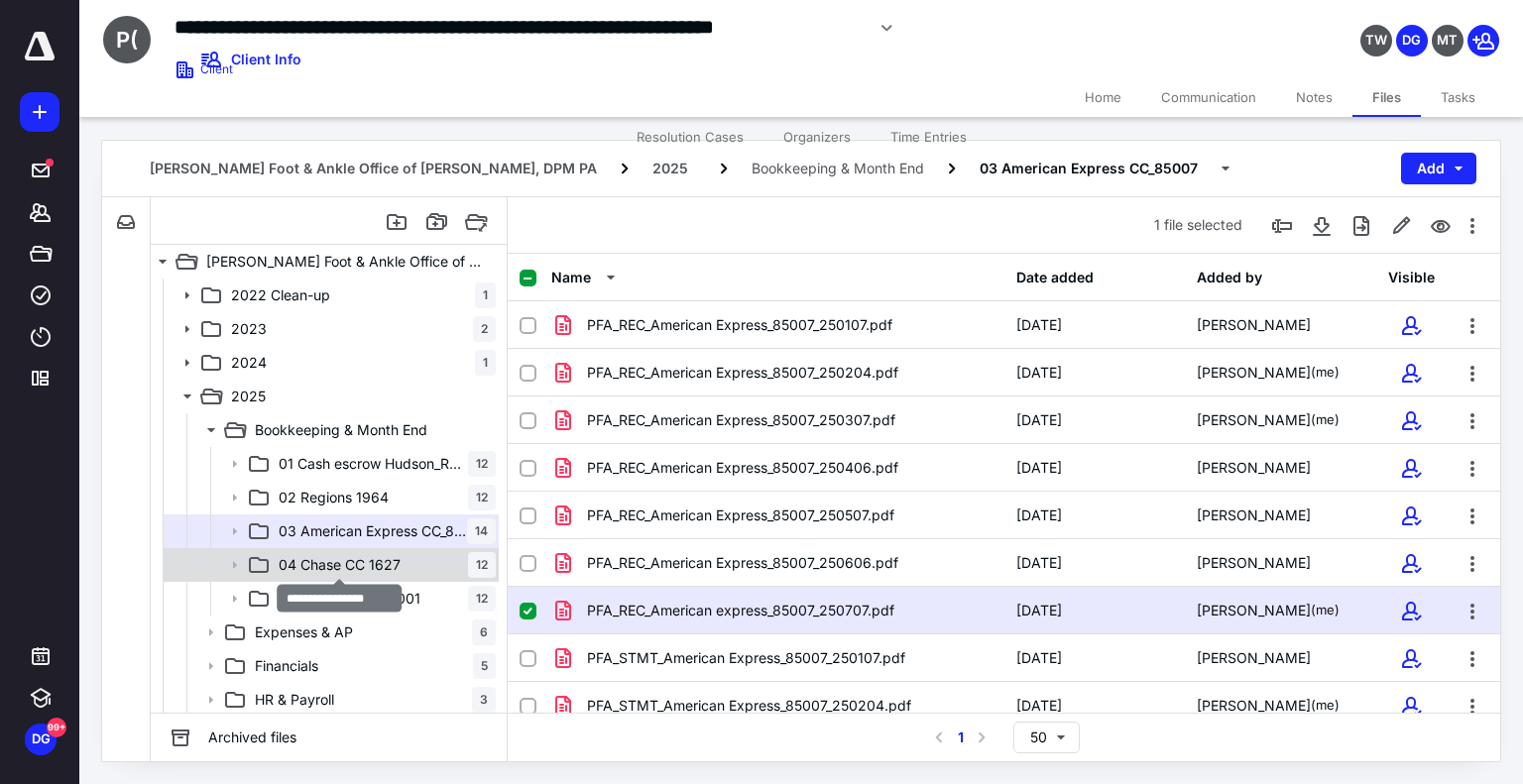 click on "04 Chase CC 1627" at bounding box center [339, 565] 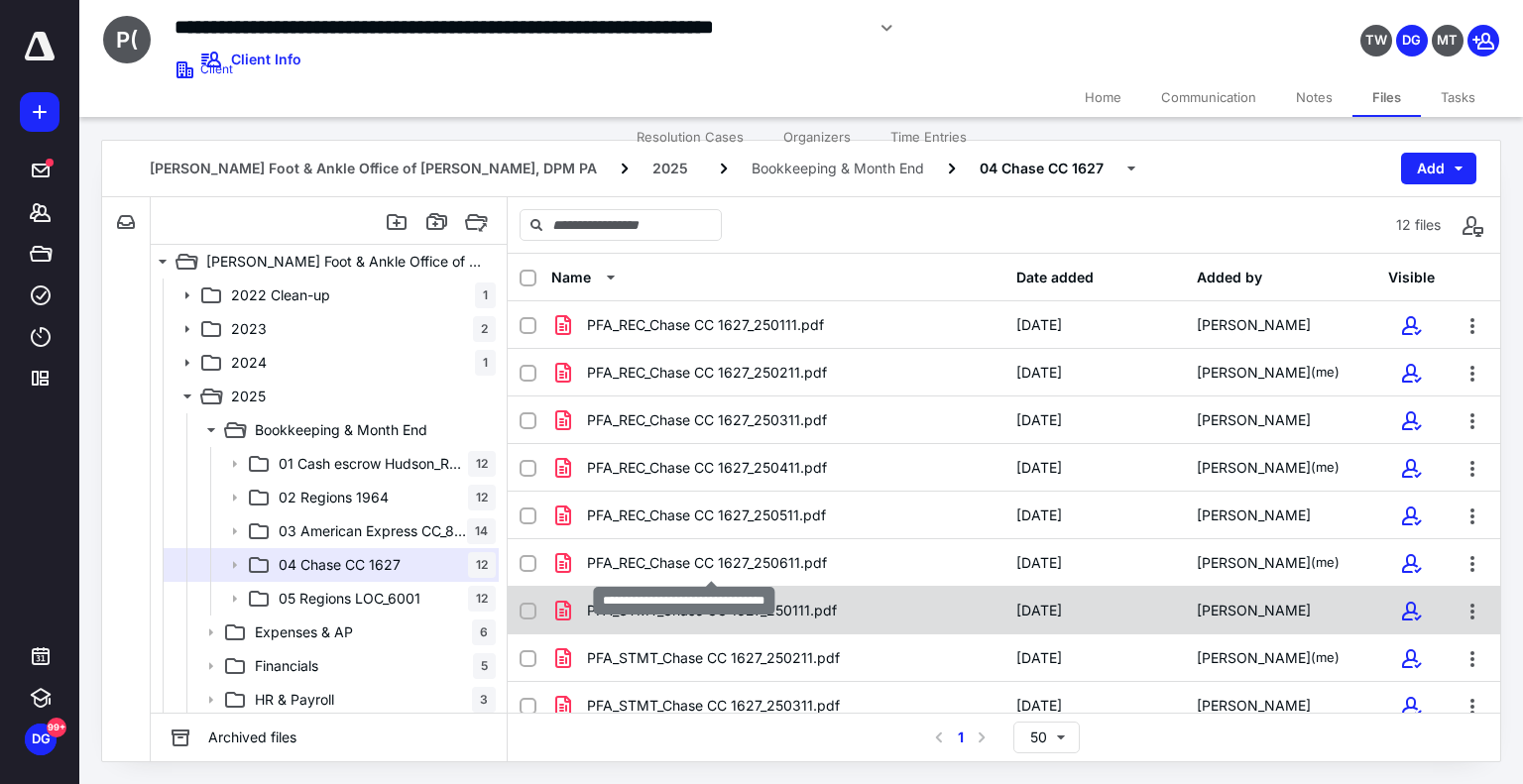 scroll, scrollTop: 156, scrollLeft: 0, axis: vertical 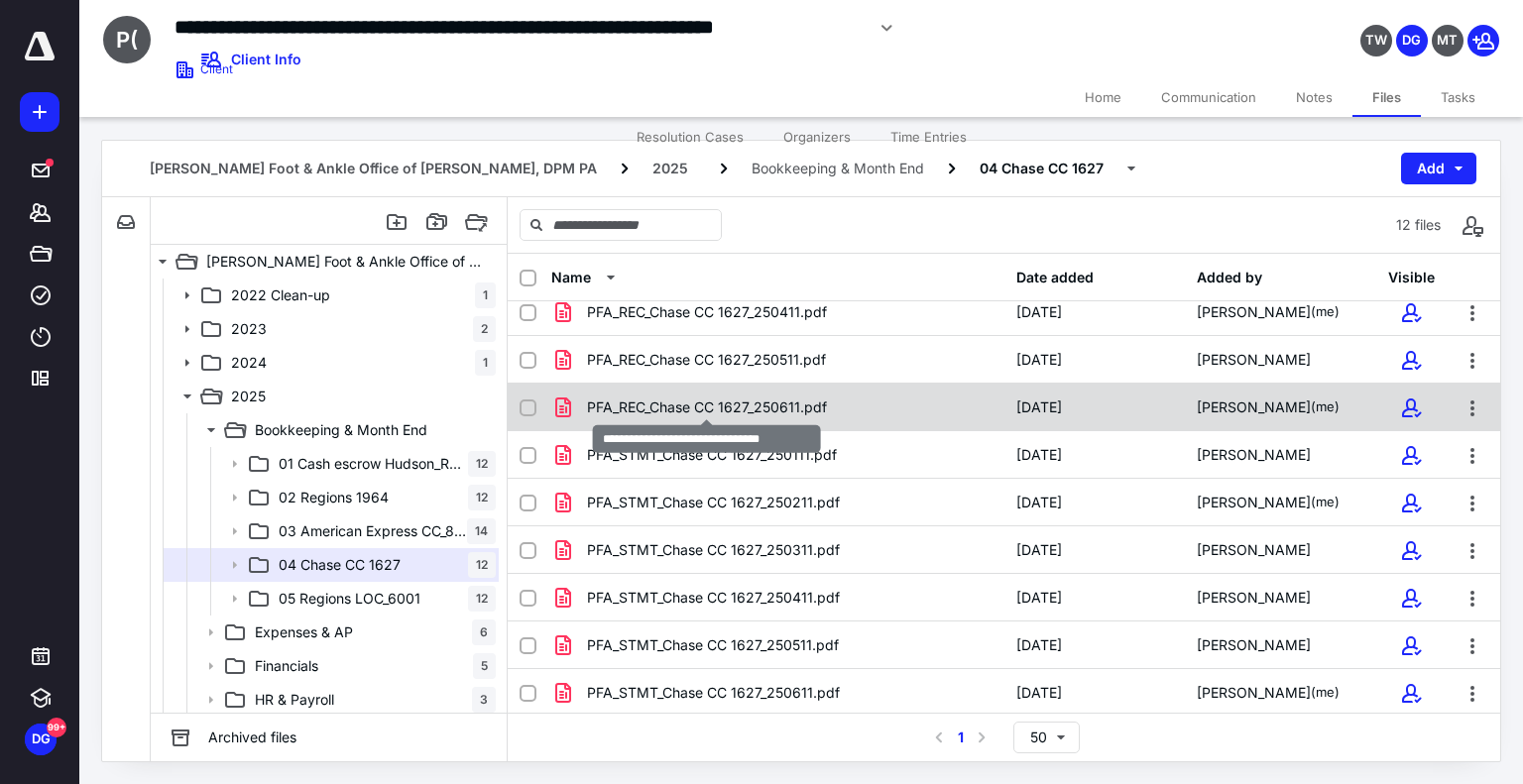 click on "PFA_REC_Chase CC 1627_250611.pdf" at bounding box center (707, 407) 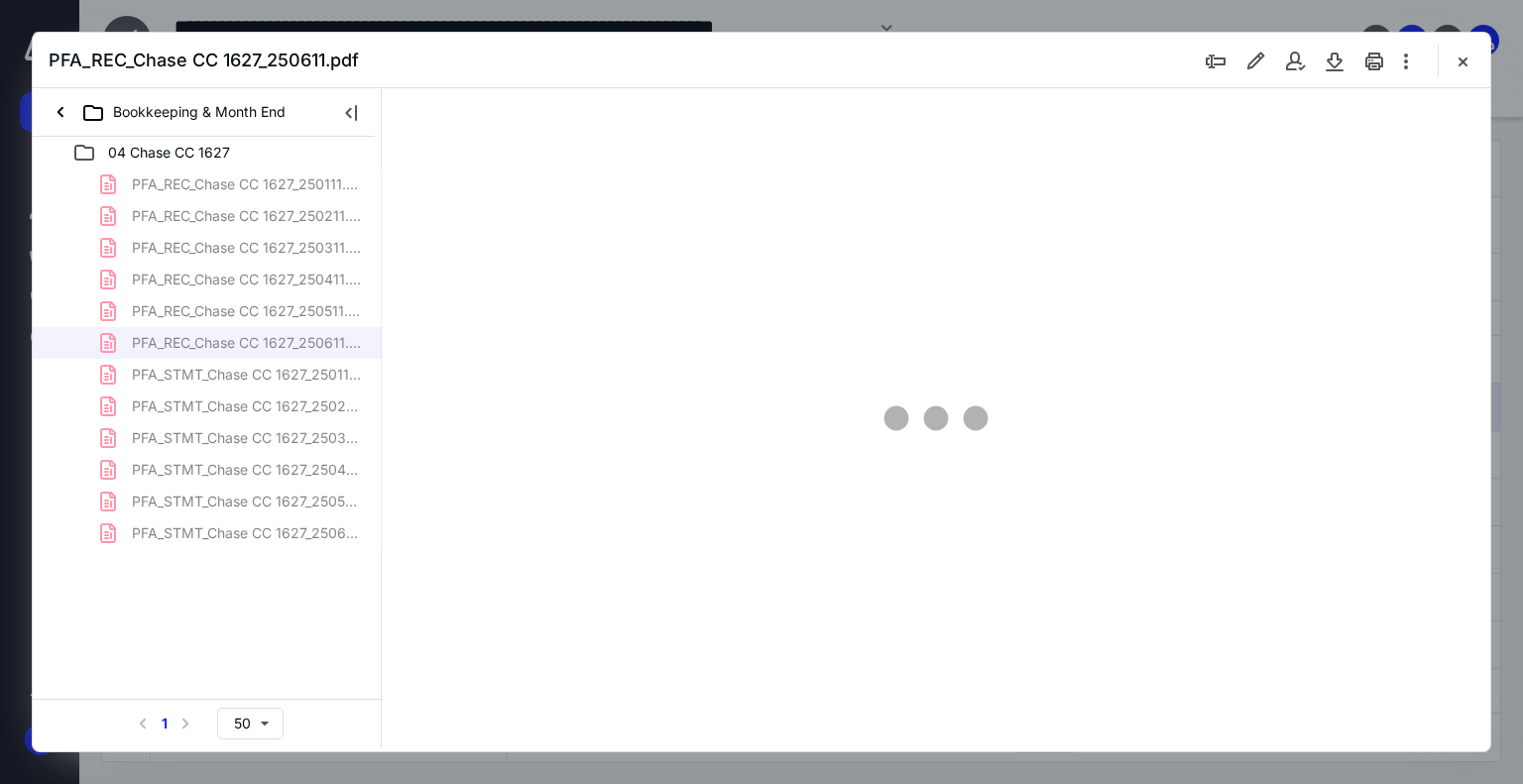 scroll, scrollTop: 0, scrollLeft: 0, axis: both 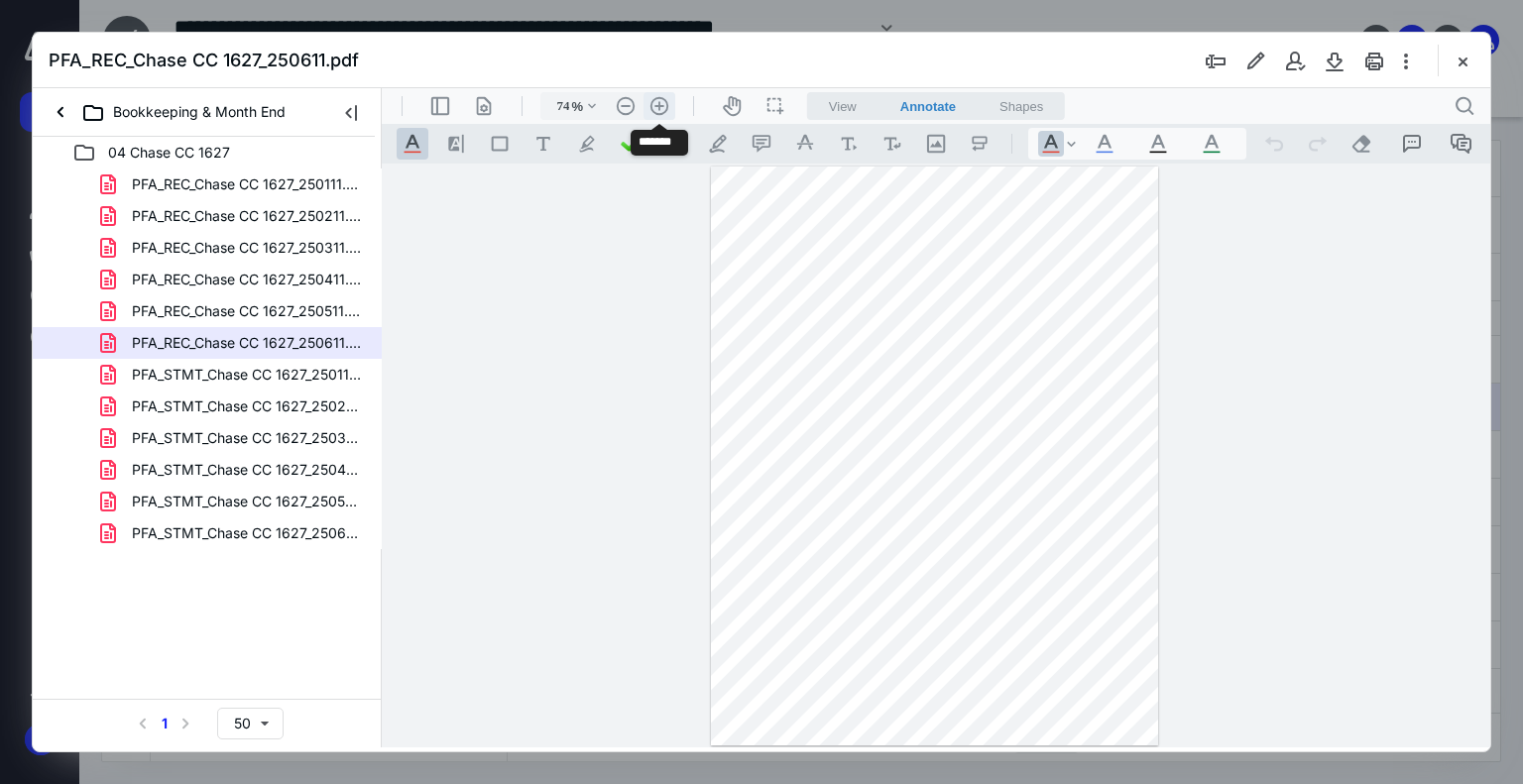 click on ".cls-1{fill:#abb0c4;} icon - header - zoom - in - line" at bounding box center [659, 106] 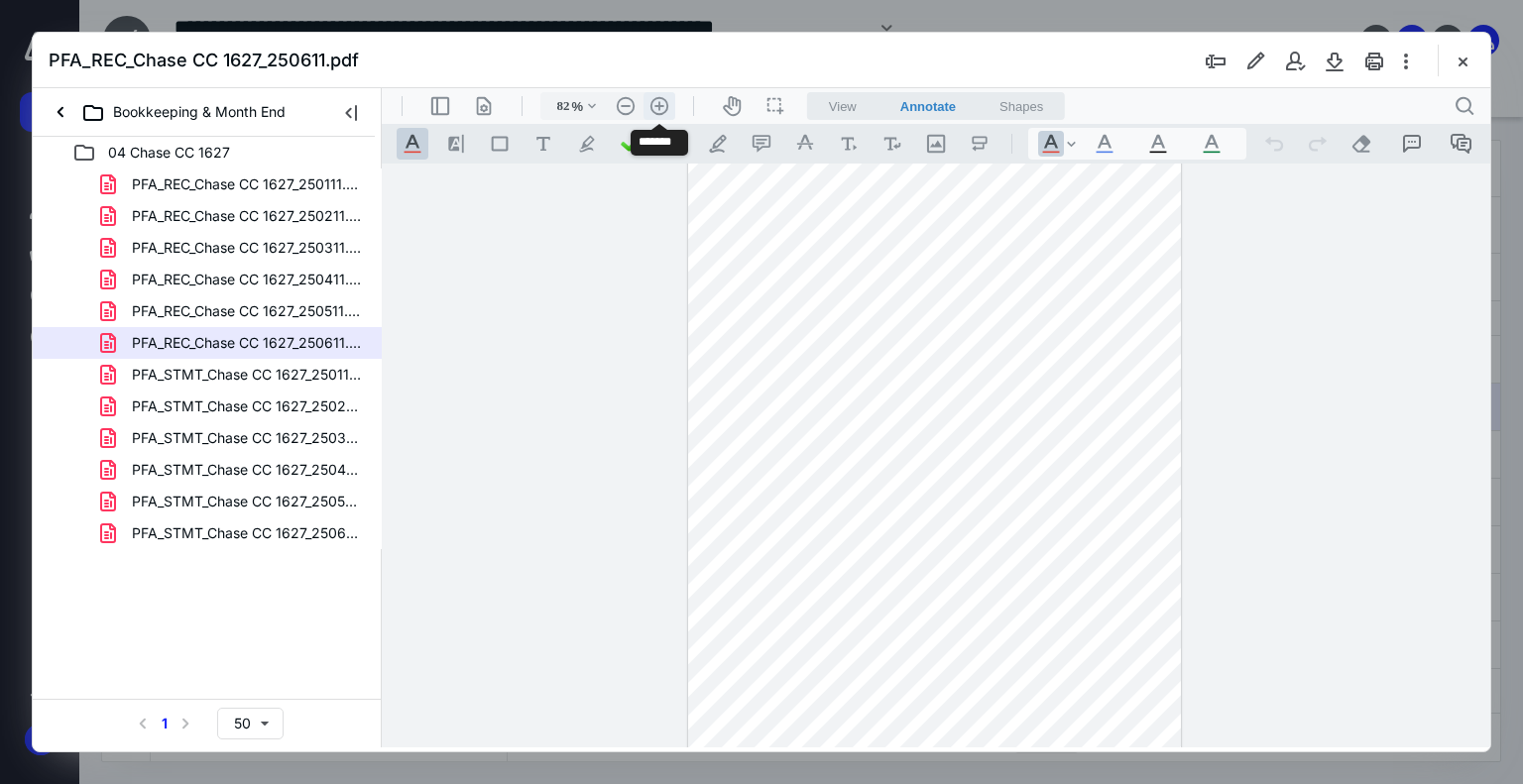 click on ".cls-1{fill:#abb0c4;} icon - header - zoom - in - line" at bounding box center [659, 106] 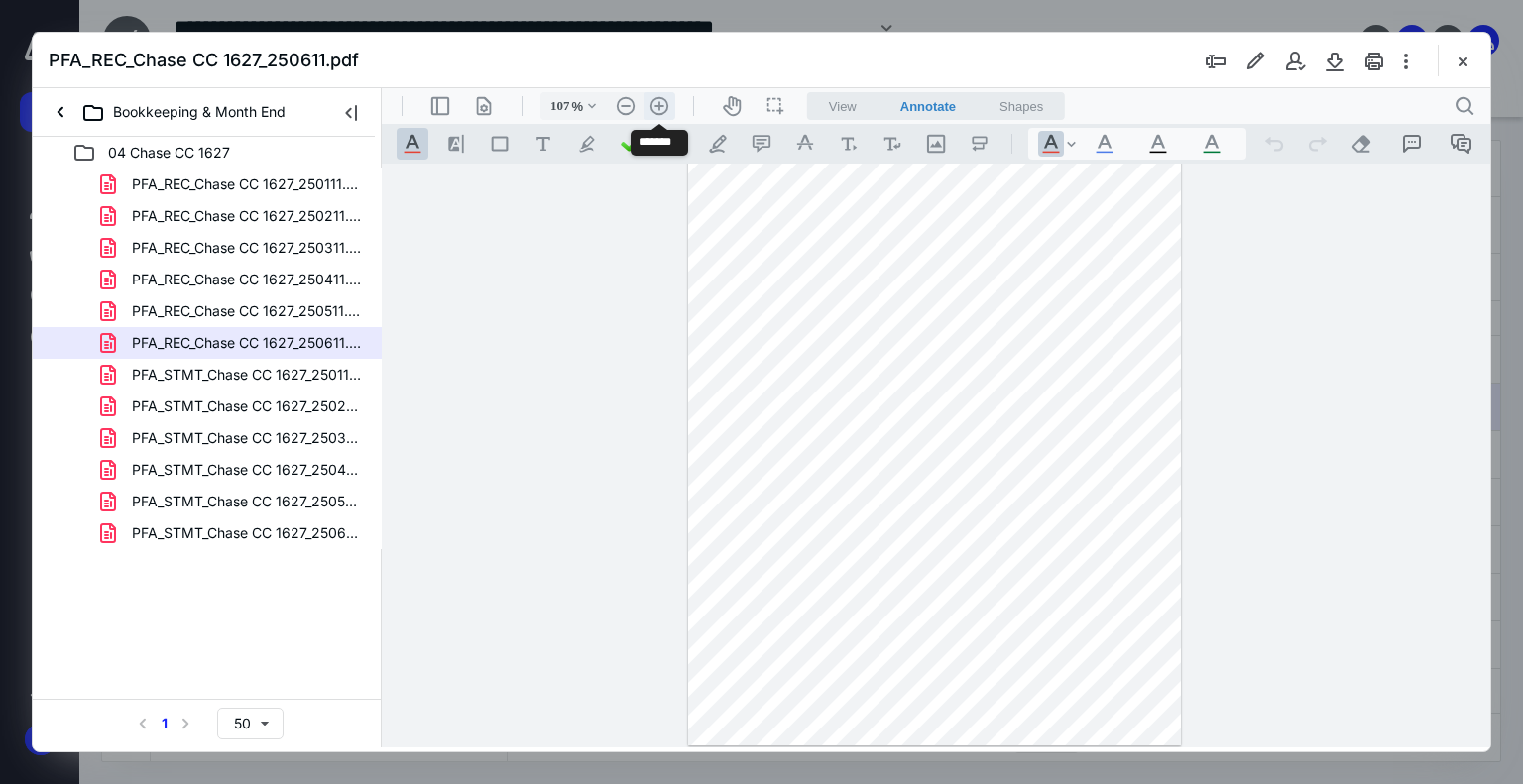 click on ".cls-1{fill:#abb0c4;} icon - header - zoom - in - line" at bounding box center [659, 106] 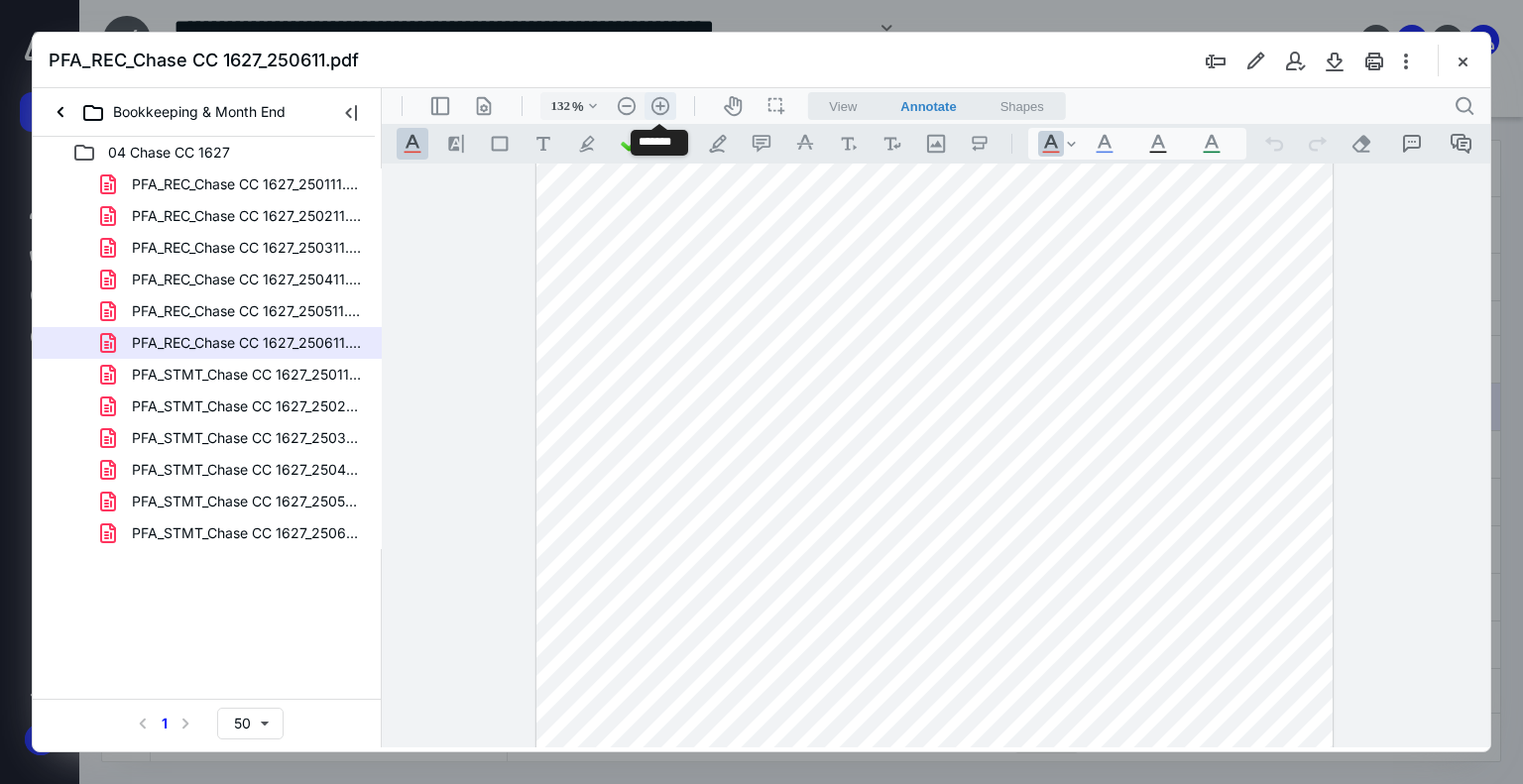 click on ".cls-1{fill:#abb0c4;} icon - header - zoom - in - line" at bounding box center [660, 106] 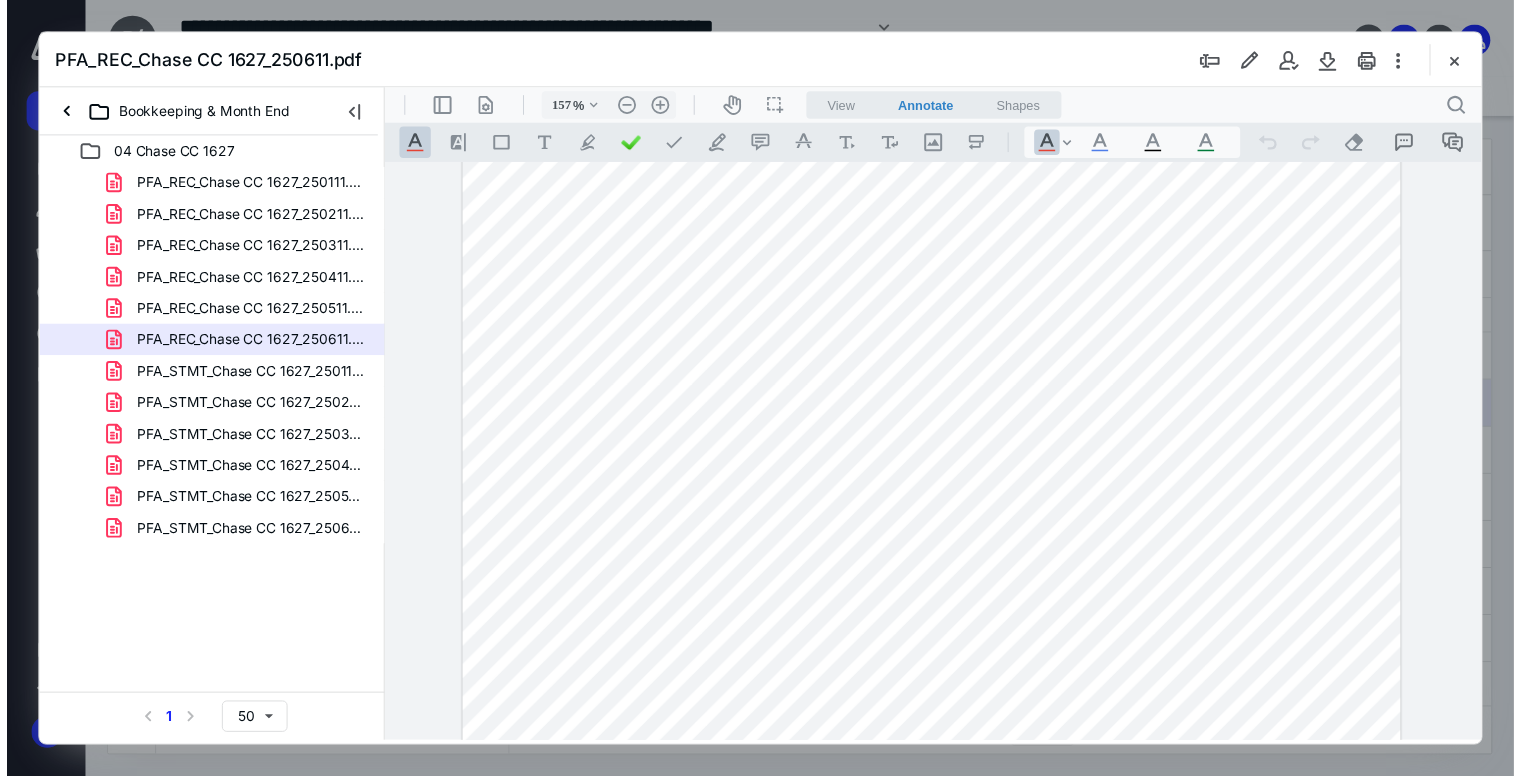 scroll, scrollTop: 359, scrollLeft: 0, axis: vertical 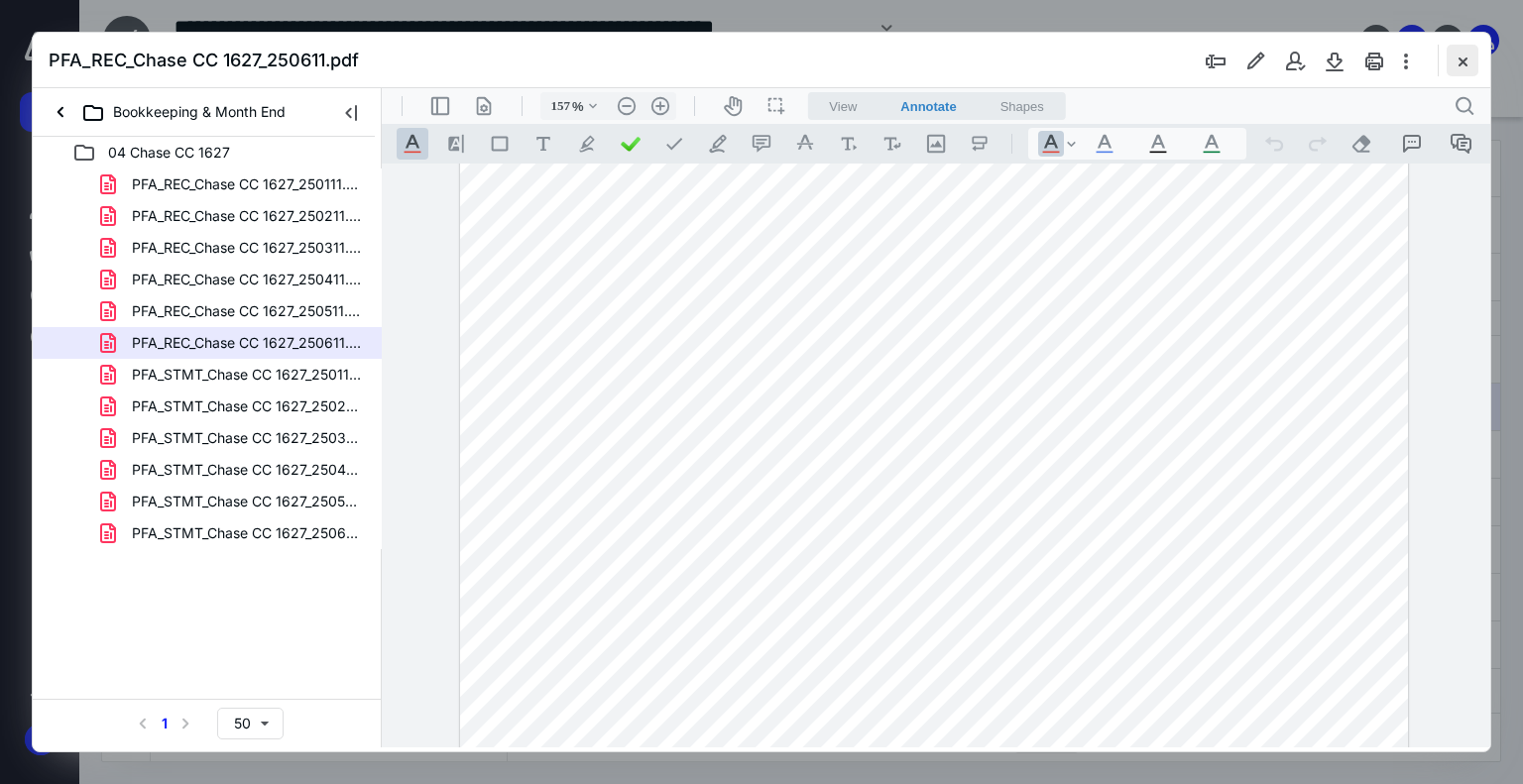 click at bounding box center [1463, 60] 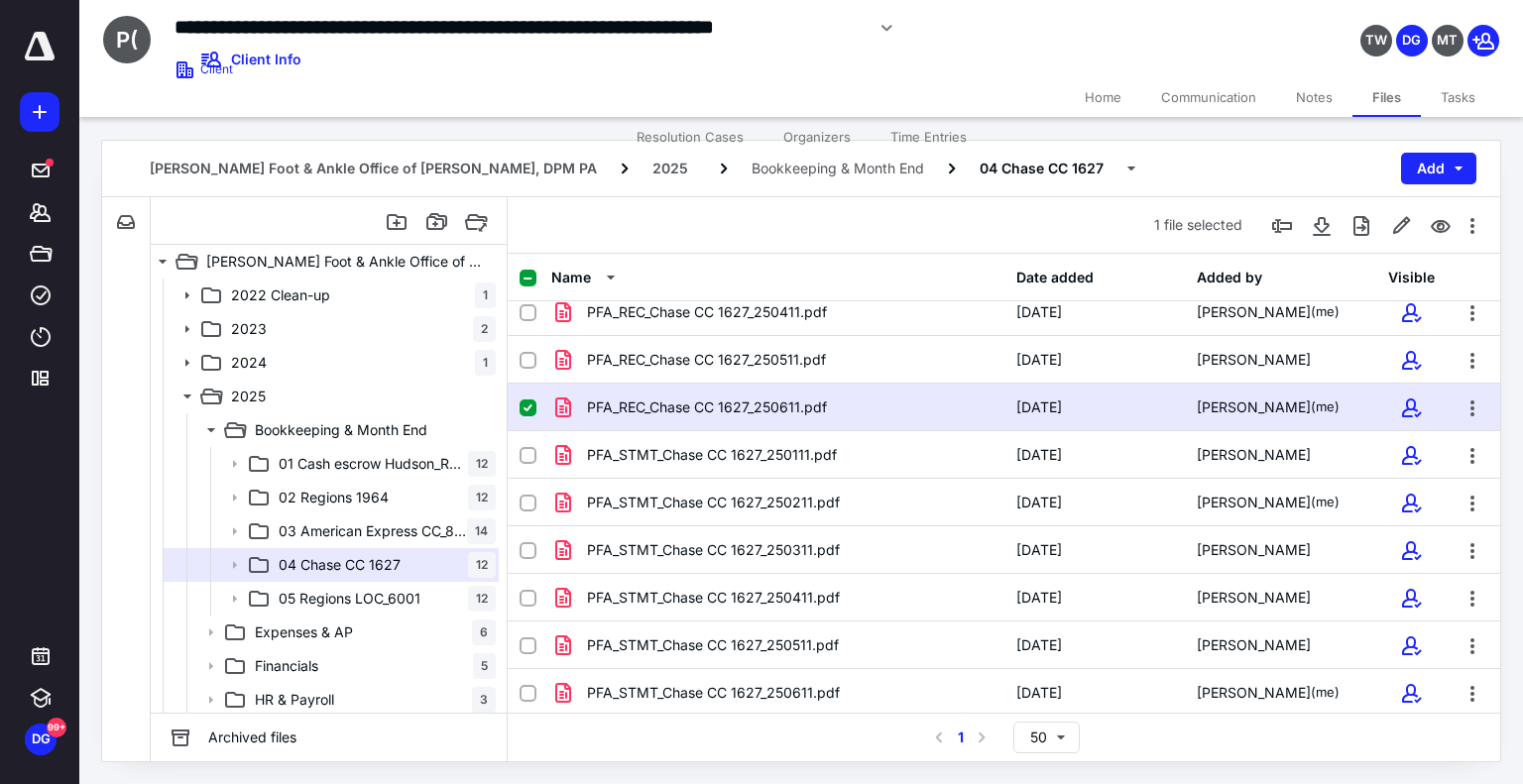 click on "Tasks" at bounding box center (1458, 97) 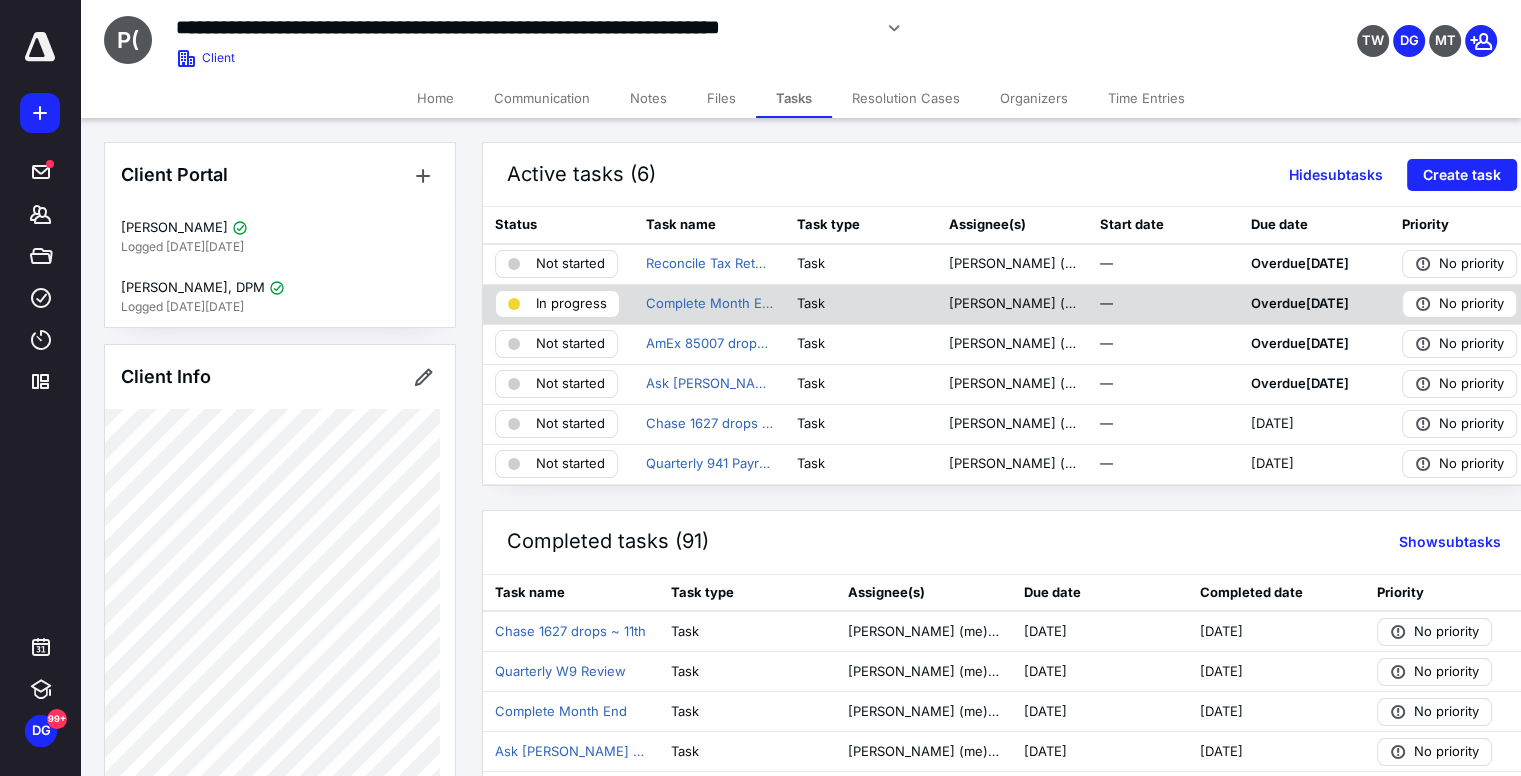 click on "In progress" at bounding box center (571, 304) 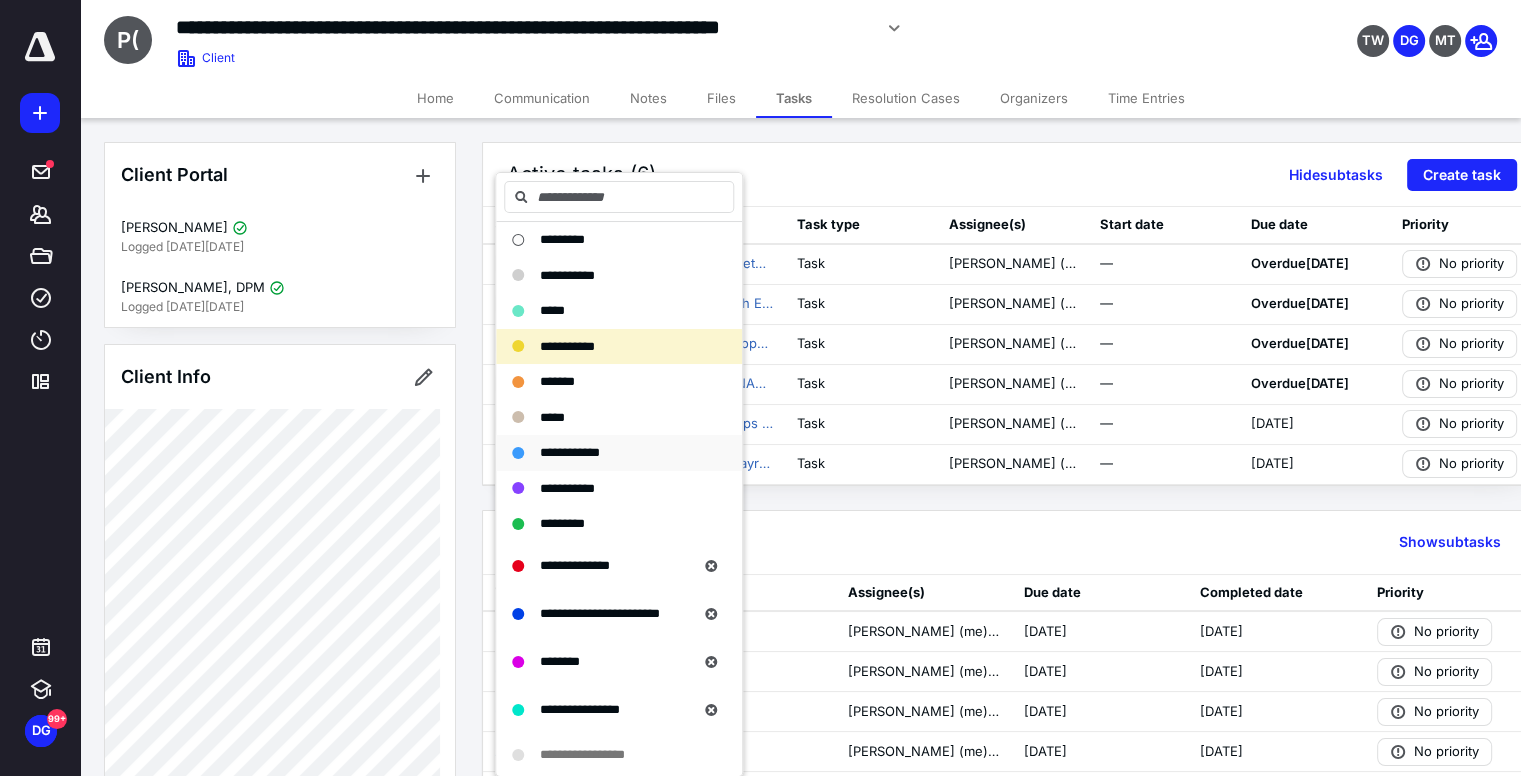 click on "**********" at bounding box center (570, 452) 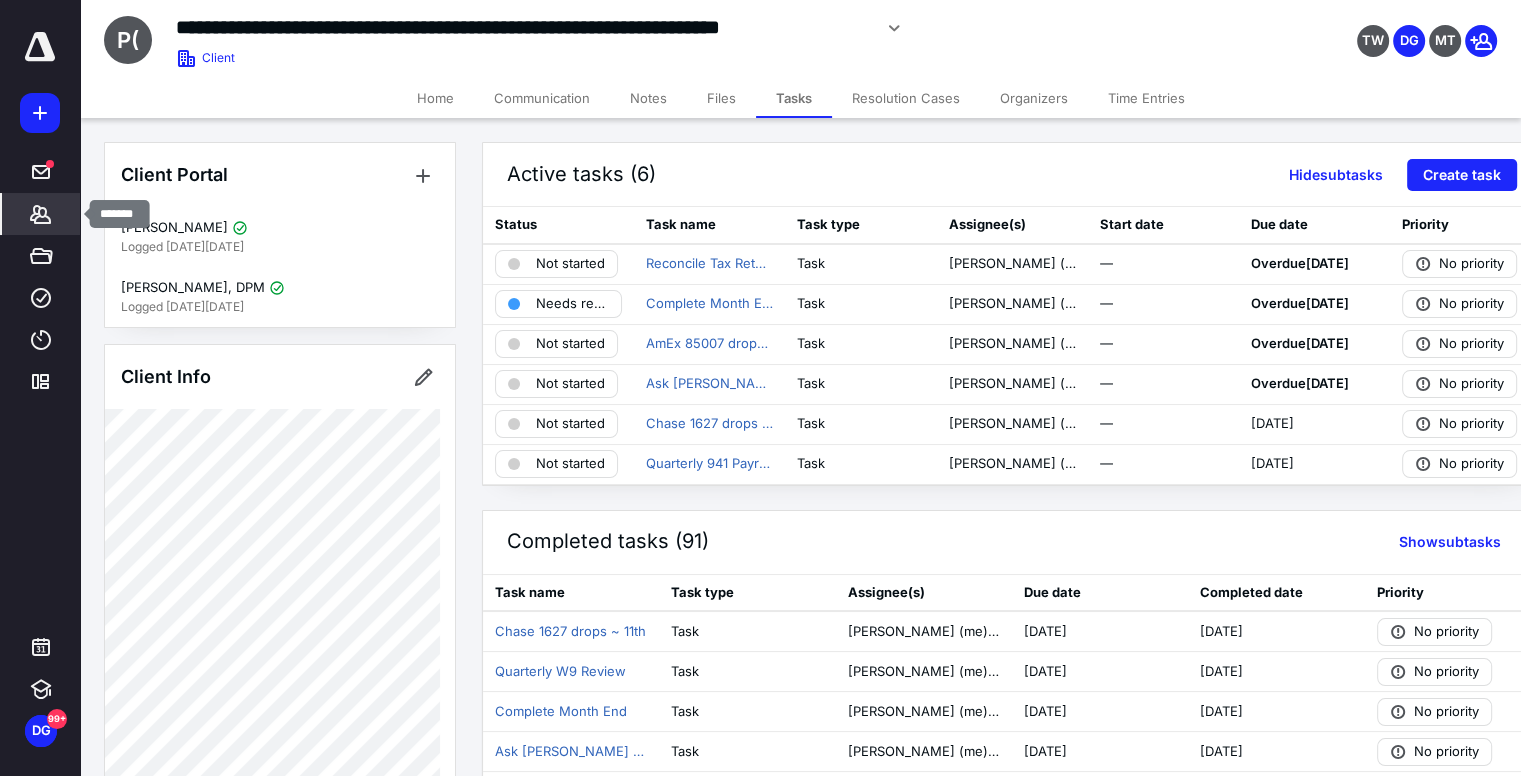click 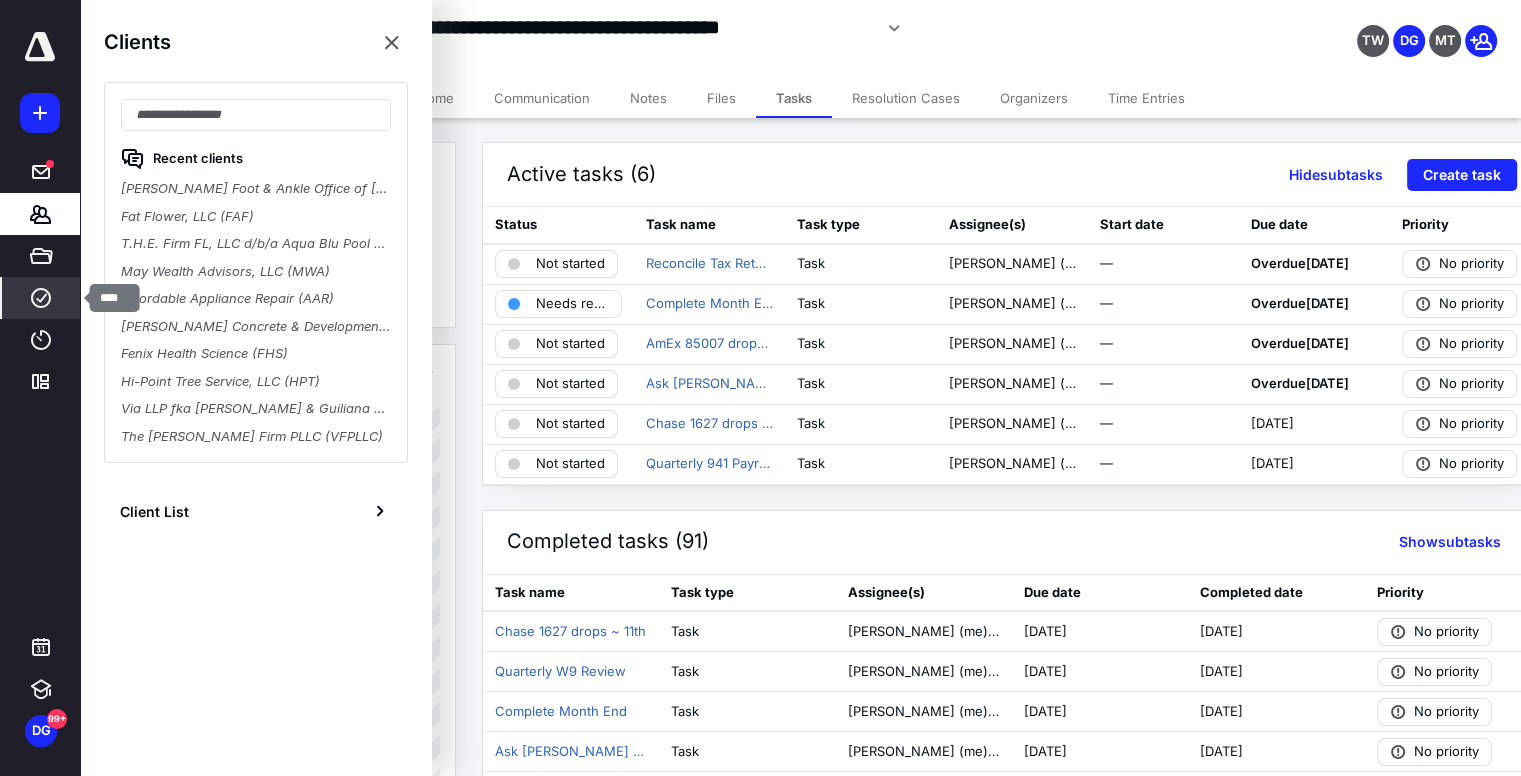 click 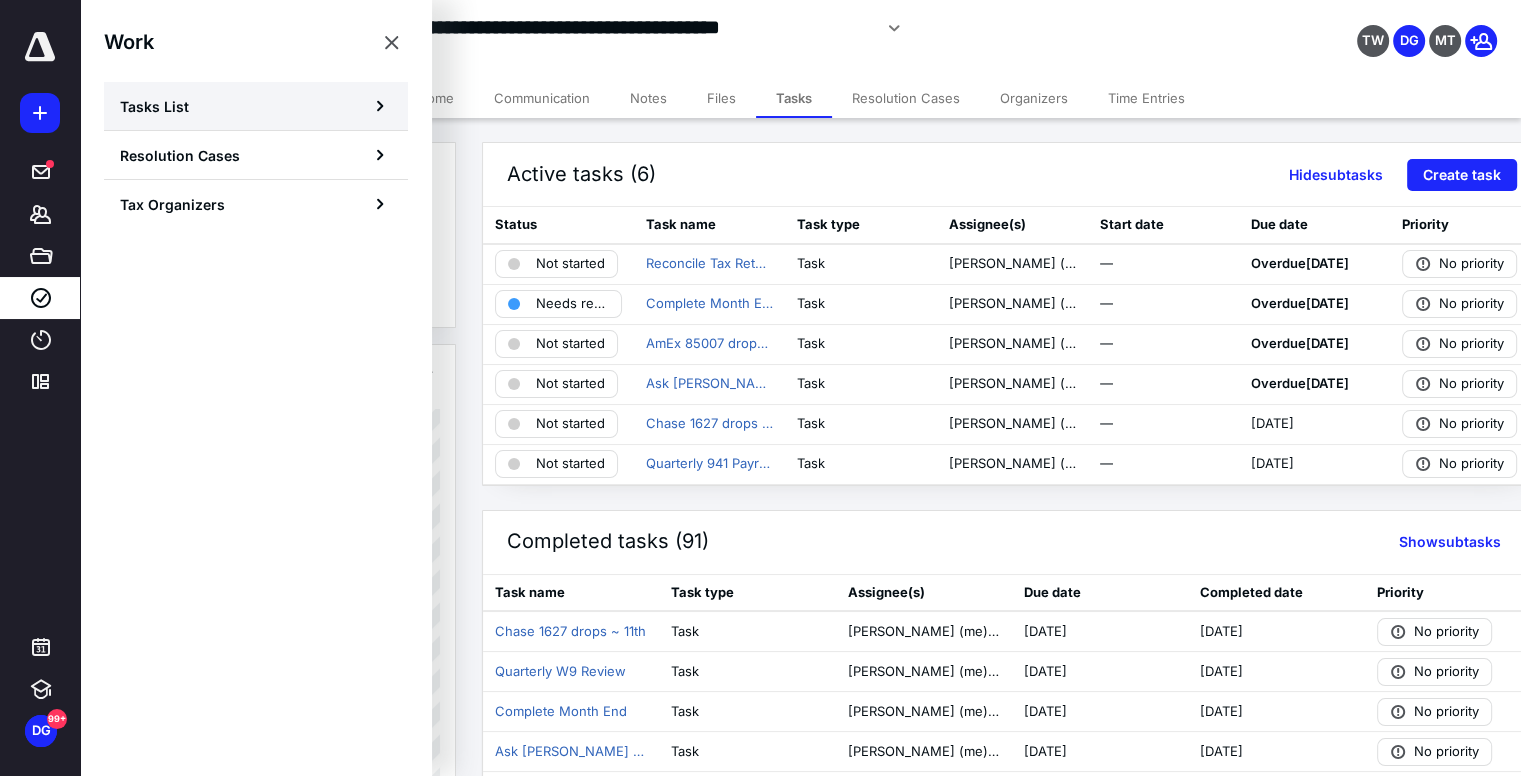 click on "Tasks List" at bounding box center [256, 106] 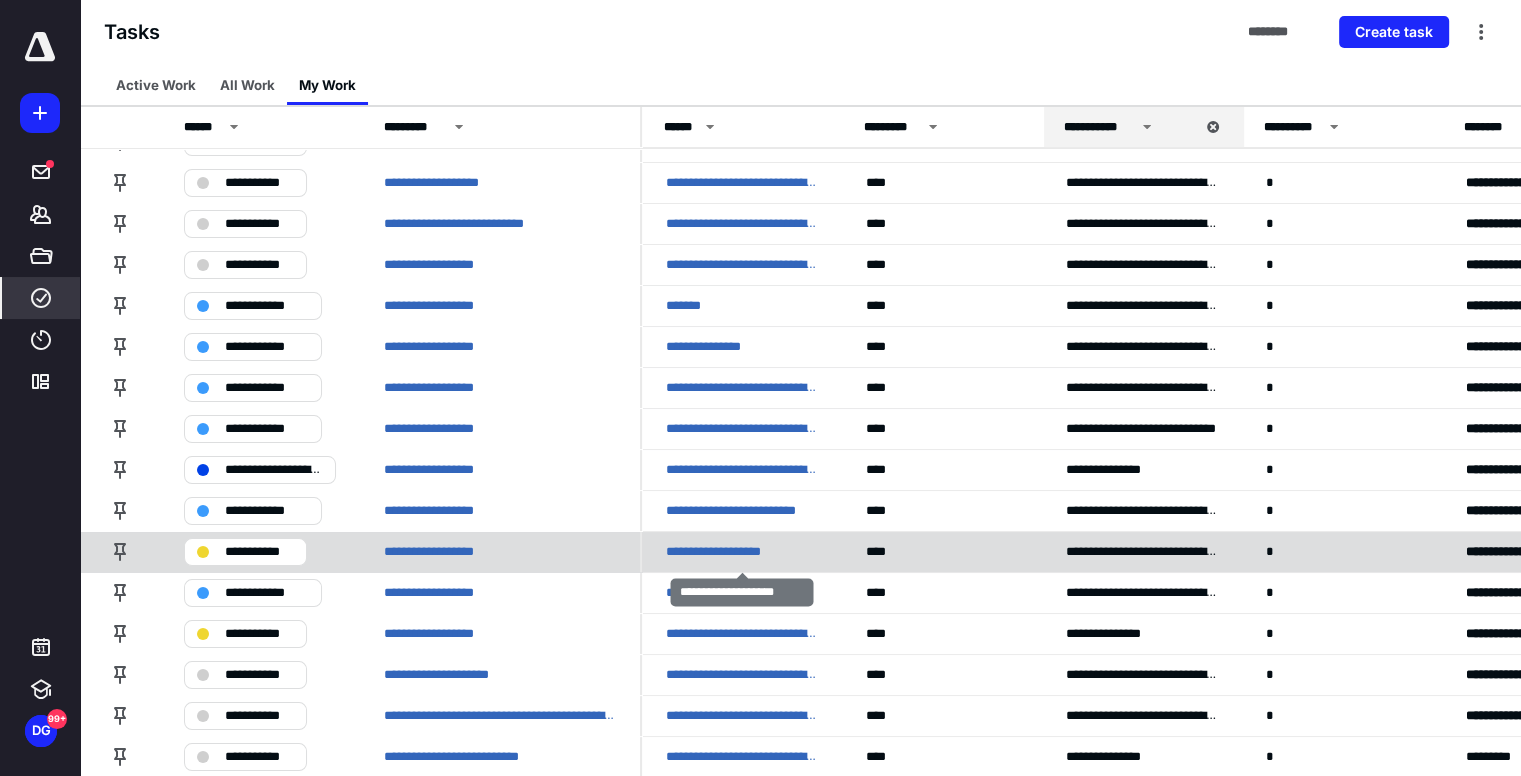 scroll, scrollTop: 100, scrollLeft: 0, axis: vertical 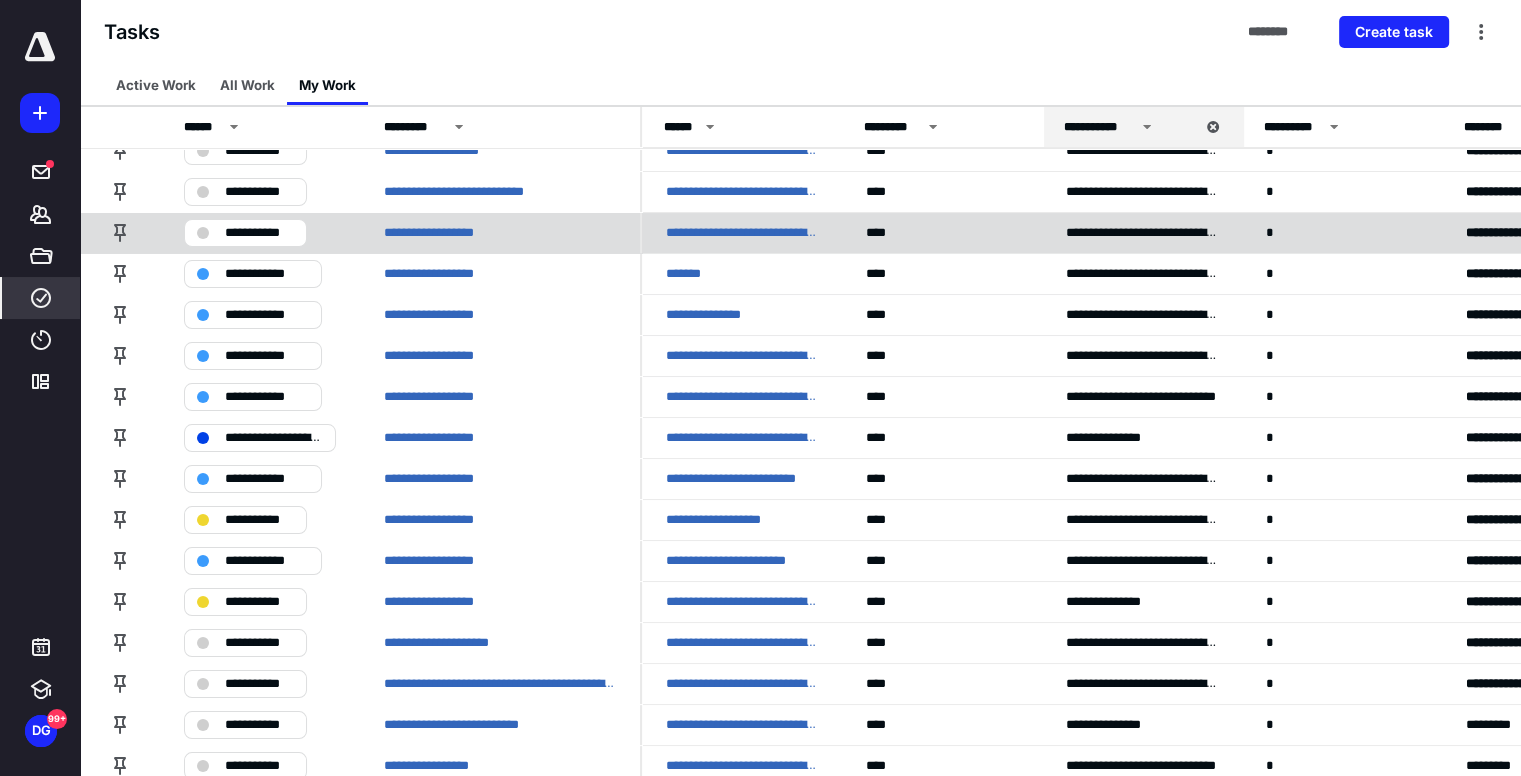 click on "**********" at bounding box center [259, 233] 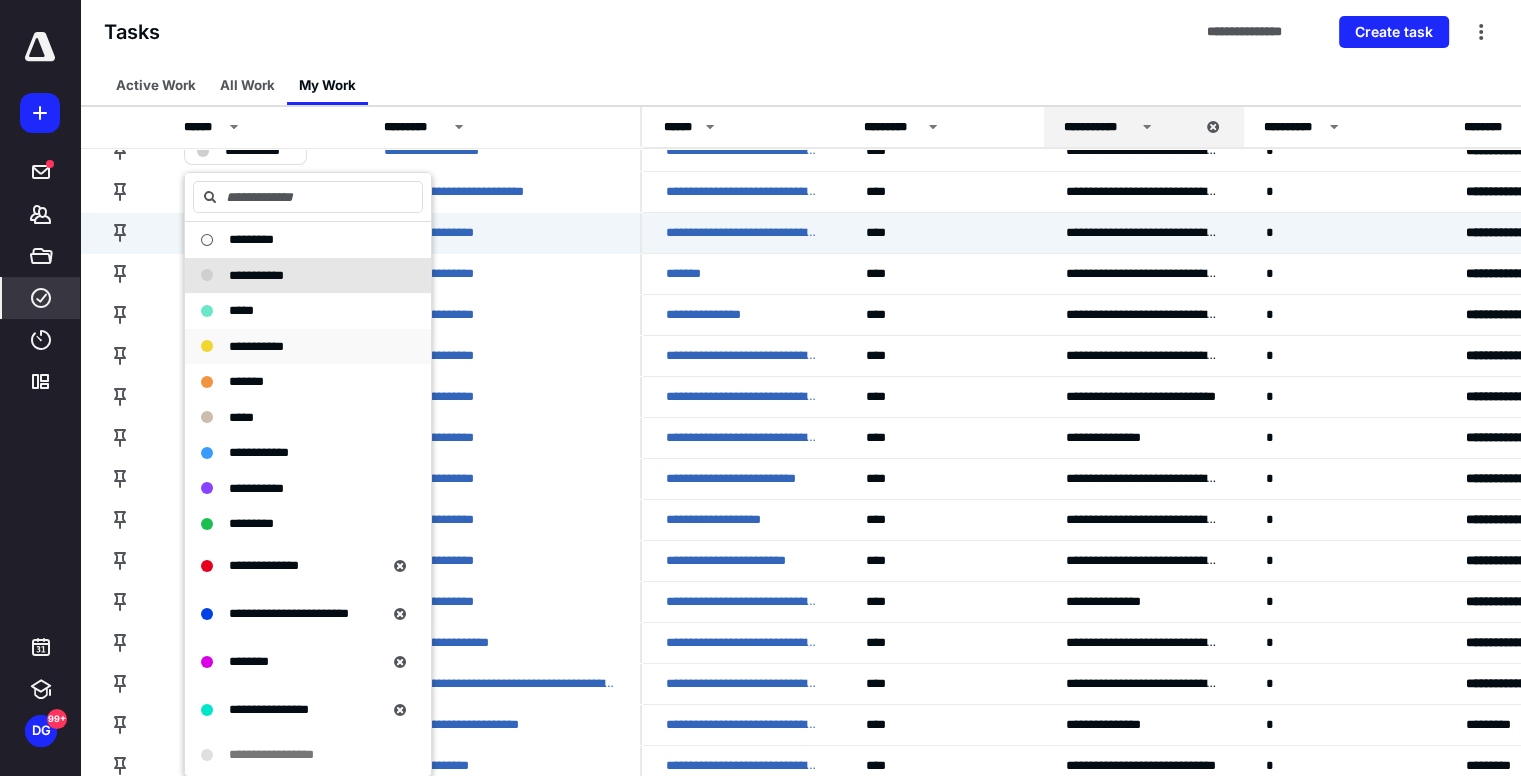 click on "**********" at bounding box center [256, 346] 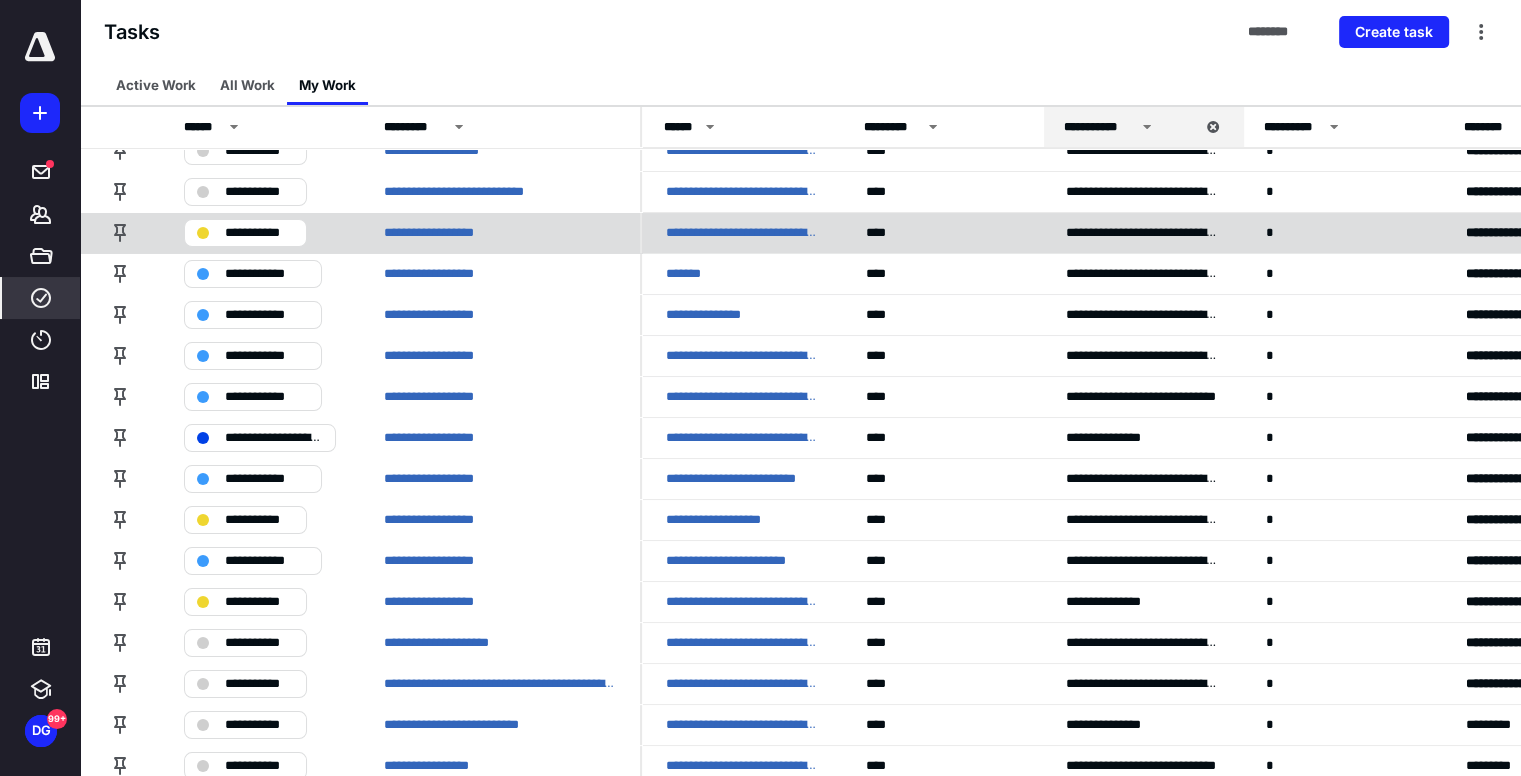 click on "**********" at bounding box center [742, 233] 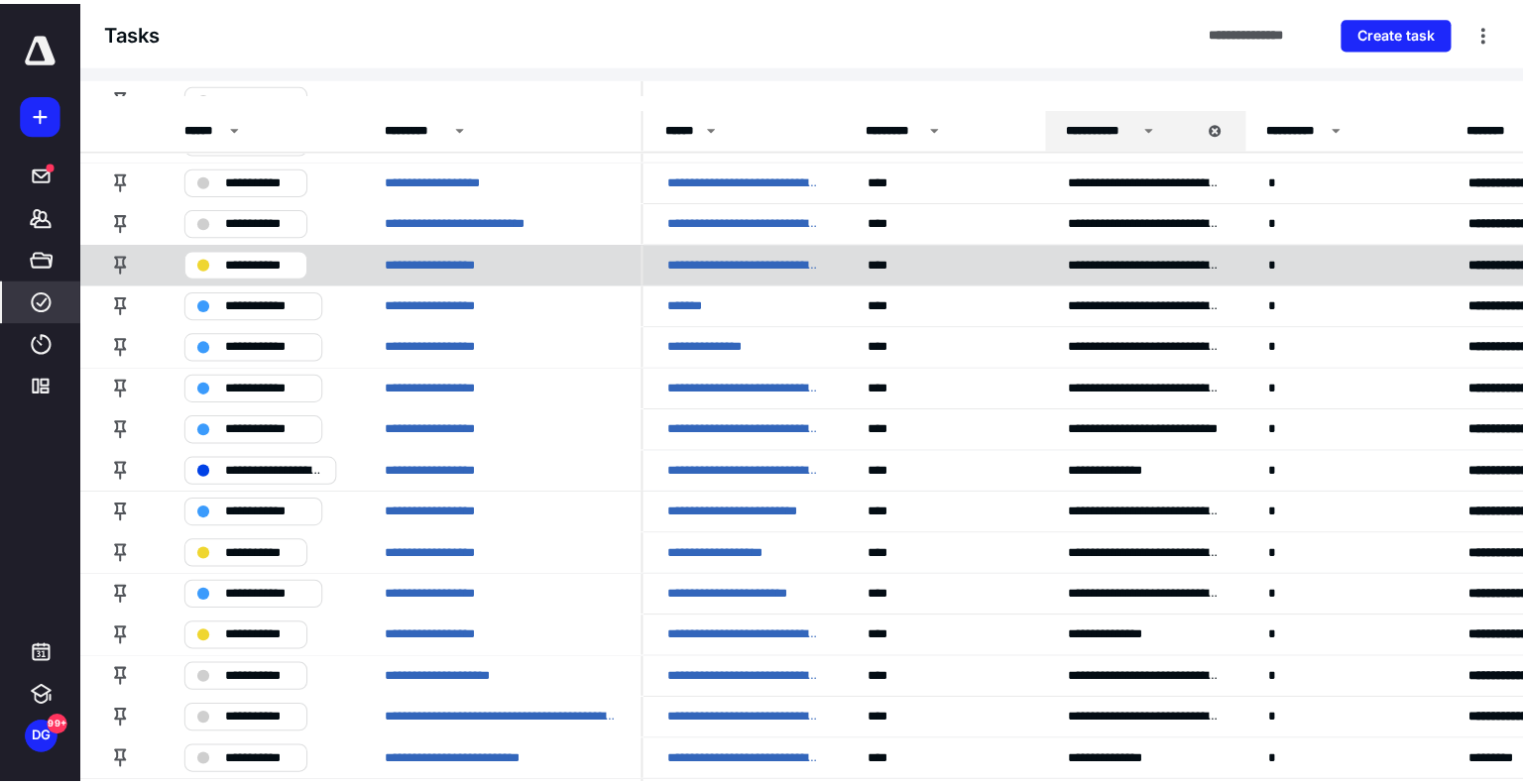 scroll, scrollTop: 0, scrollLeft: 0, axis: both 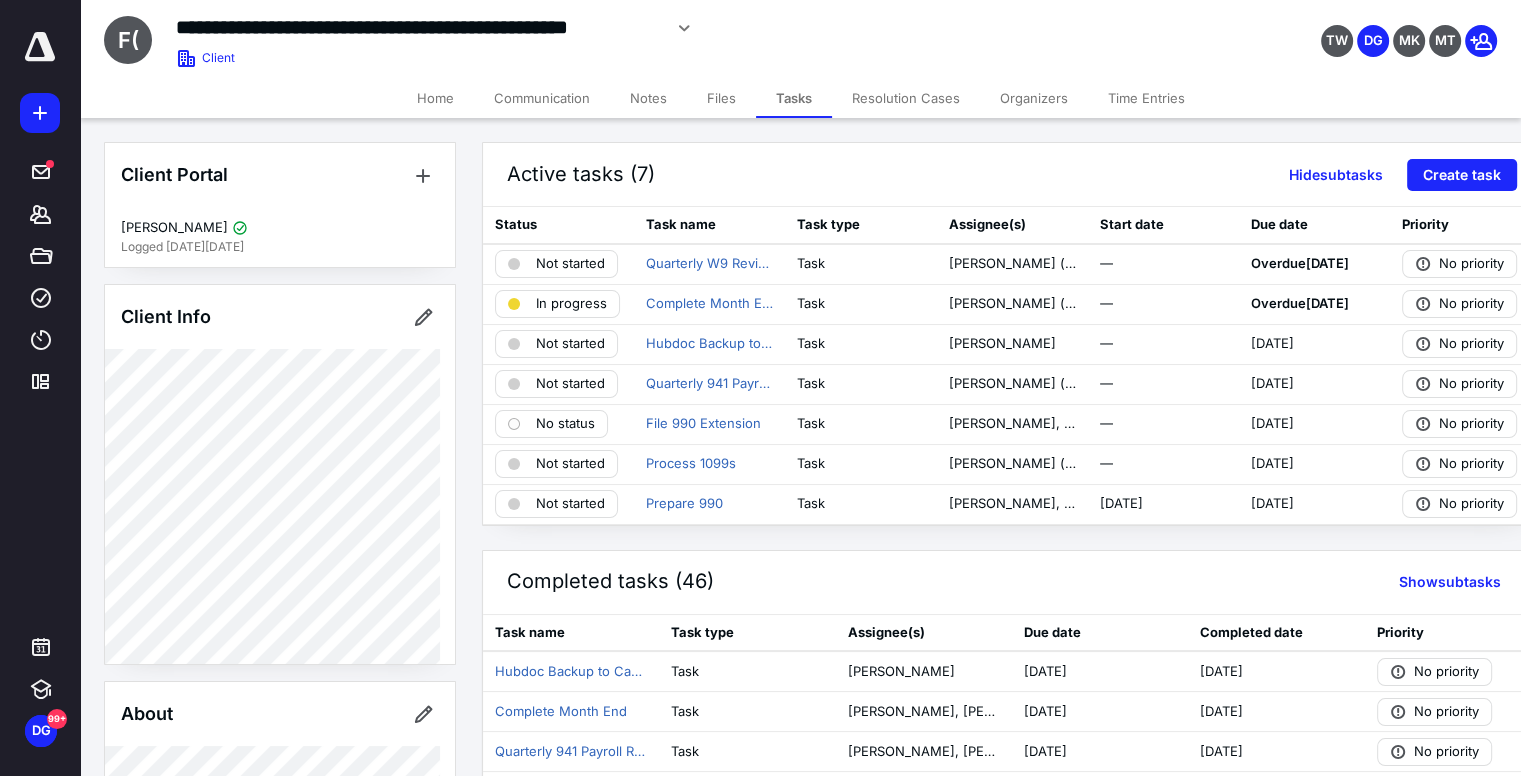 click on "Files" at bounding box center (721, 98) 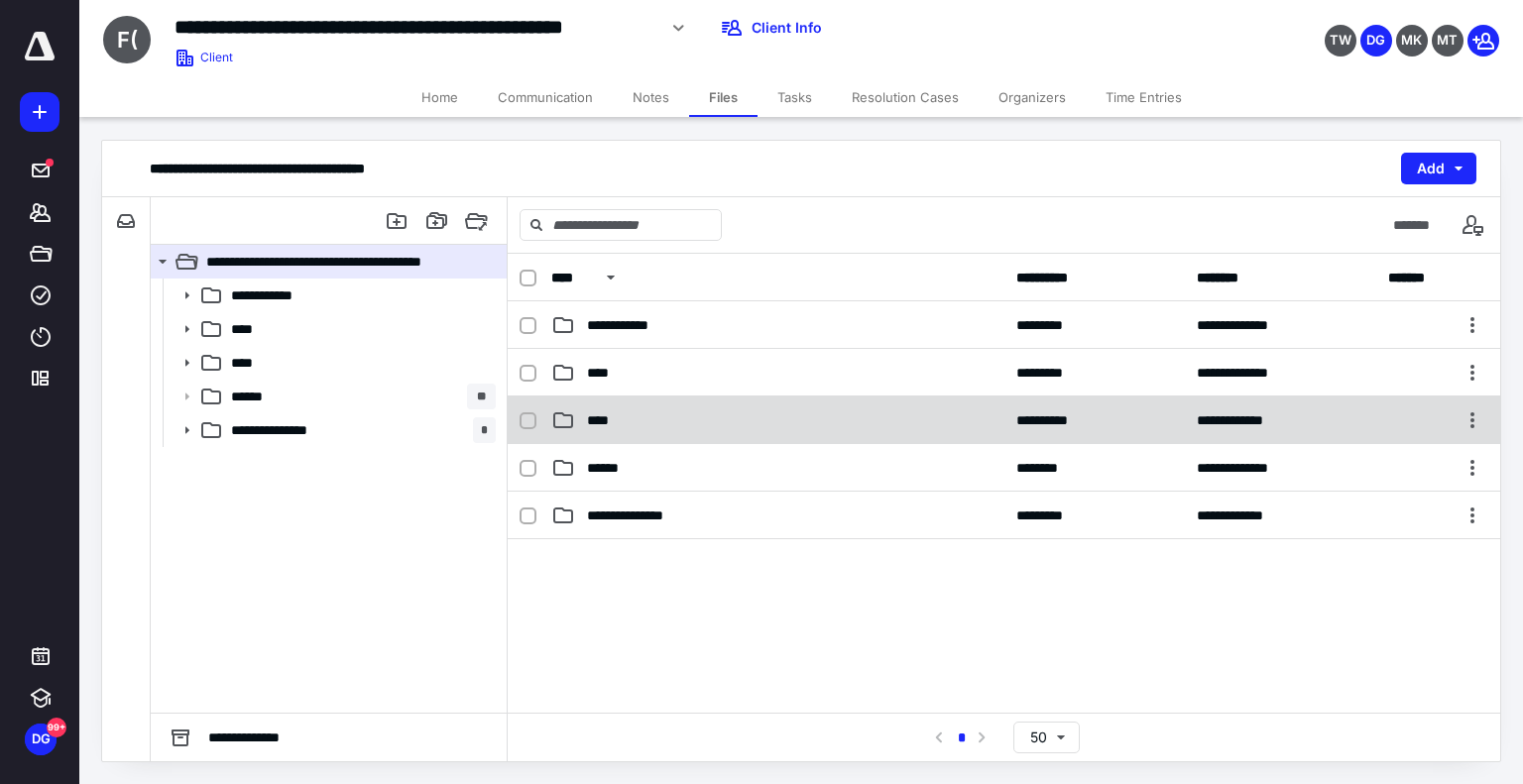 click on "****" at bounding box center [604, 420] 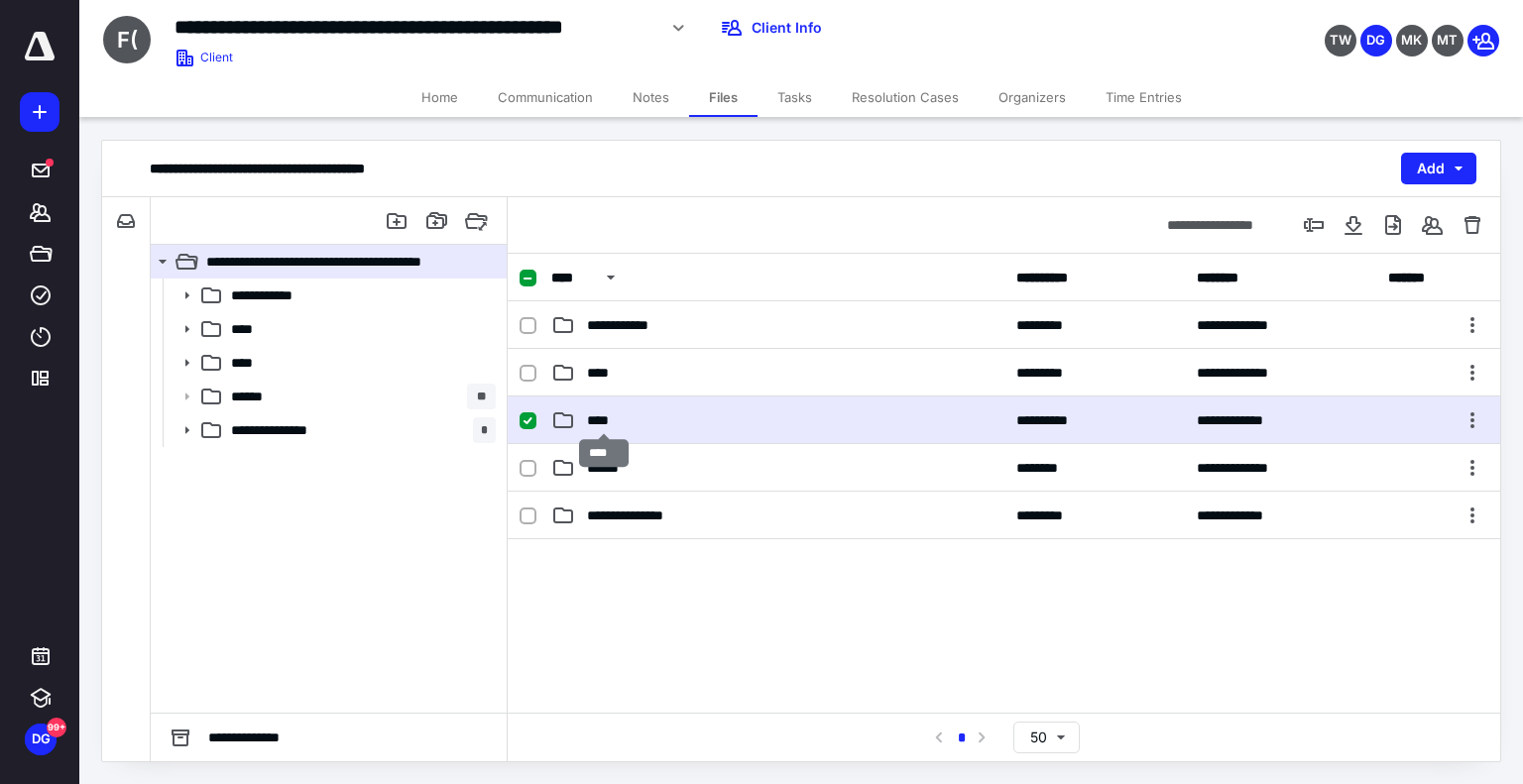 click on "****" at bounding box center (604, 420) 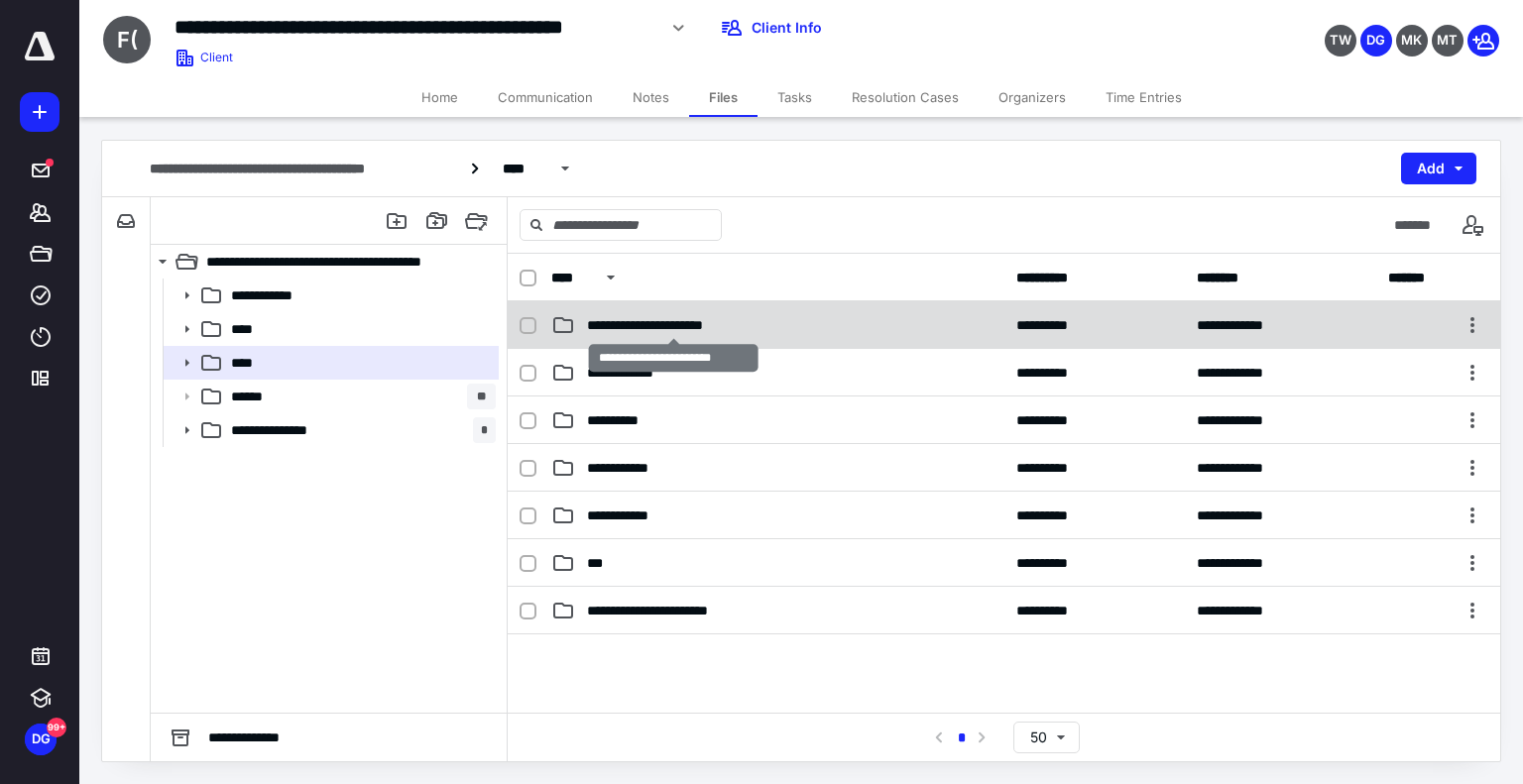 click on "**********" at bounding box center [673, 325] 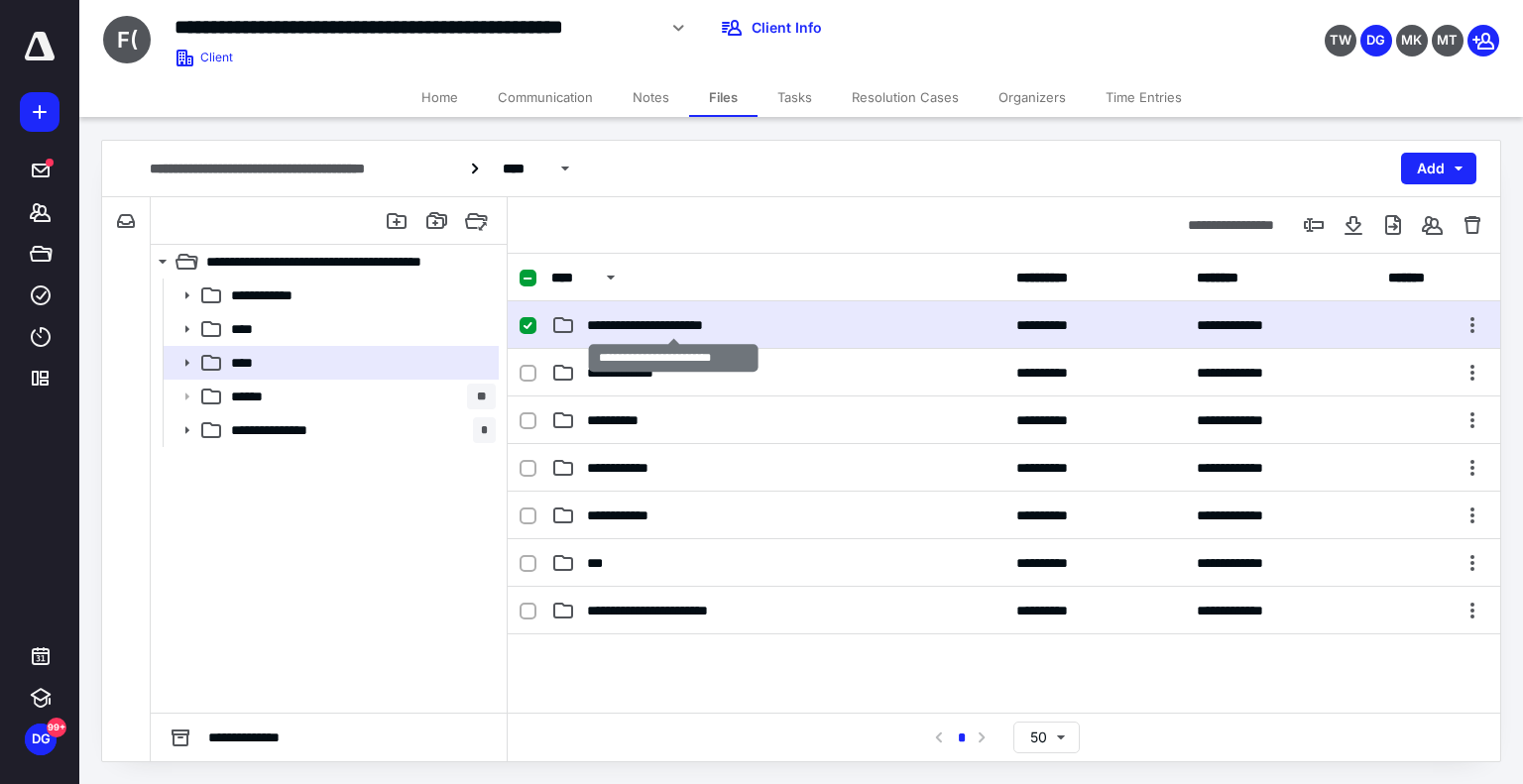 click on "**********" at bounding box center [673, 325] 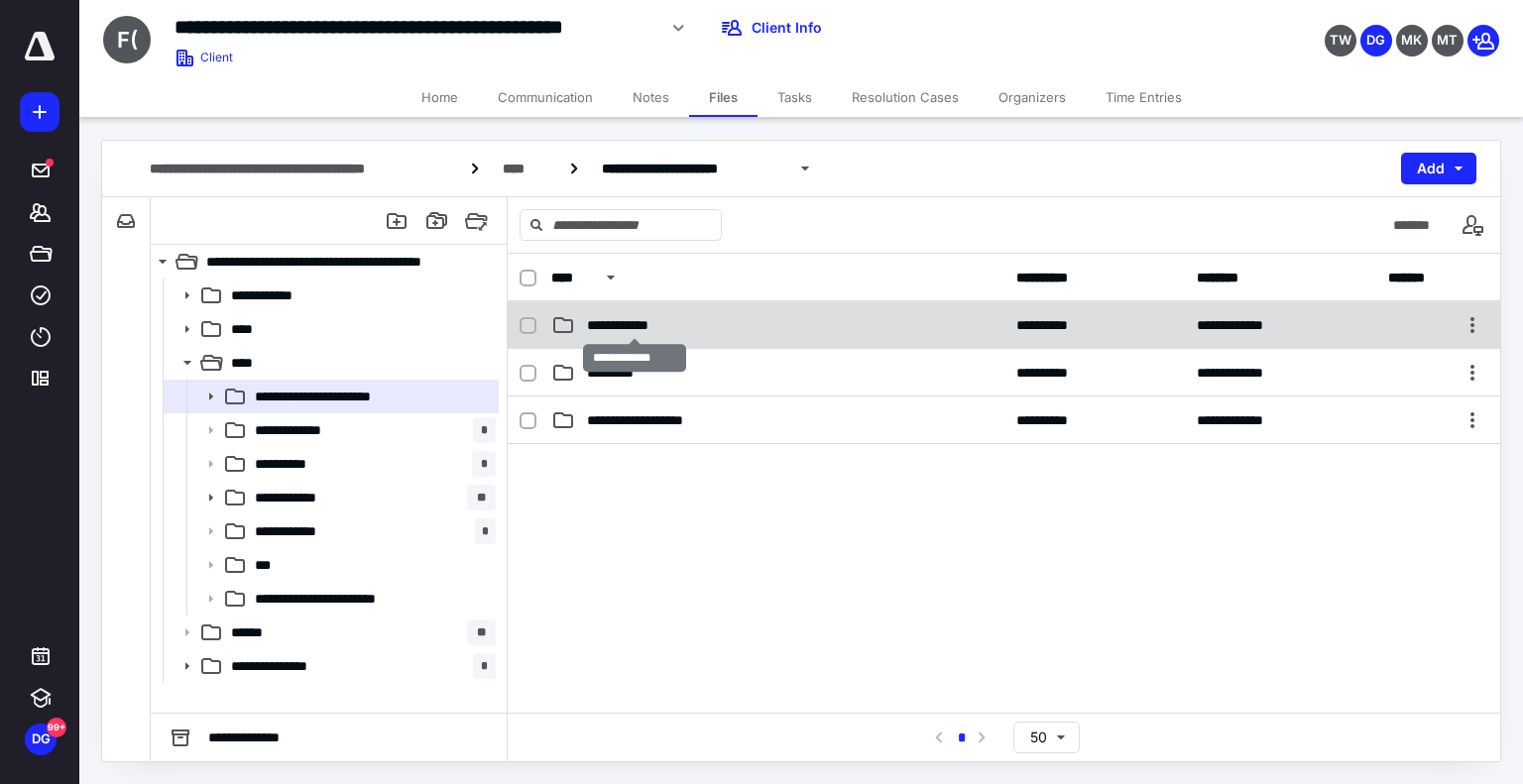 click on "**********" at bounding box center (635, 325) 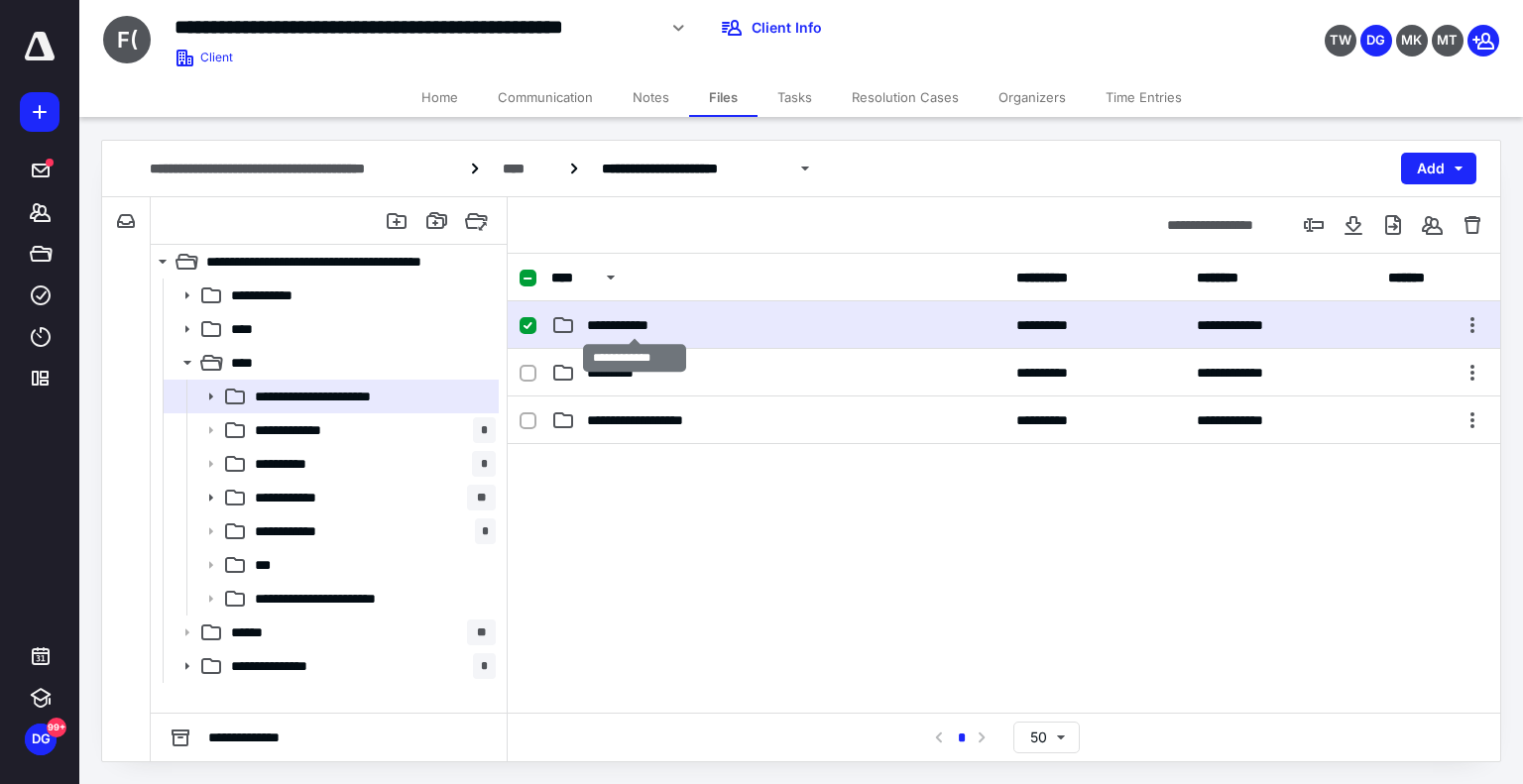 click on "**********" at bounding box center [635, 325] 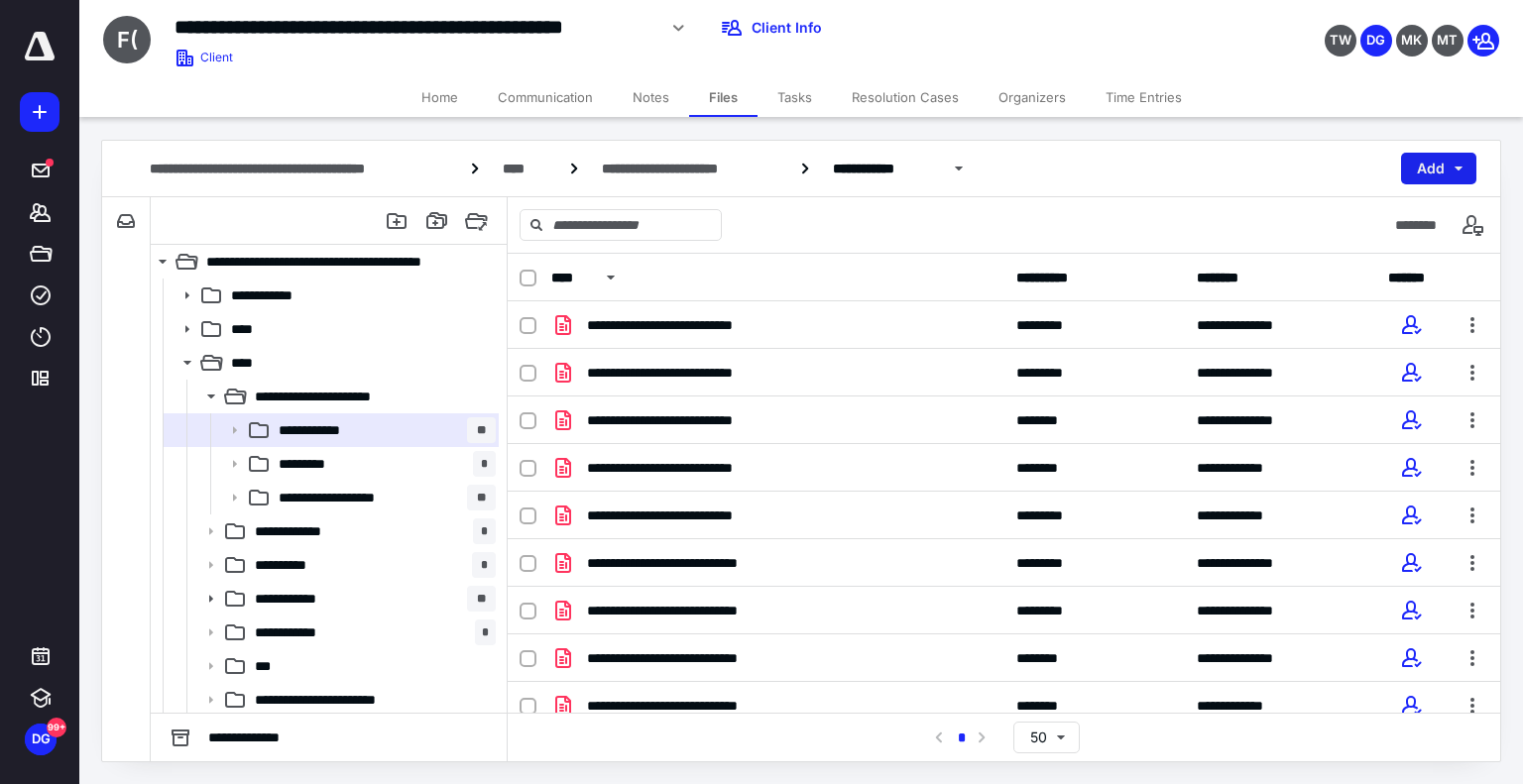 click on "Add" at bounding box center [1439, 168] 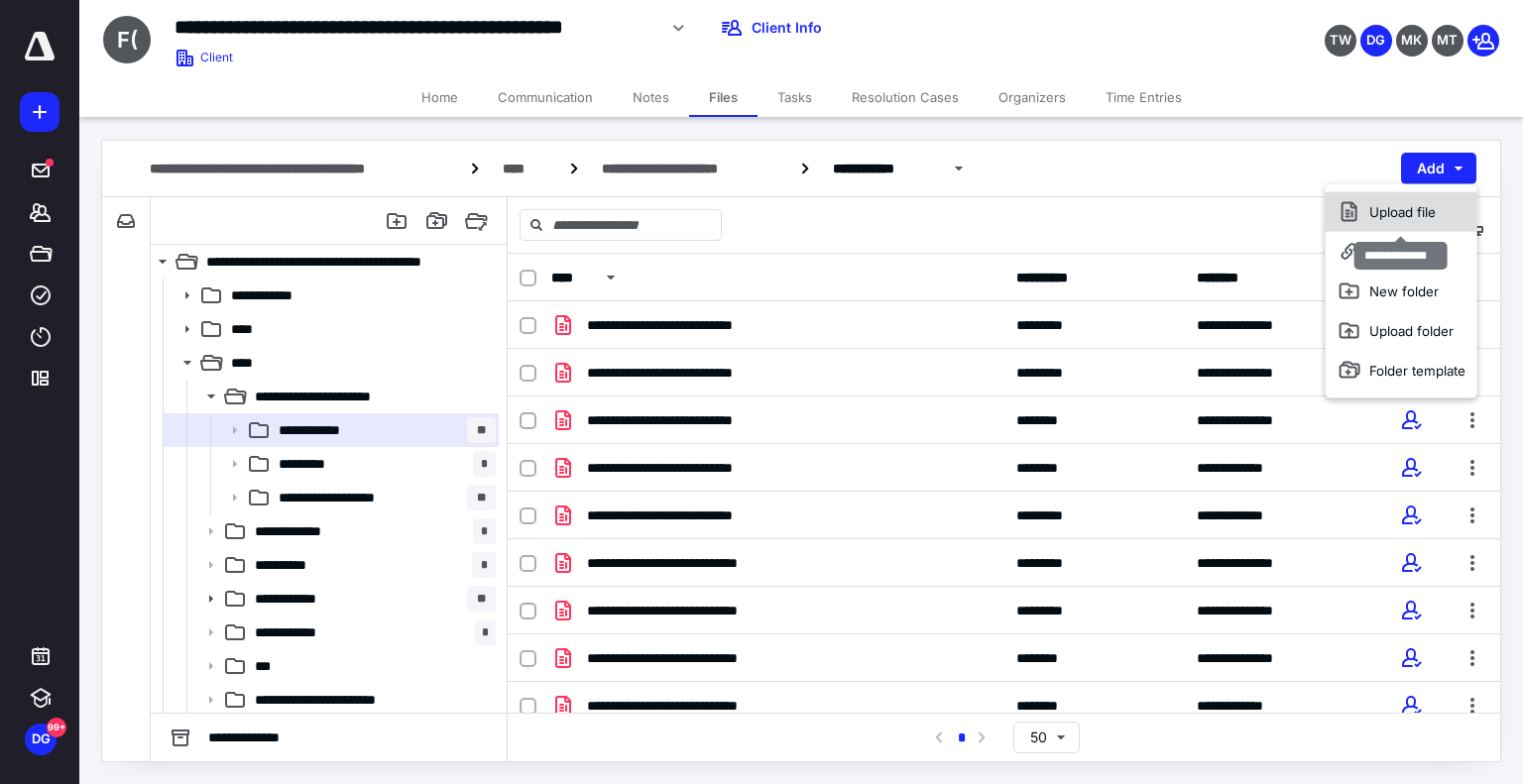 click on "Upload file" at bounding box center (1401, 212) 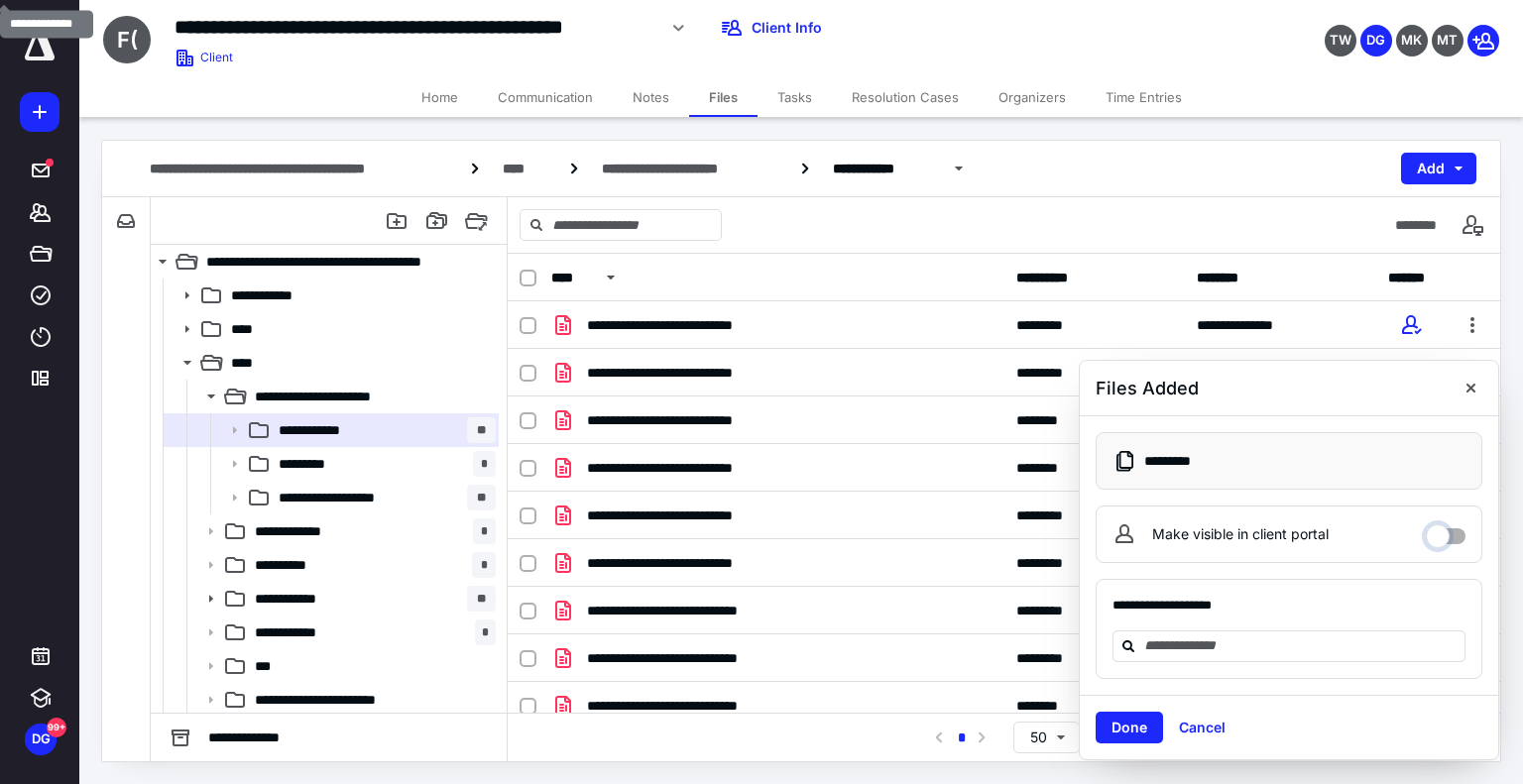 drag, startPoint x: 1455, startPoint y: 539, endPoint x: 1438, endPoint y: 558, distance: 25.495098 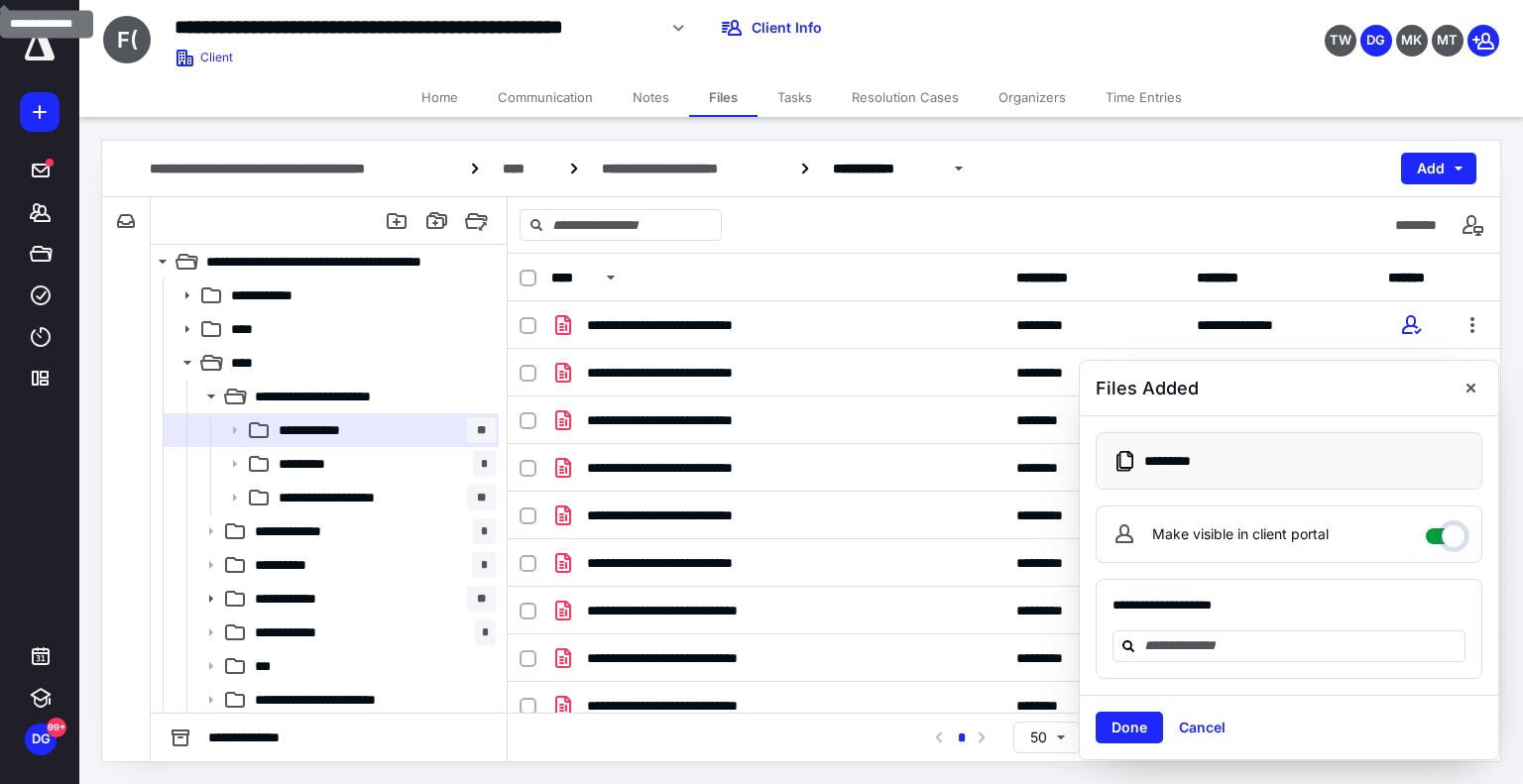 checkbox on "****" 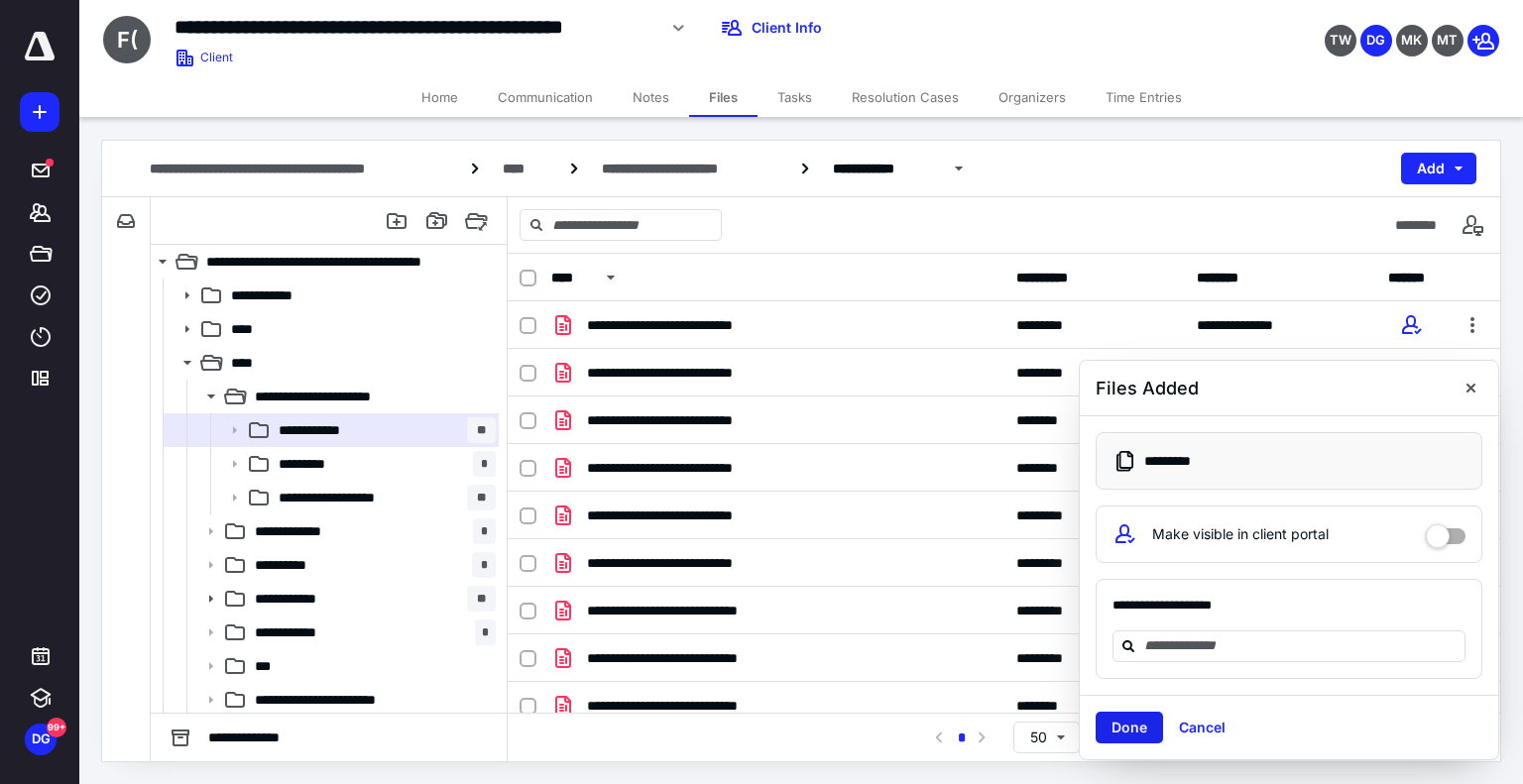 click on "Done" at bounding box center [1129, 728] 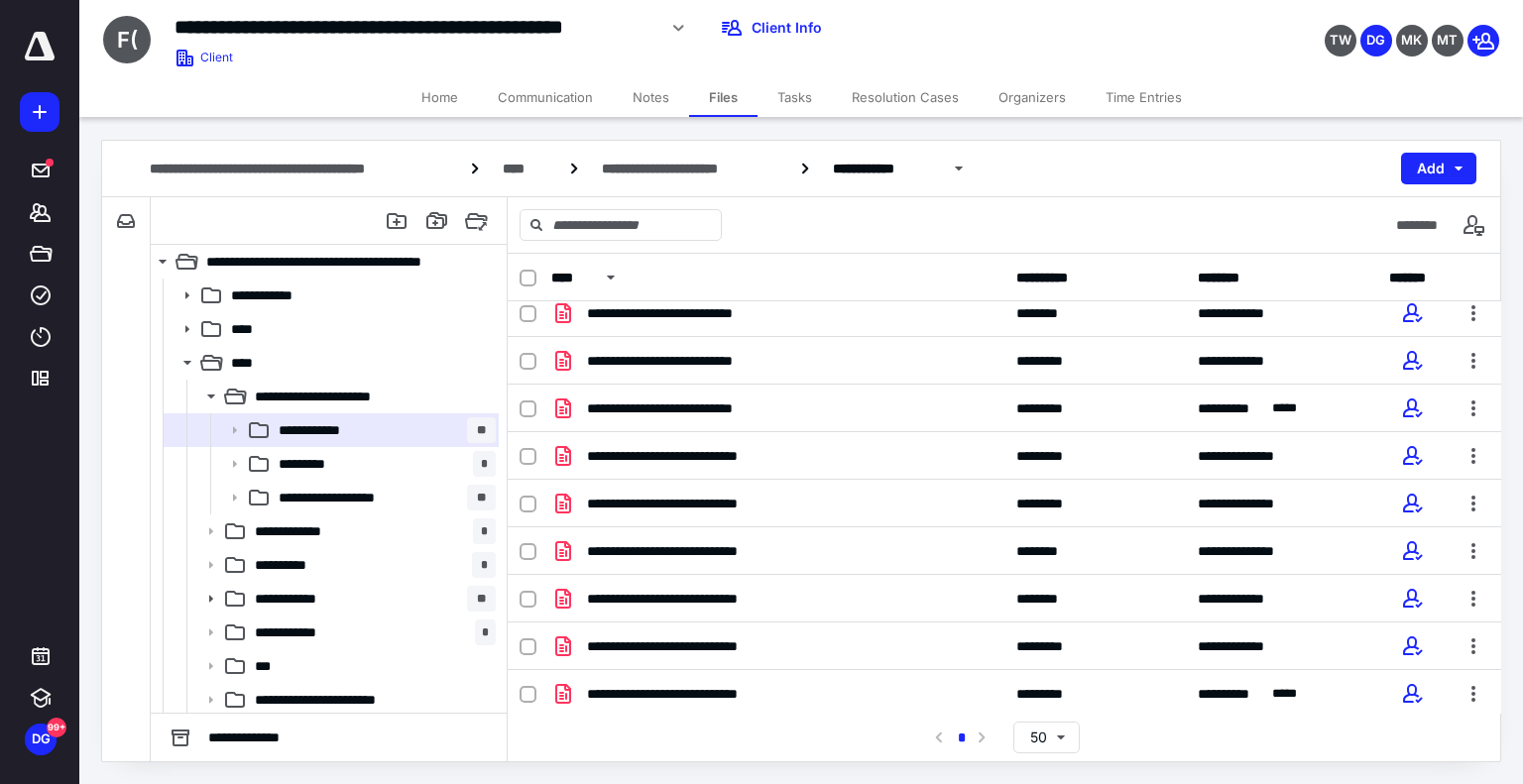 scroll, scrollTop: 156, scrollLeft: 0, axis: vertical 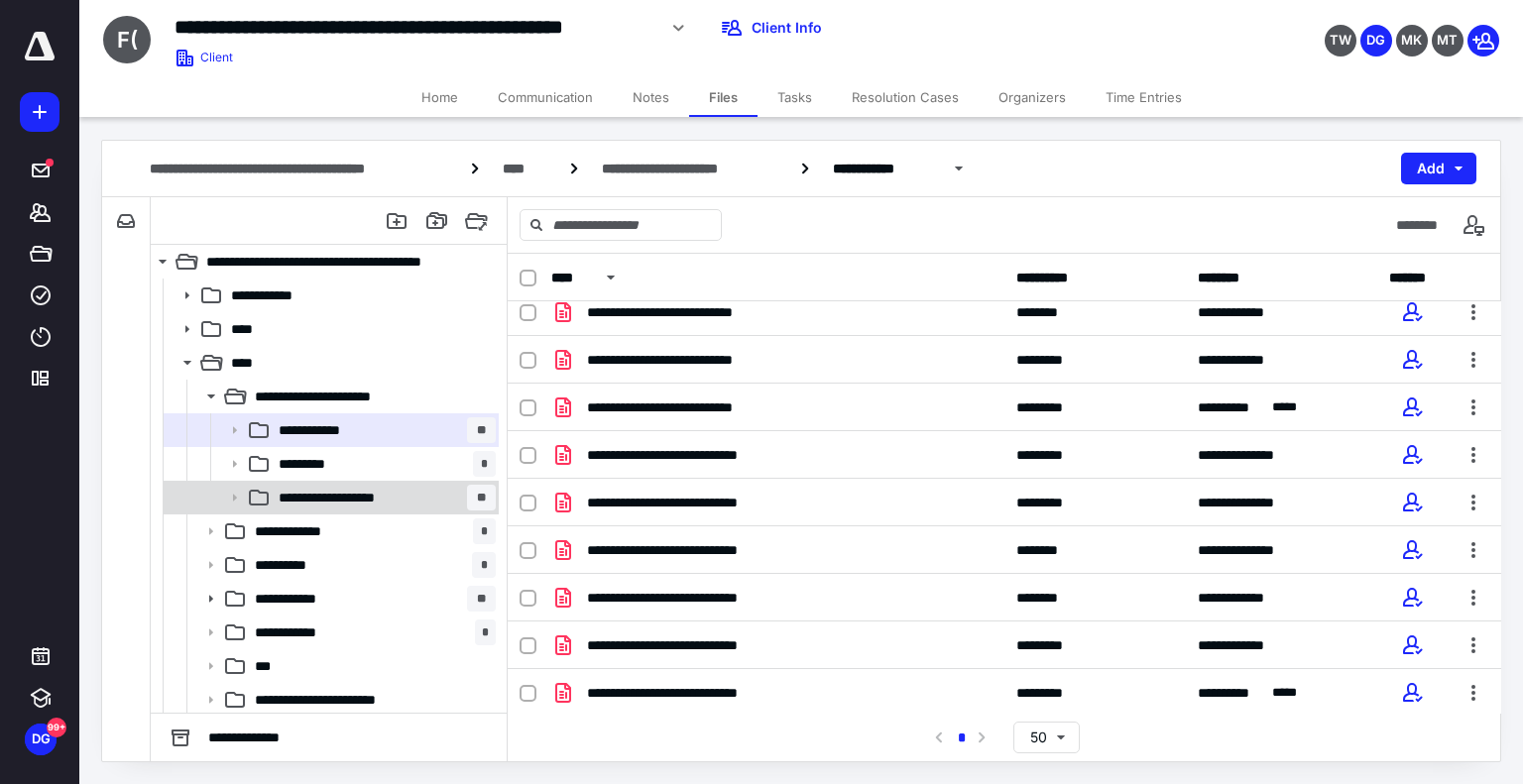 click on "**********" at bounding box center (383, 498) 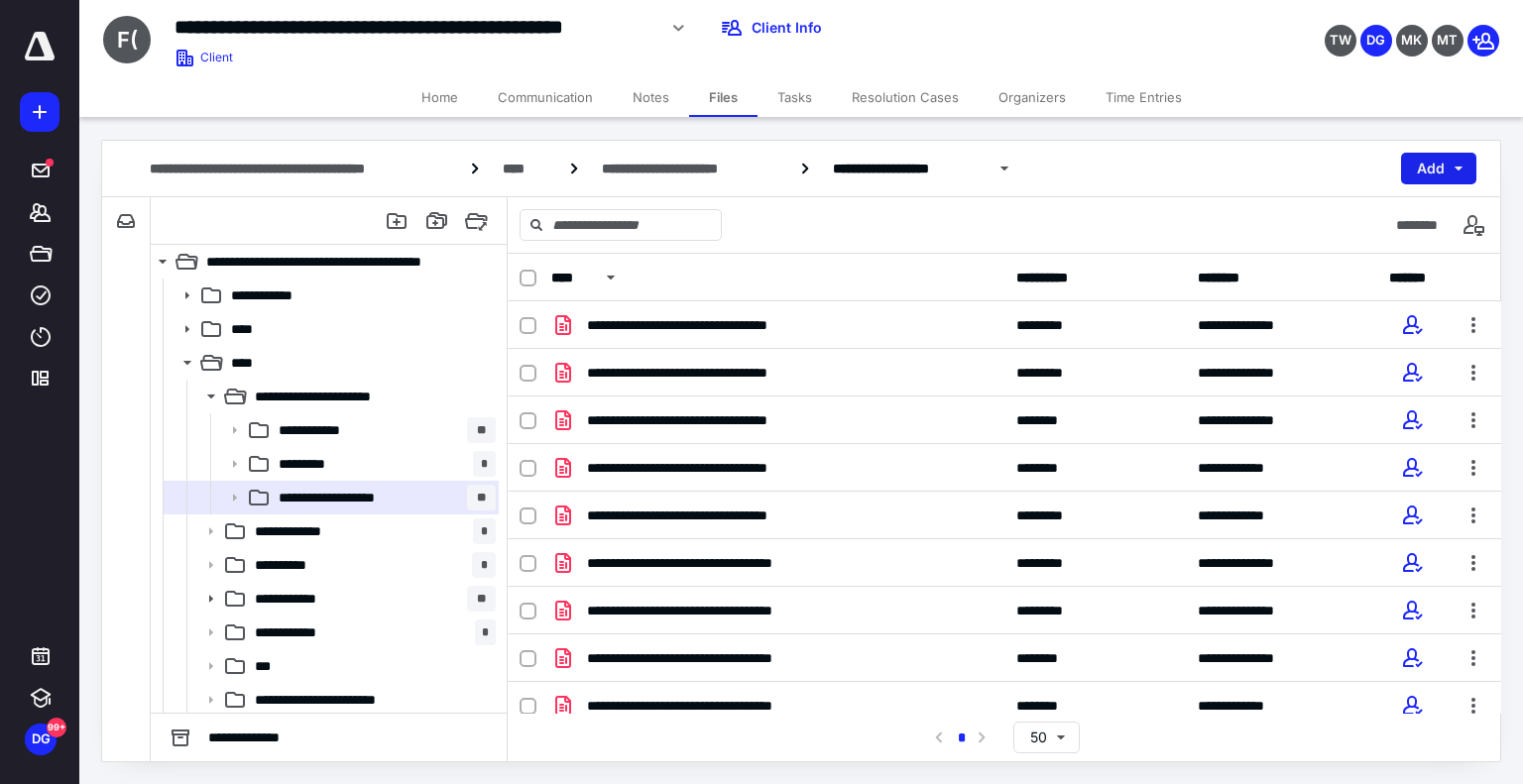 click on "Add" at bounding box center (1439, 168) 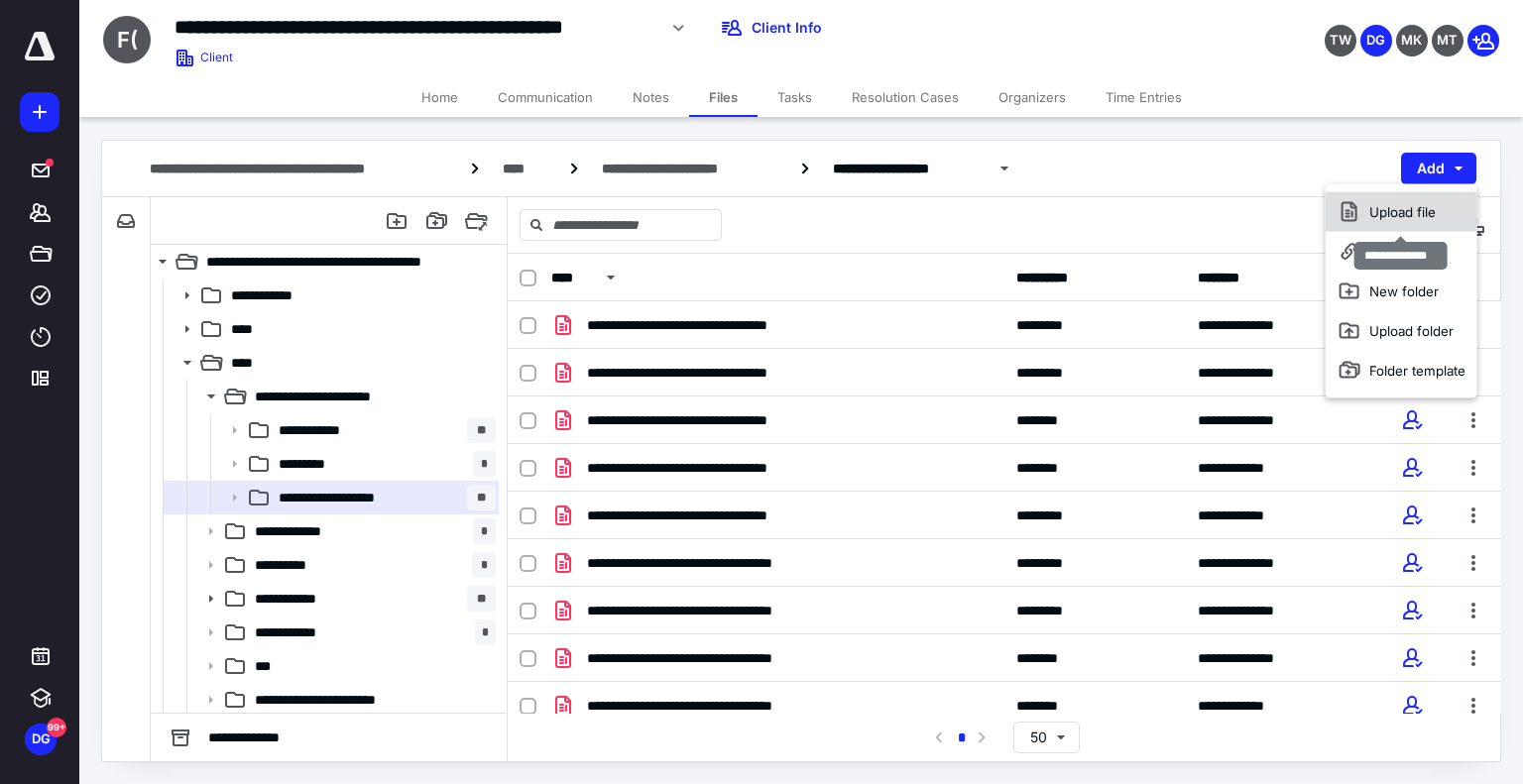 click on "Upload file" at bounding box center (1401, 212) 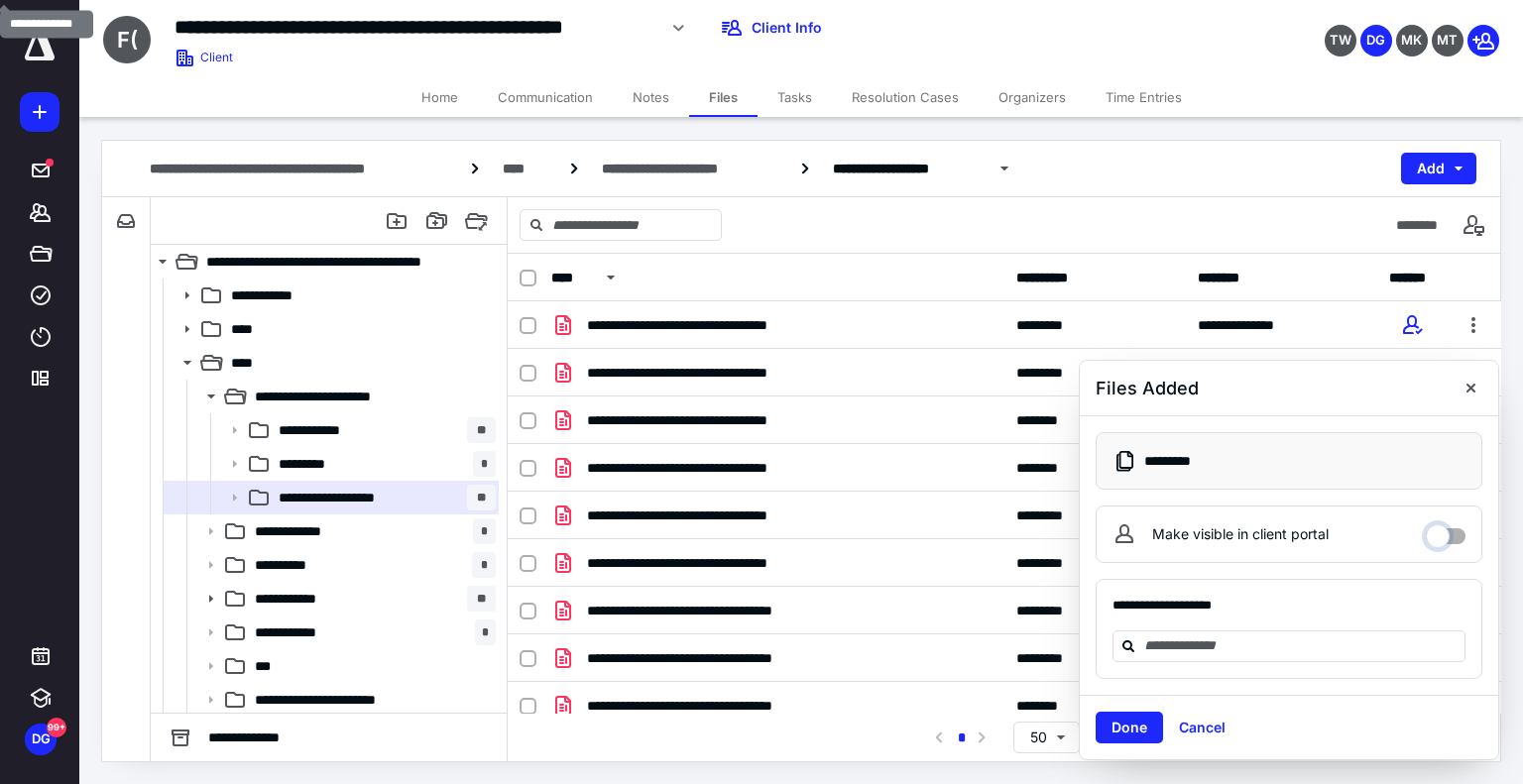 click on "Make visible in client portal" at bounding box center [1446, 531] 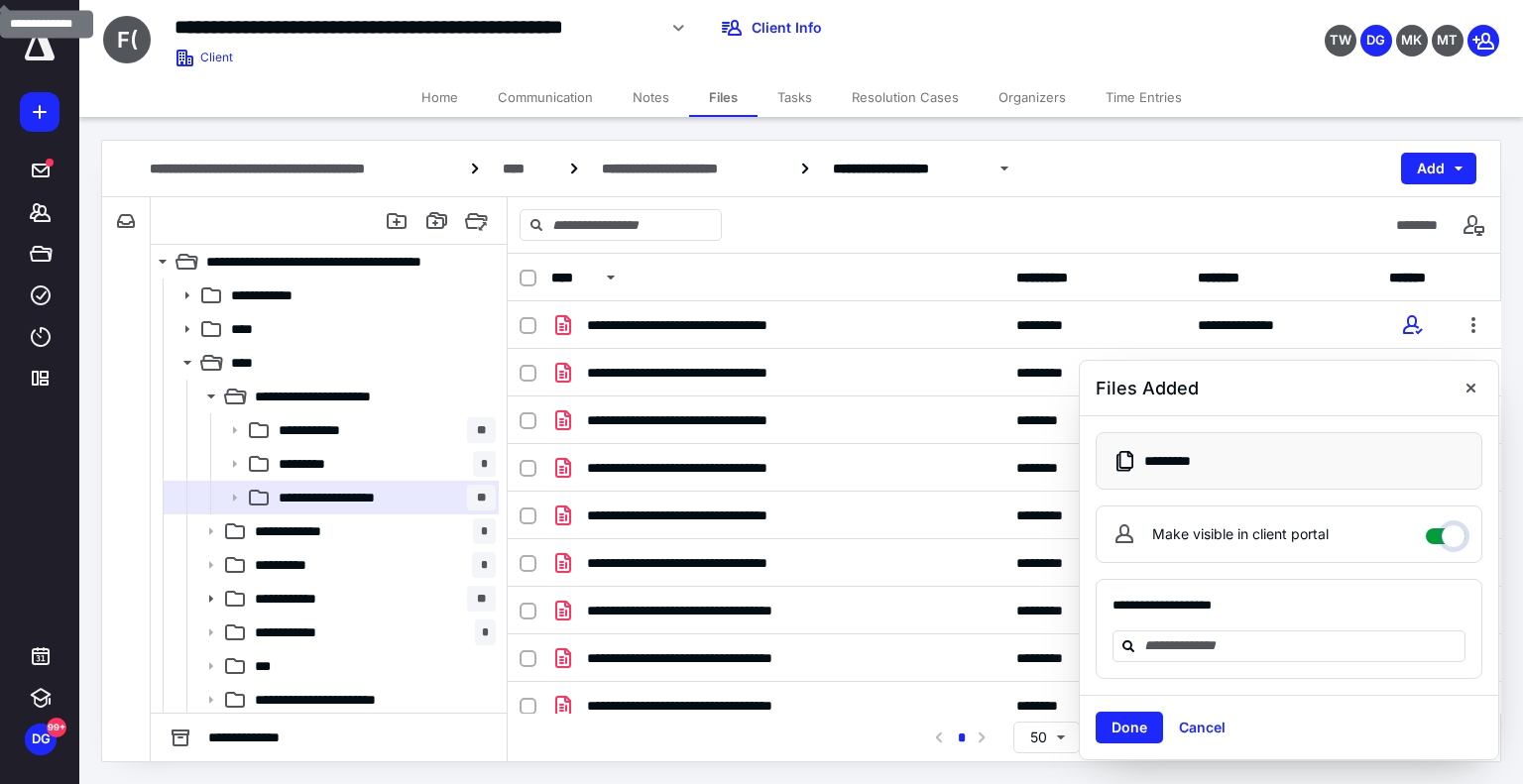 checkbox on "****" 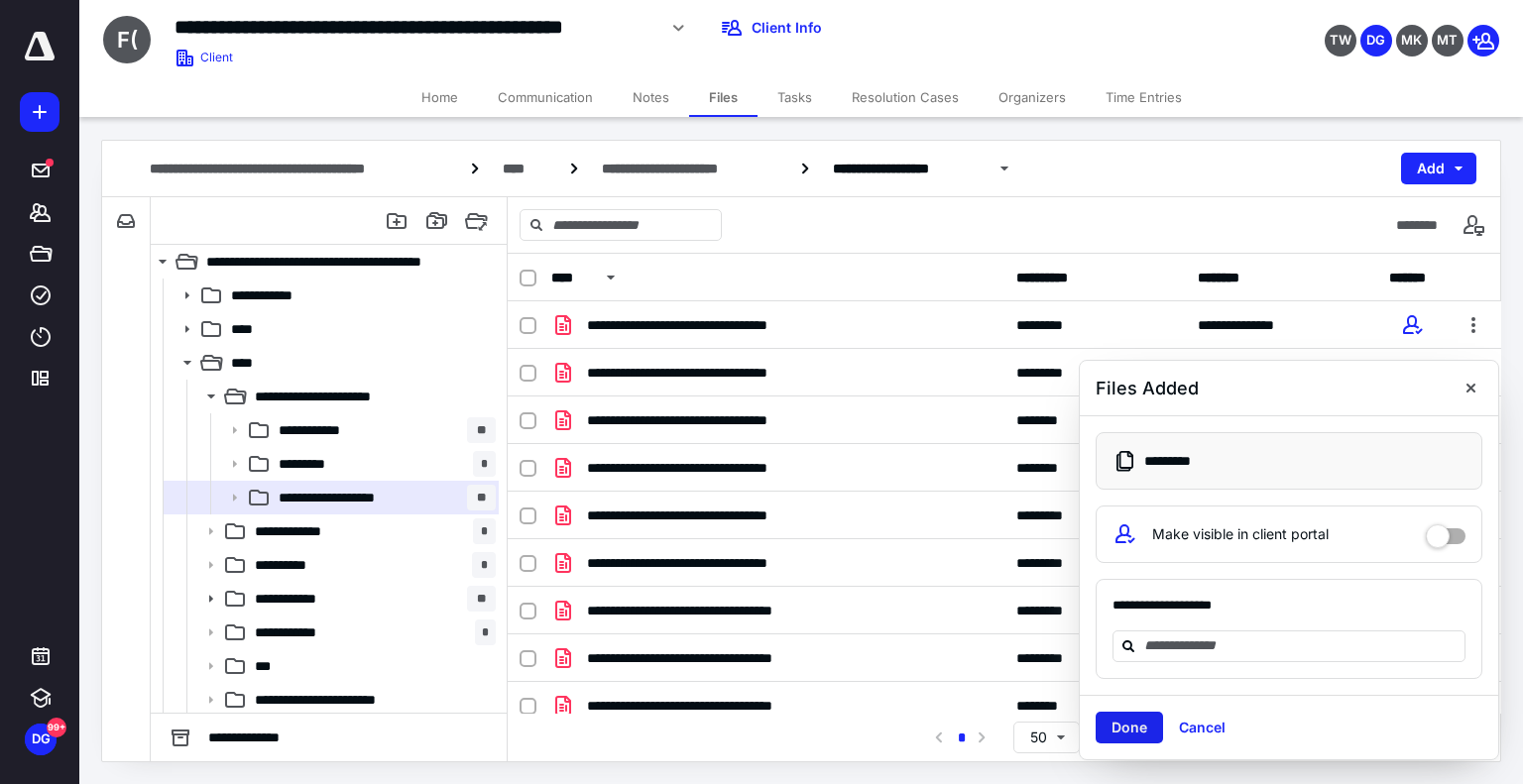 click on "Done" at bounding box center (1129, 728) 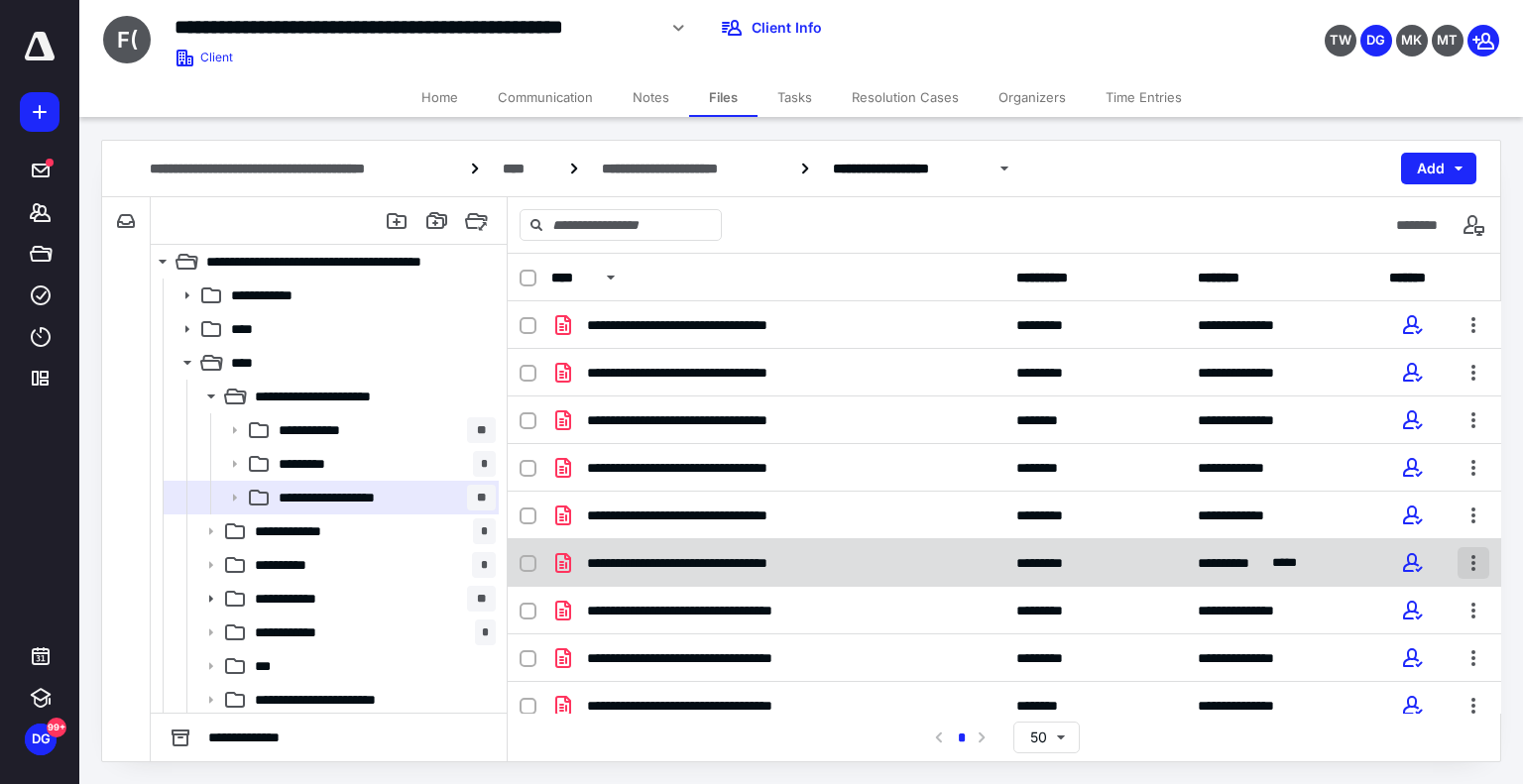 click at bounding box center [1473, 563] 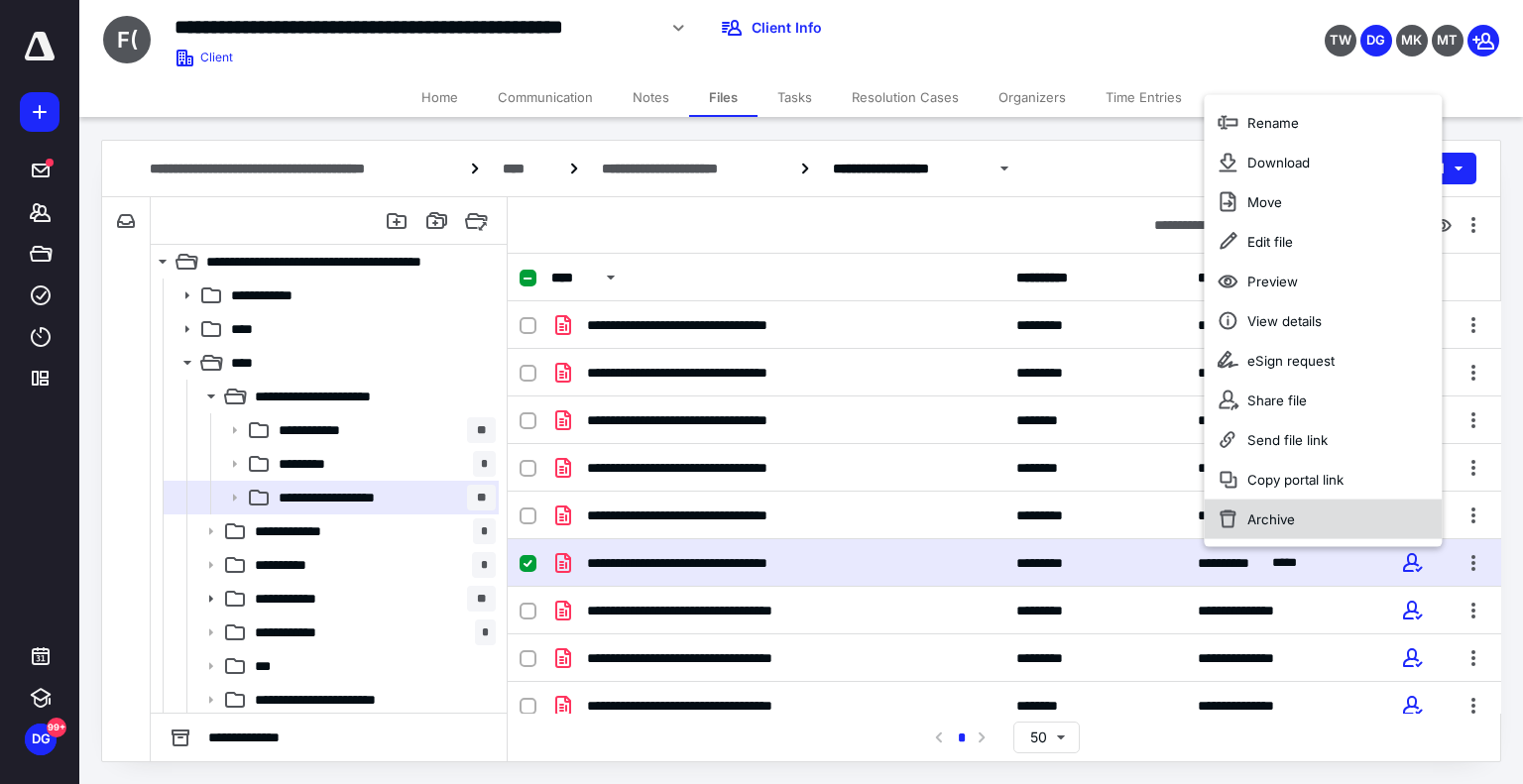 click on "Archive" at bounding box center [1271, 519] 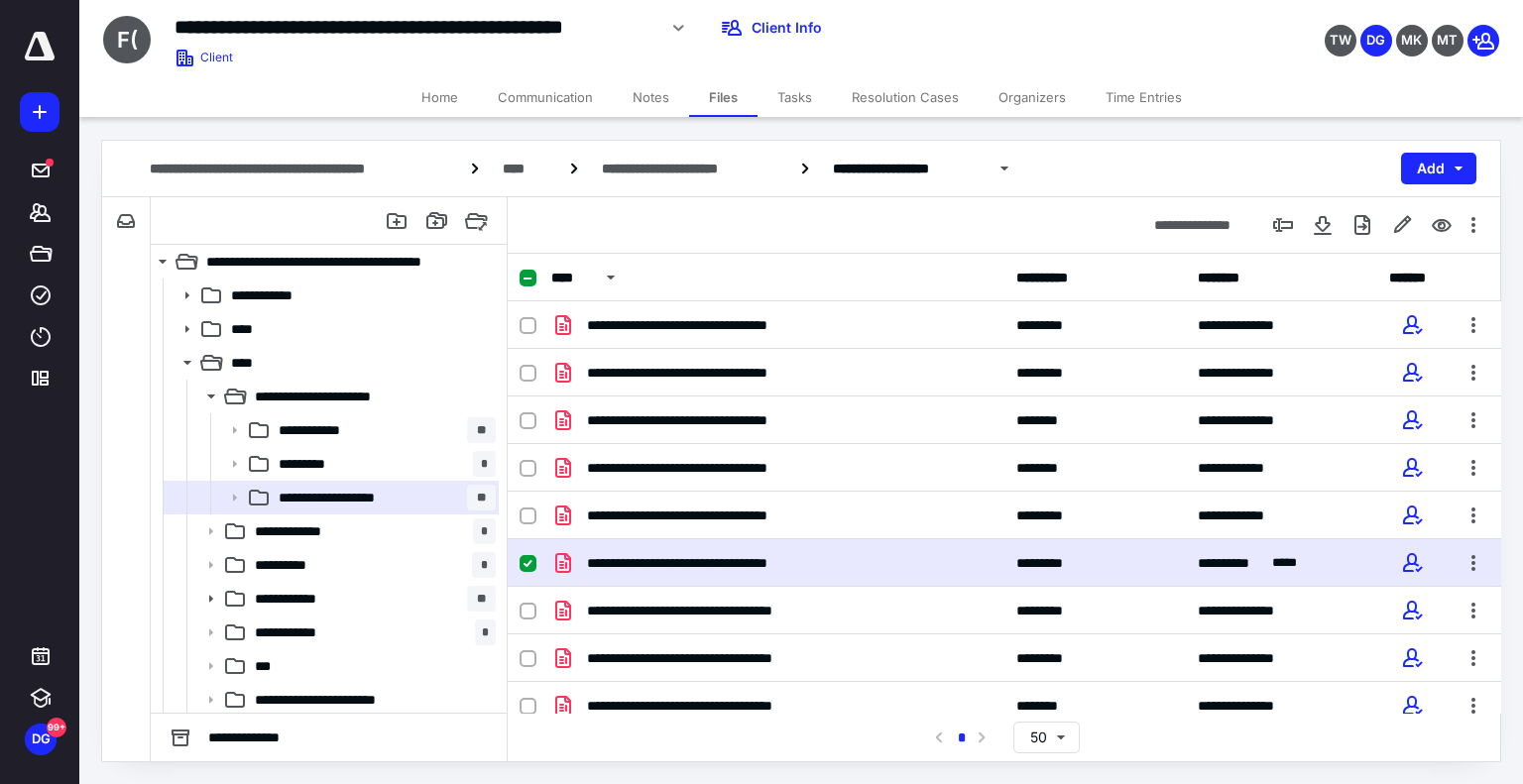 checkbox on "false" 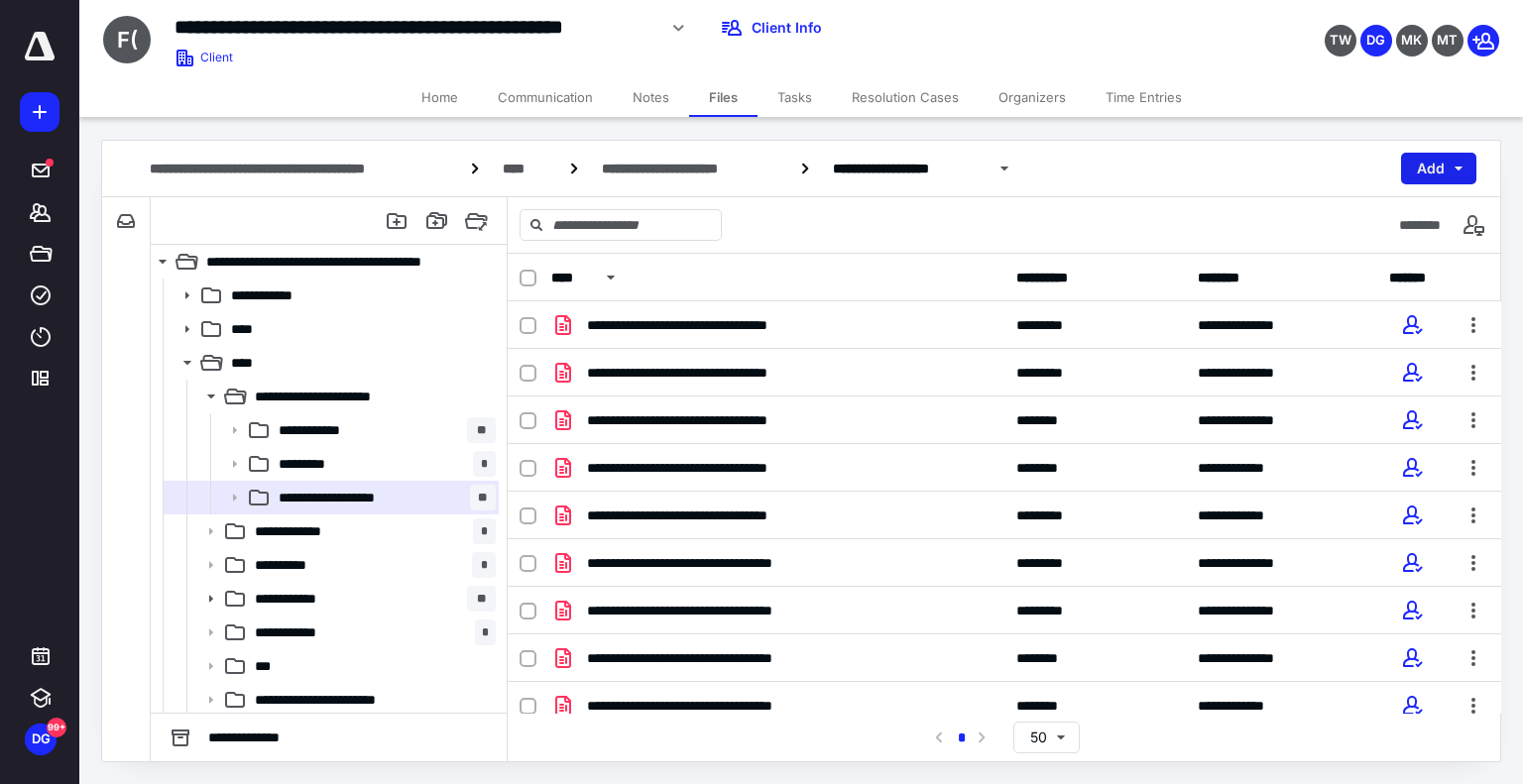 click on "Add" at bounding box center [1439, 168] 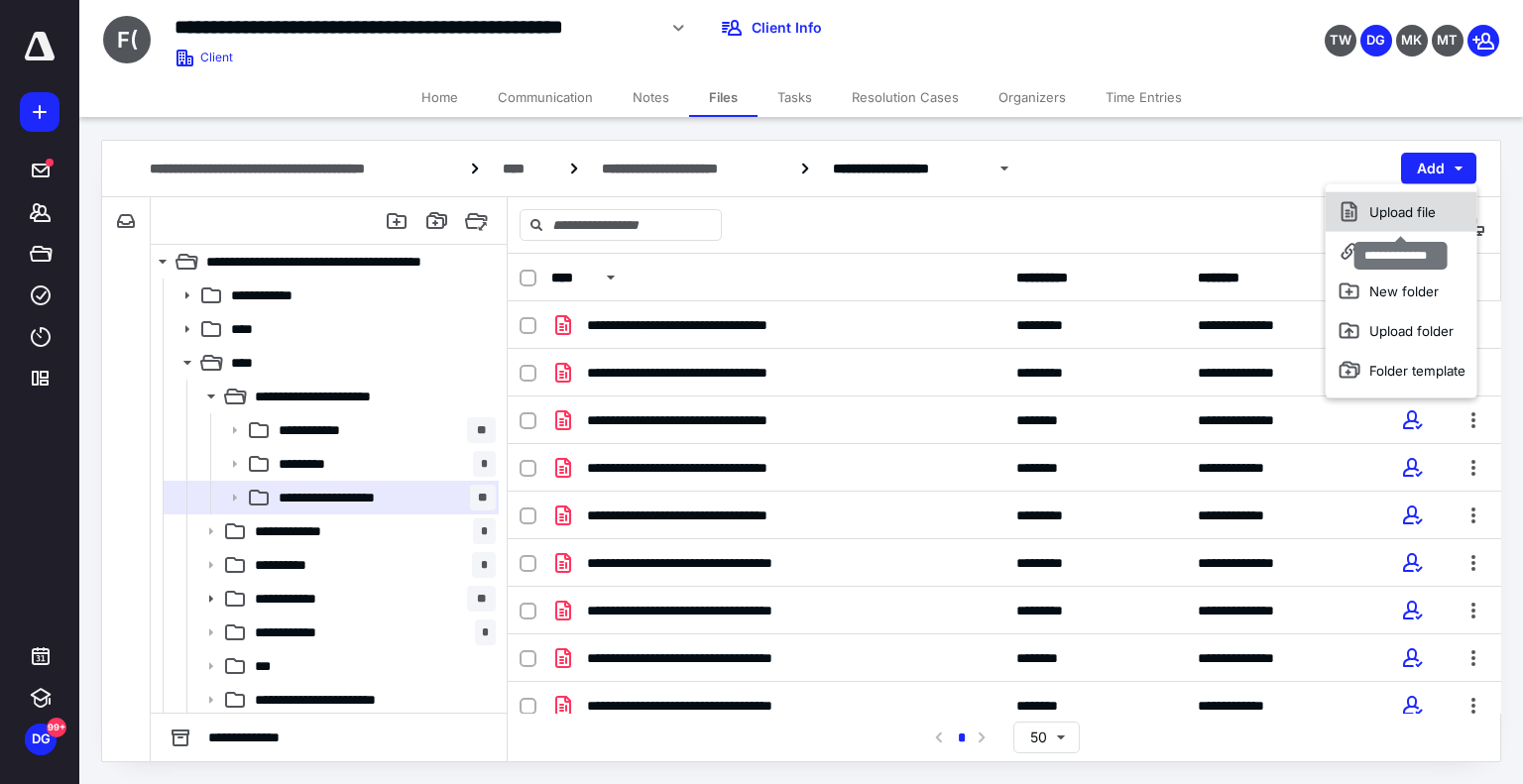 click on "Upload file" at bounding box center [1401, 212] 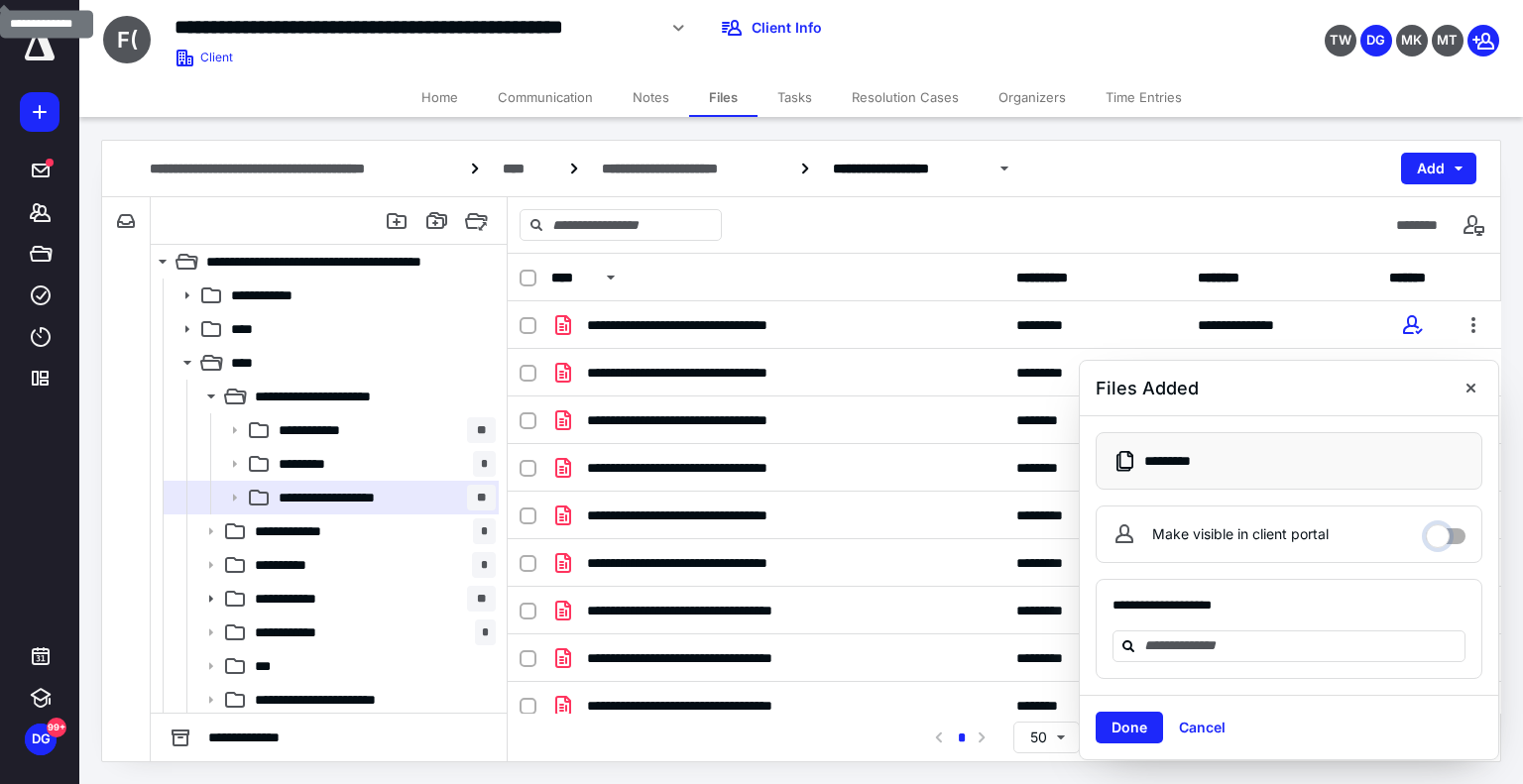 click on "Make visible in client portal" at bounding box center (1446, 531) 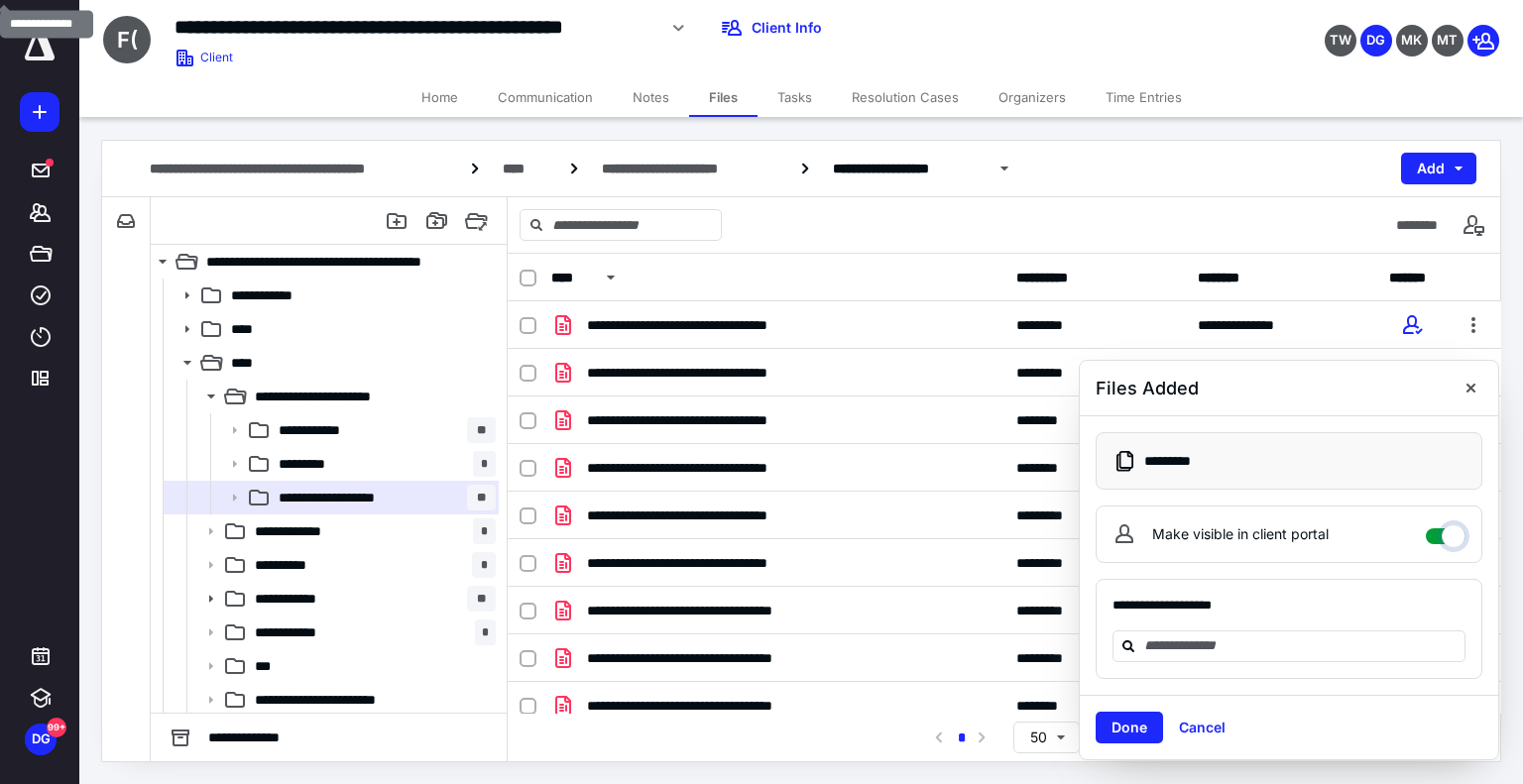 checkbox on "****" 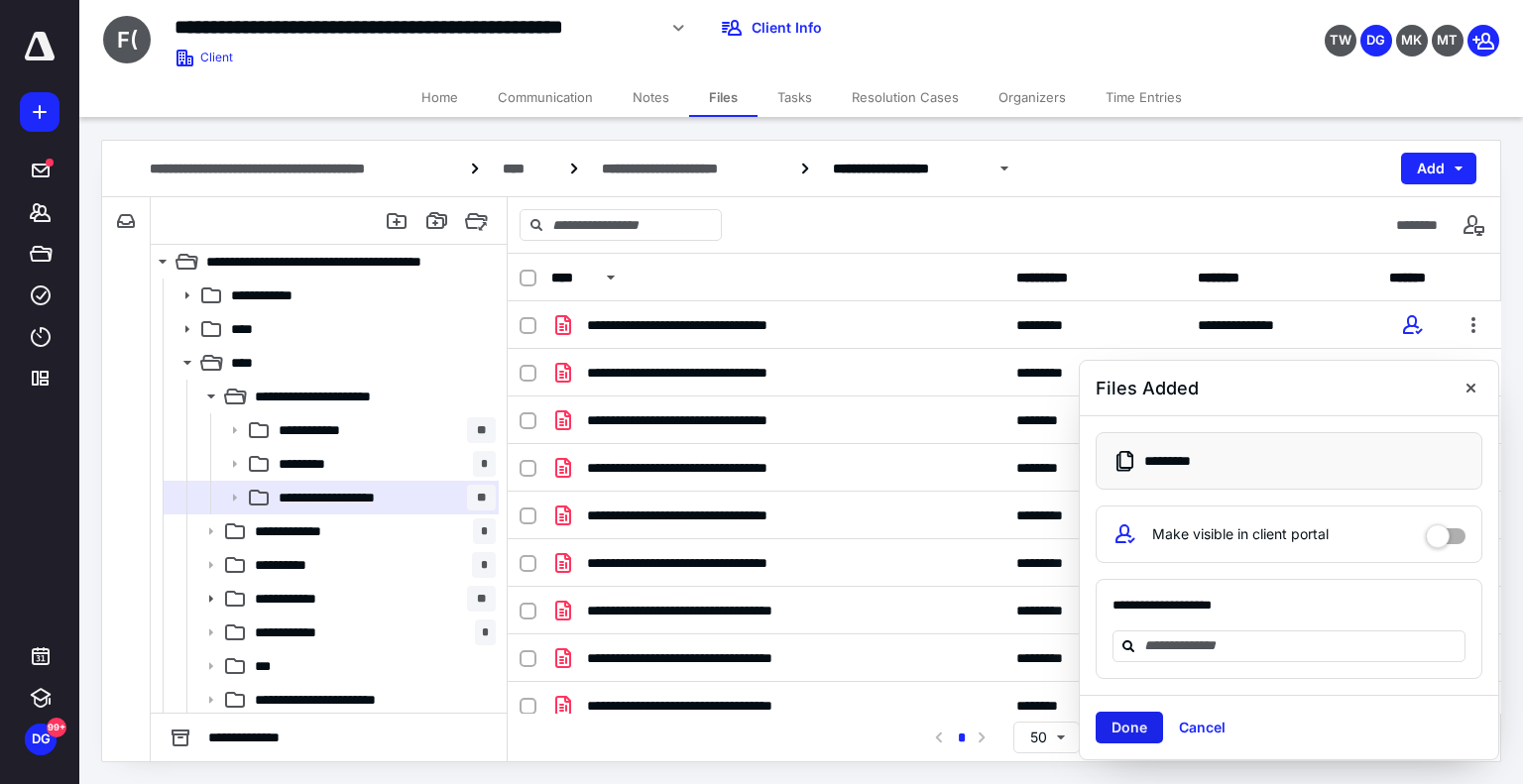 click on "Done" at bounding box center (1129, 728) 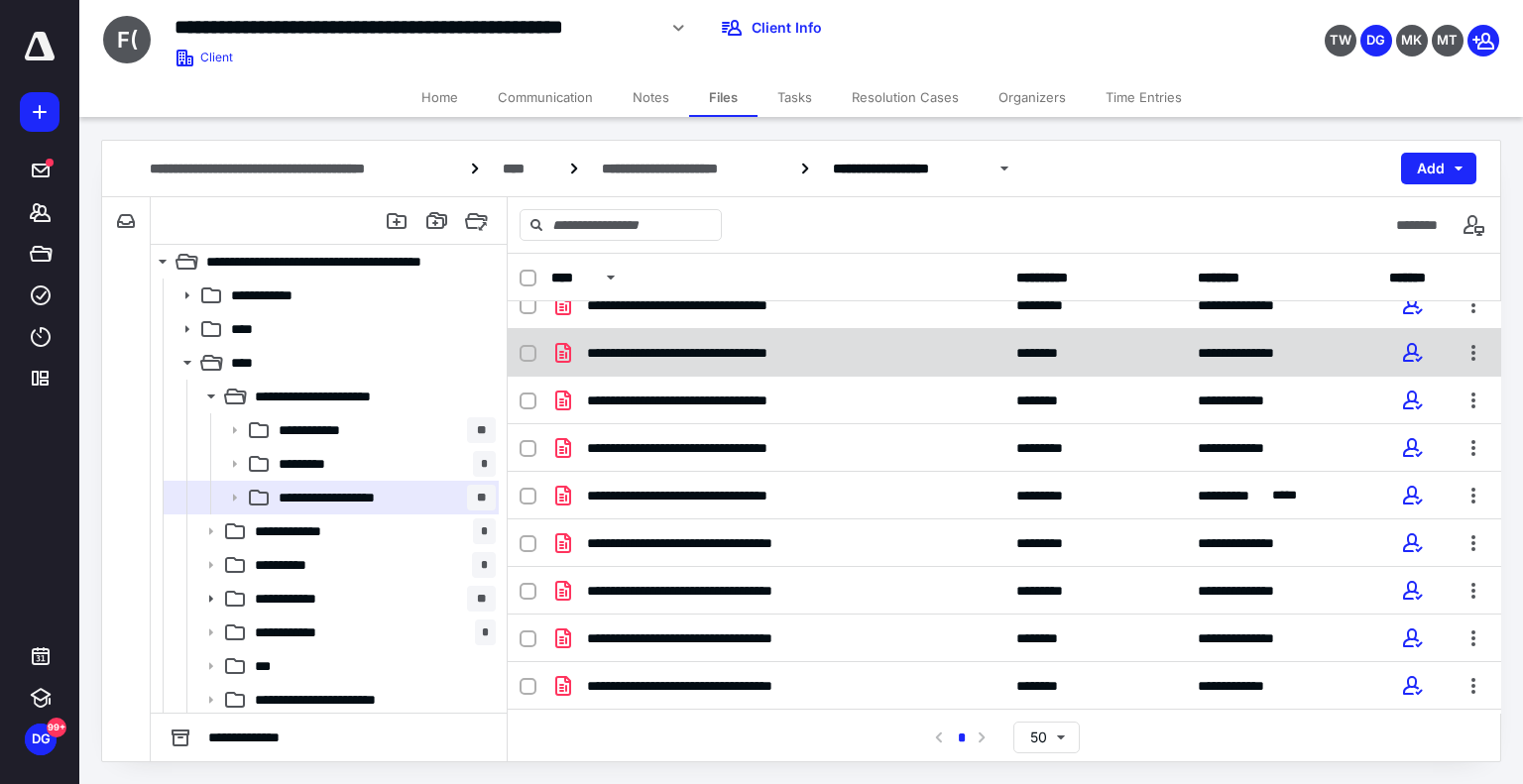 scroll, scrollTop: 0, scrollLeft: 0, axis: both 